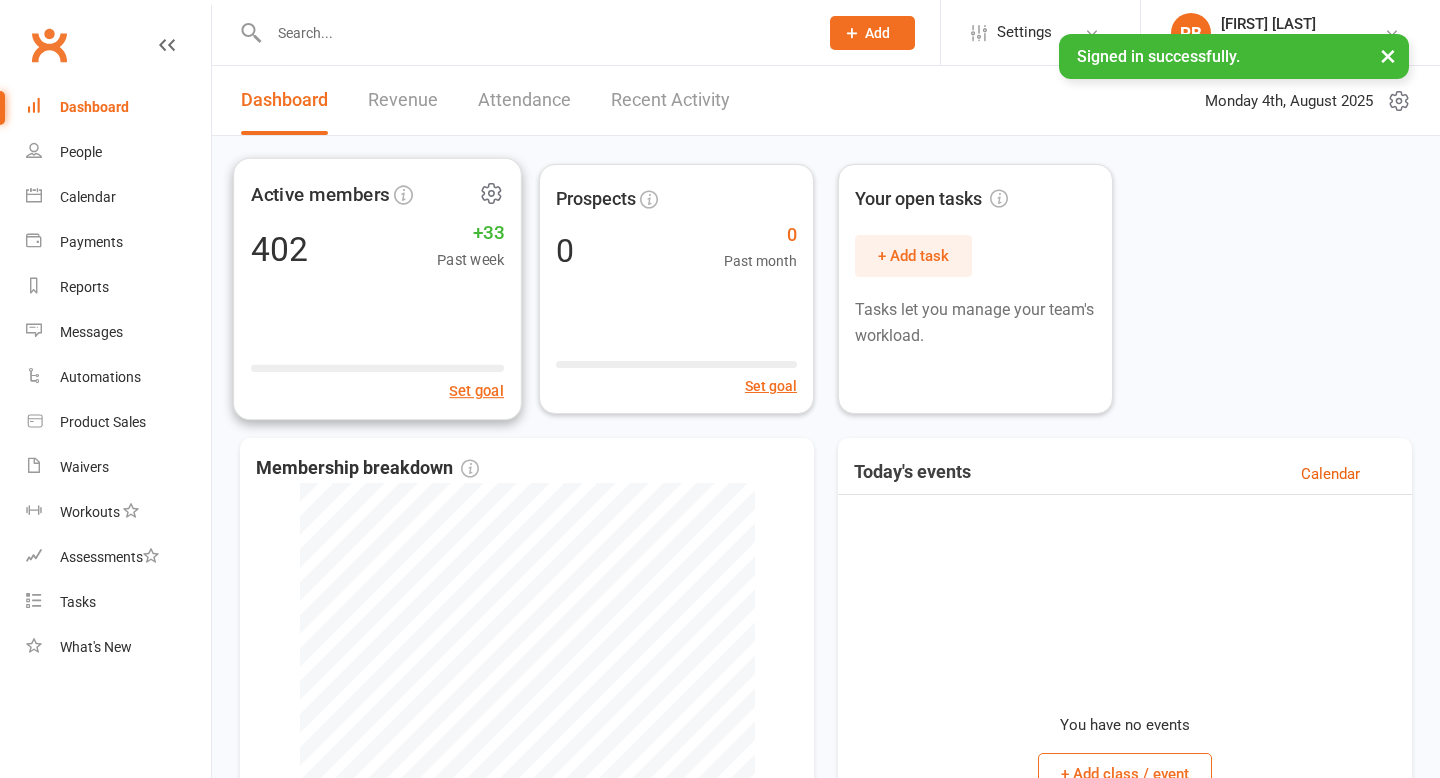 scroll, scrollTop: 0, scrollLeft: 0, axis: both 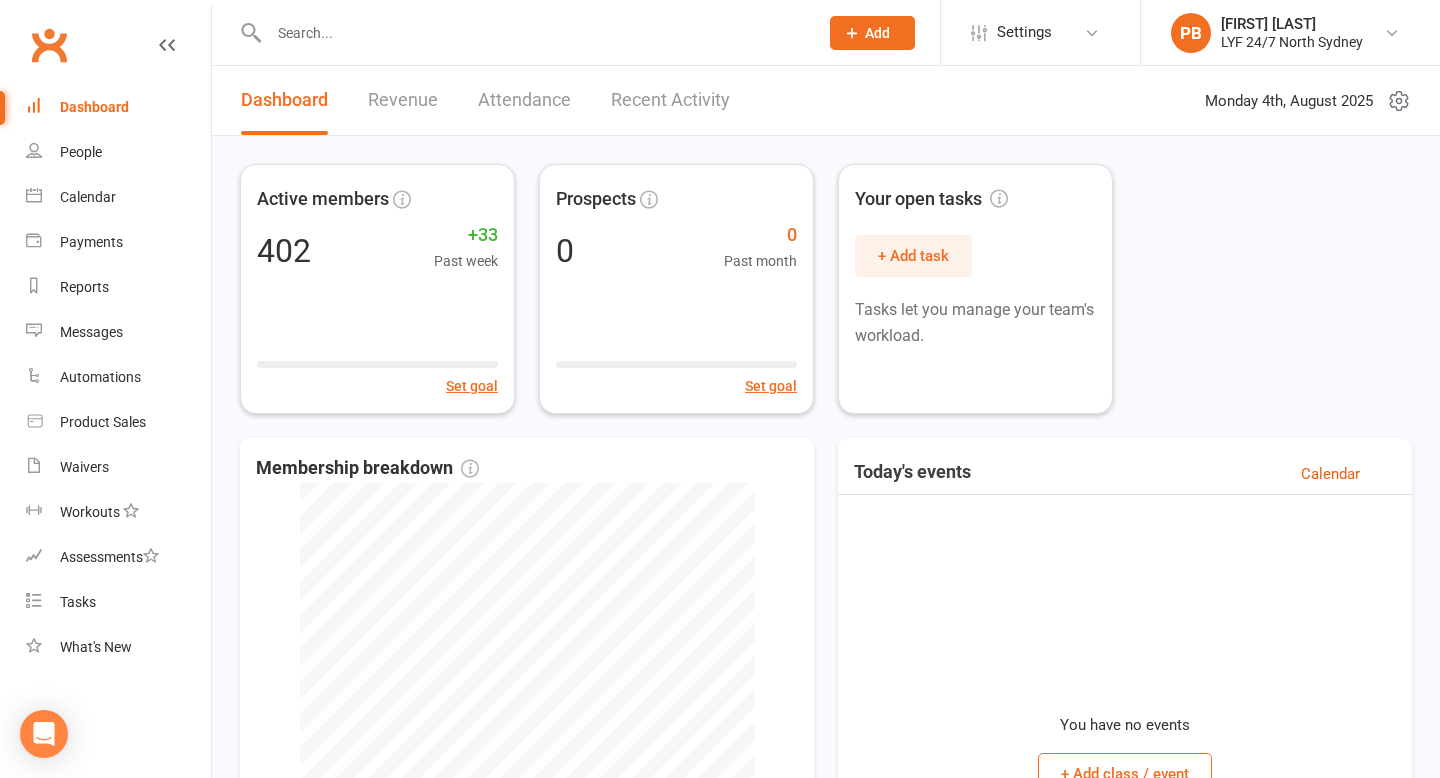 click at bounding box center (533, 33) 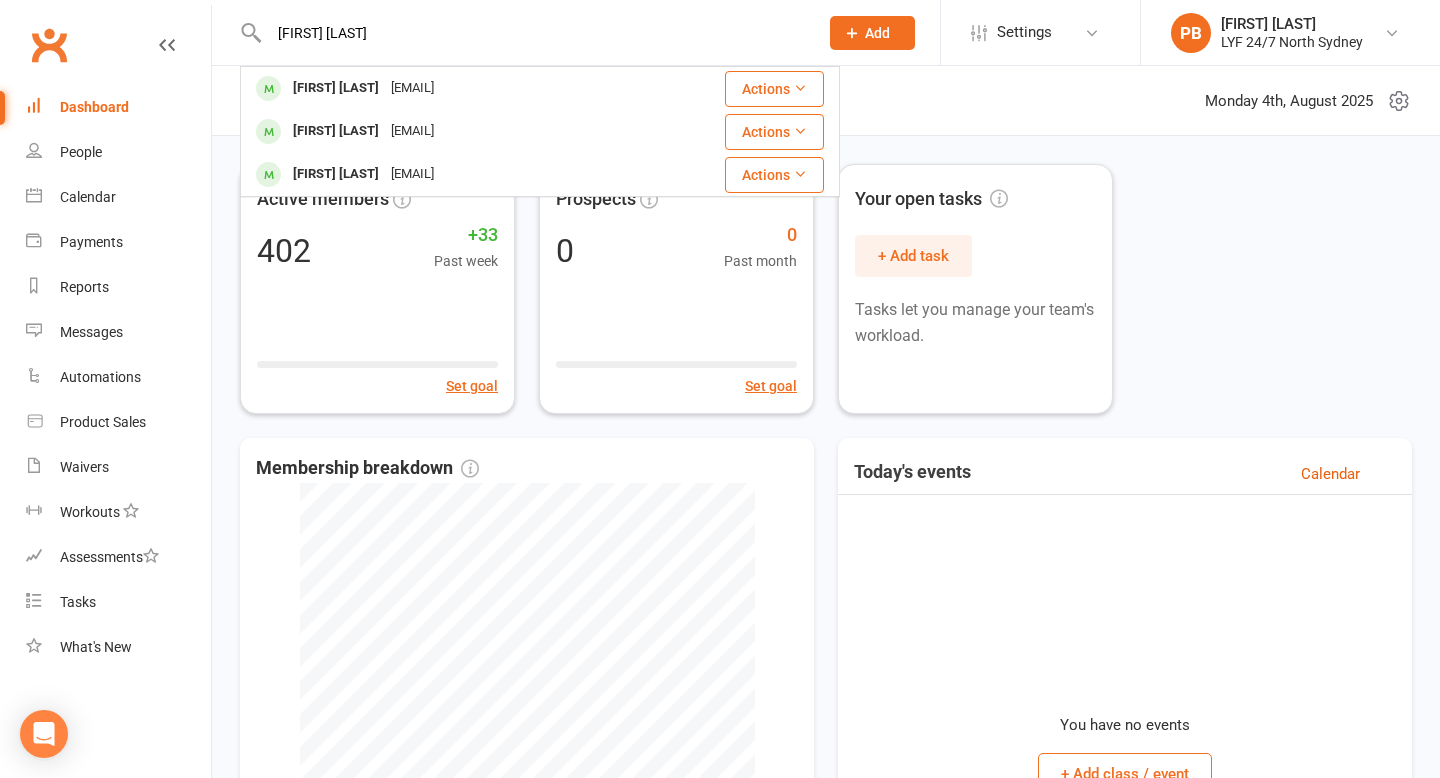 click on "[FIRST] [LAST] [EMAIL] Actions   [FIRST] [LAST] [EMAIL] Actions   [FIRST] [LAST] [EMAIL] Actions" at bounding box center (522, 32) 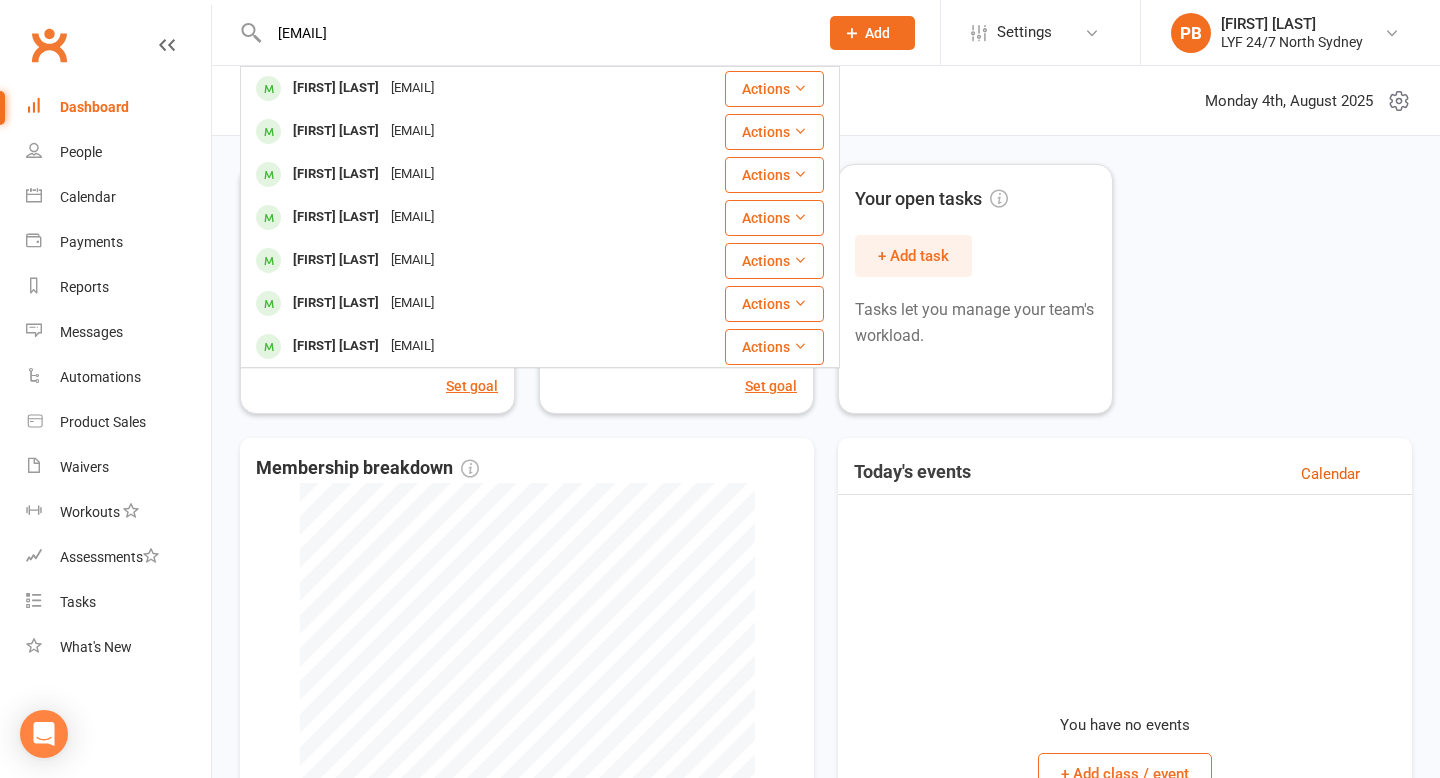 click on "[EMAIL] [FIRST] [LAST] [EMAIL] Actions [FIRST] [LAST] [EMAIL] Actions [FIRST] [LAST] [EMAIL] Actions [FIRST] [LAST] [EMAIL] Actions [FIRST] [LAST] [EMAIL] Actions [FIRST] [LAST] [EMAIL] Actions [FIRST] [LAST] [EMAIL] Actions [FIRST] [LAST] [EMAIL] Actions [FIRST] [LAST] [EMAIL] Actions [FIRST] [LAST] [EMAIL] Actions [FIRST] [LAST] [EMAIL] Actions [FIRST] [LAST] [EMAIL] Actions [FIRST] [LAST] [EMAIL] Actions [FIRST] [LAST] [EMAIL] Actions [FIRST] [LAST] [EMAIL] Actions [FIRST] [LAST] [EMAIL] Actions [FIRST] [LAST] [EMAIL] Actions [FIRST] [LAST] [EMAIL] Actions [FIRST] [LAST] [EMAIL] Actions [FIRST] [LAST] [EMAIL] Actions [FIRST] [LAST] [EMAIL] Actions [FIRST] [LAST] [EMAIL] Actions" at bounding box center (522, 32) 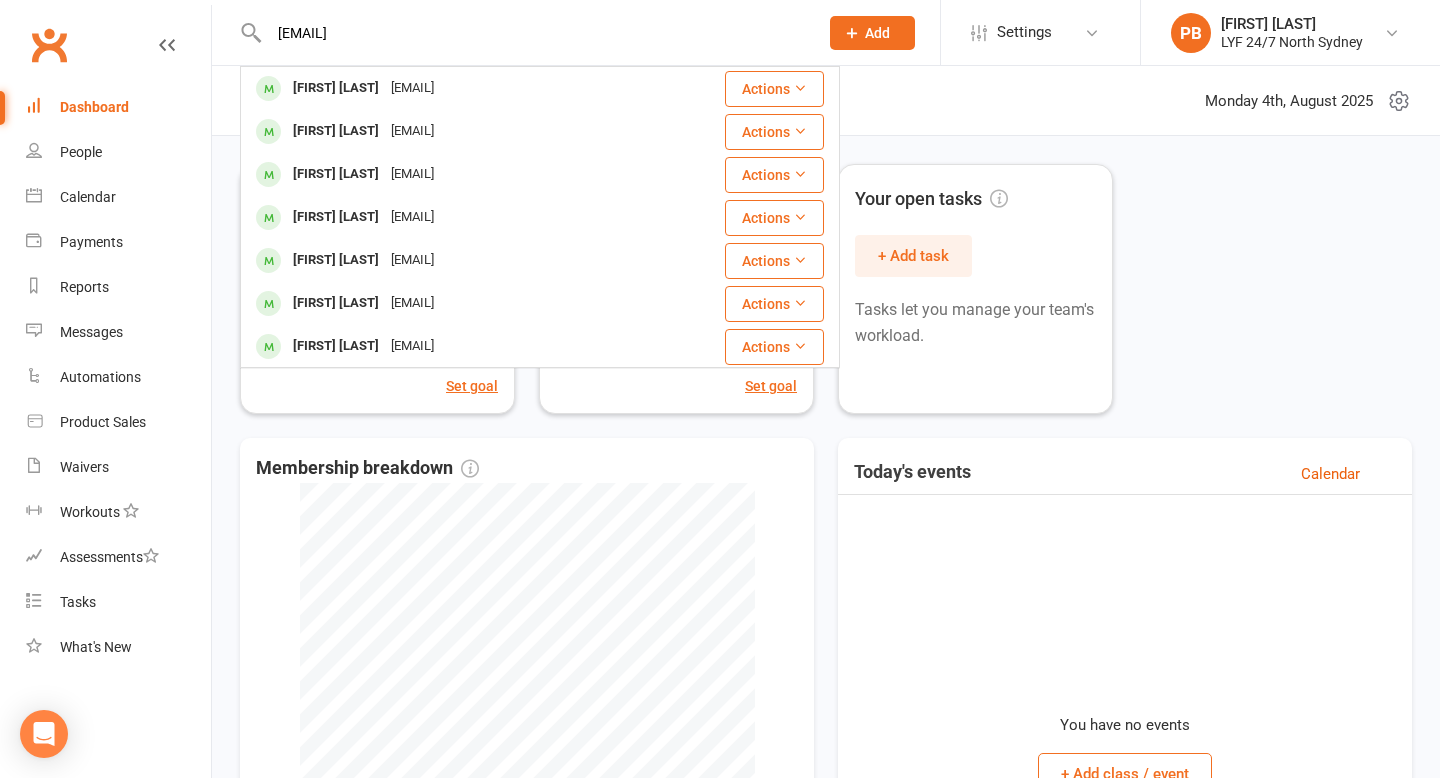 drag, startPoint x: 532, startPoint y: 44, endPoint x: 274, endPoint y: 36, distance: 258.124 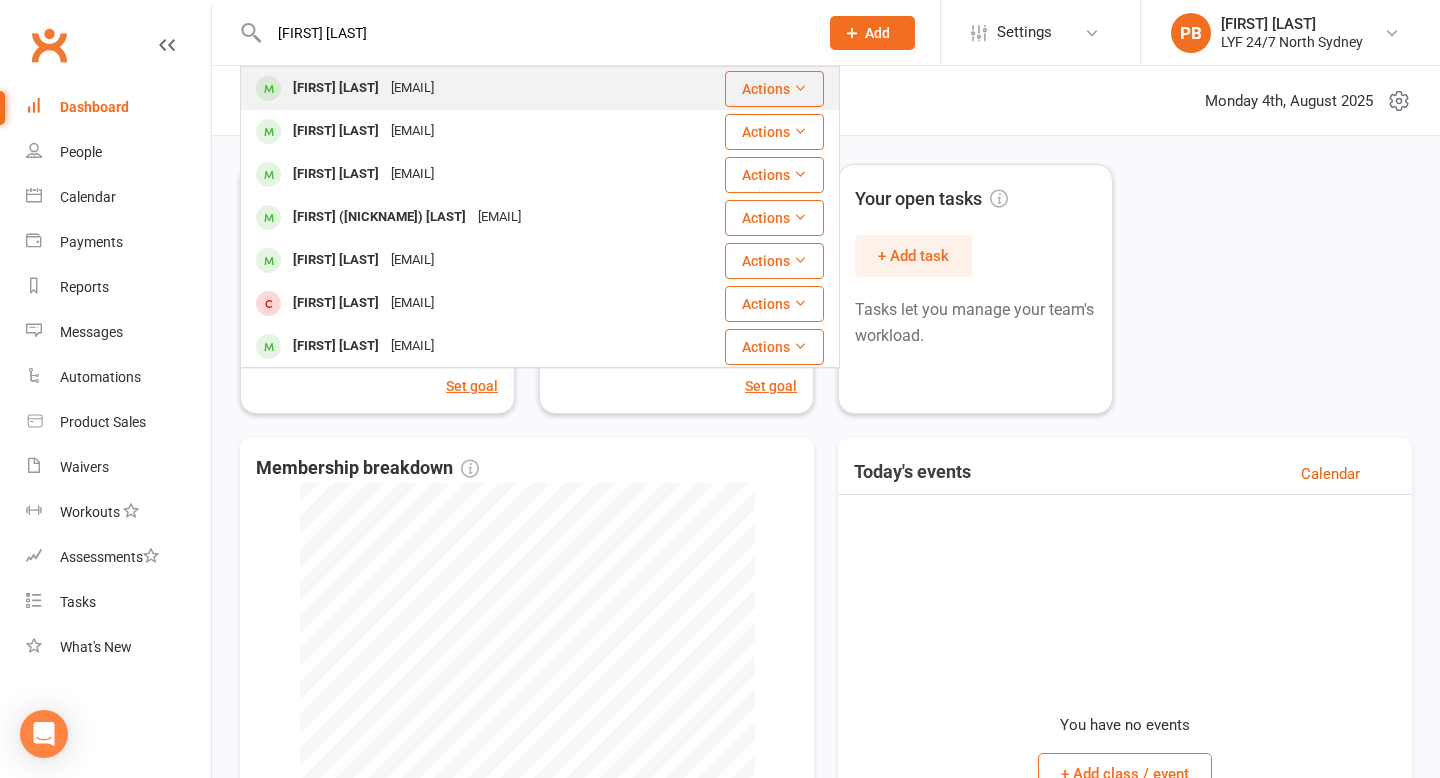 type on "[FIRST] [LAST]" 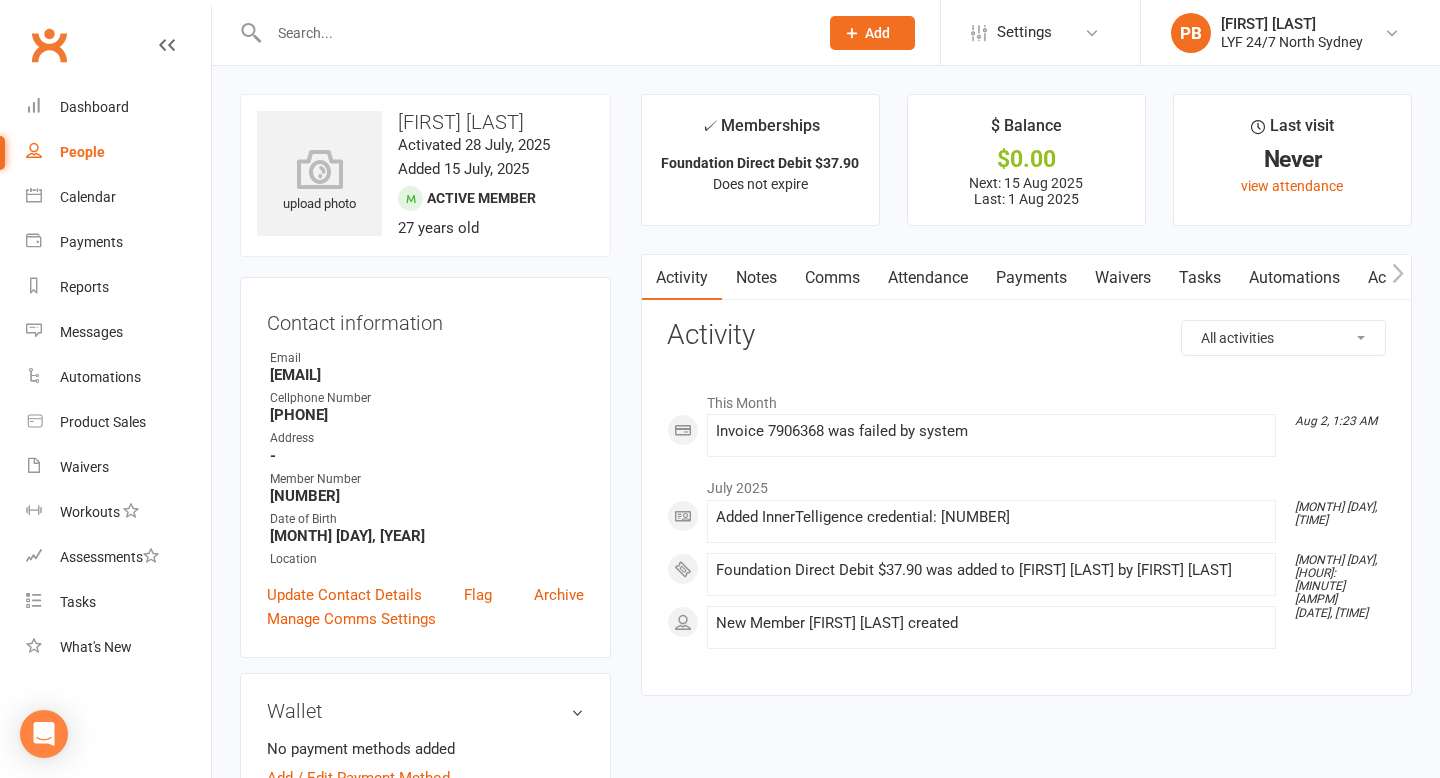 click on "Comms" at bounding box center (832, 278) 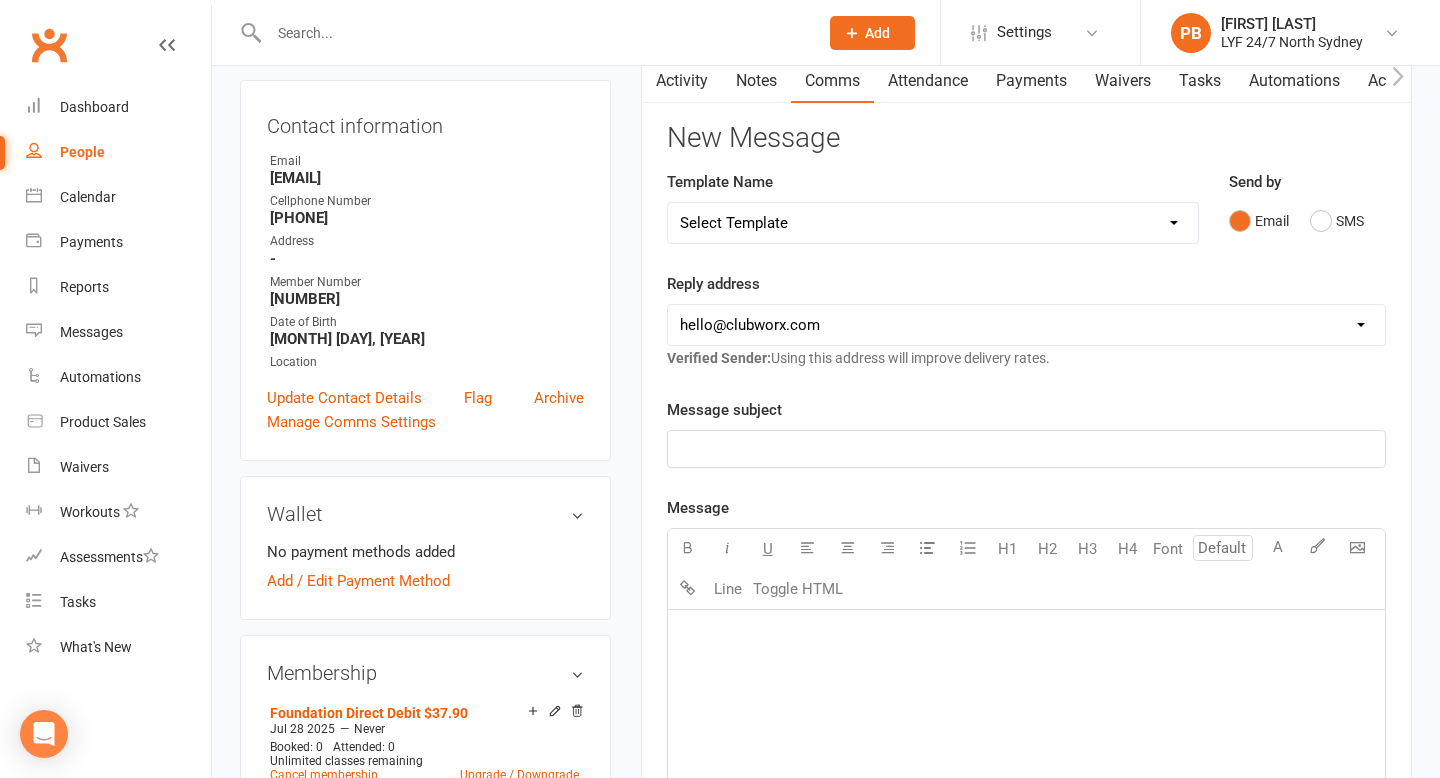 scroll, scrollTop: 0, scrollLeft: 0, axis: both 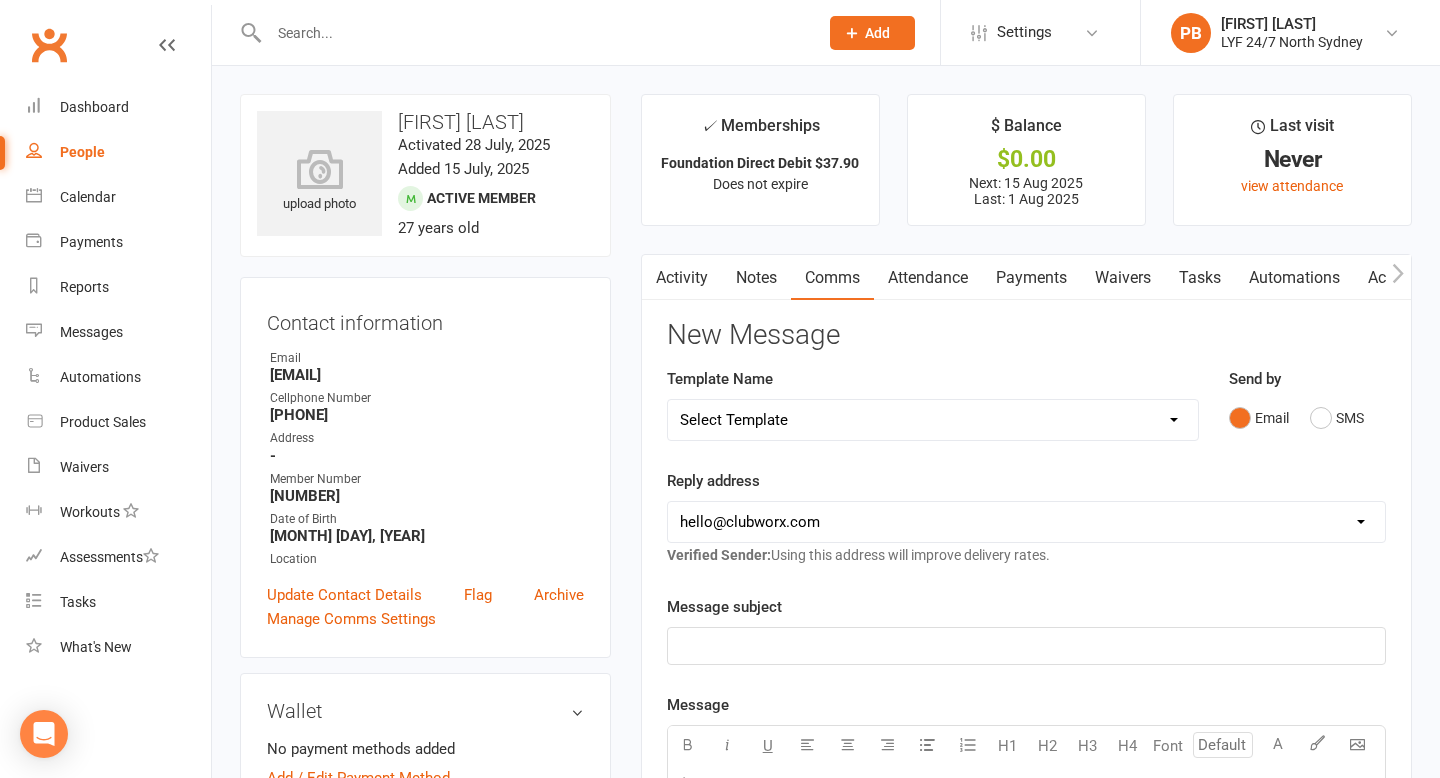 click on "[EMAIL] [EMAIL]" at bounding box center (1026, 522) 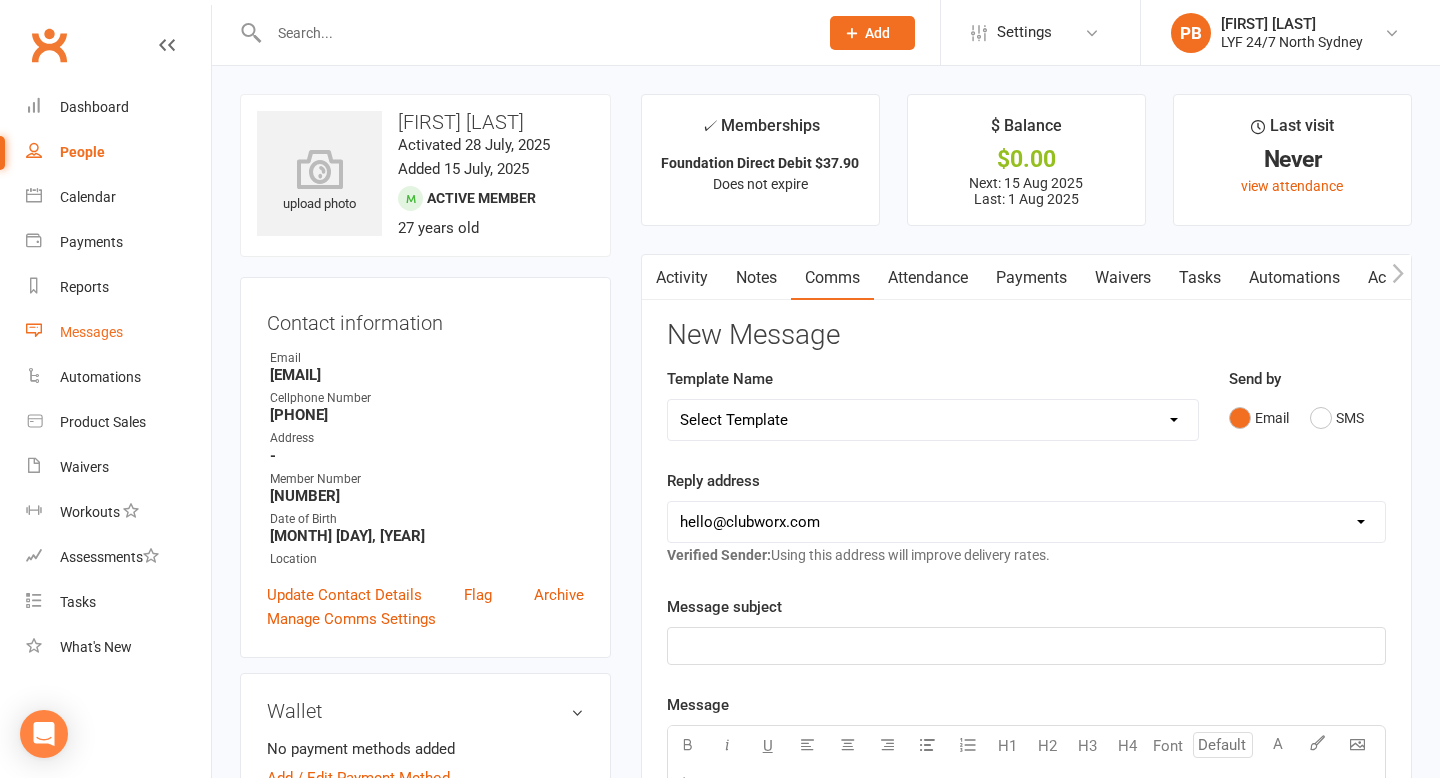 click on "Messages" at bounding box center (91, 332) 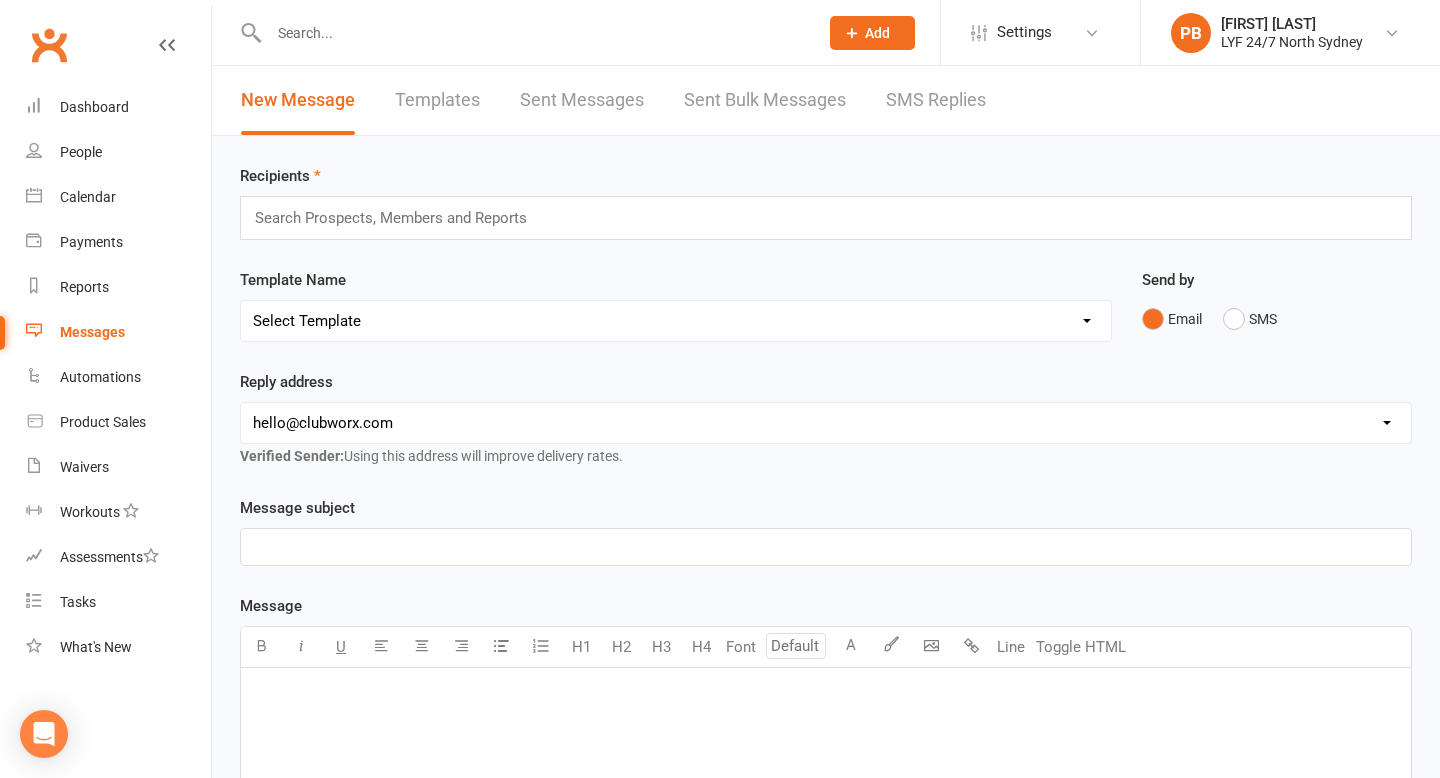 click on "Sent Bulk Messages" at bounding box center (765, 100) 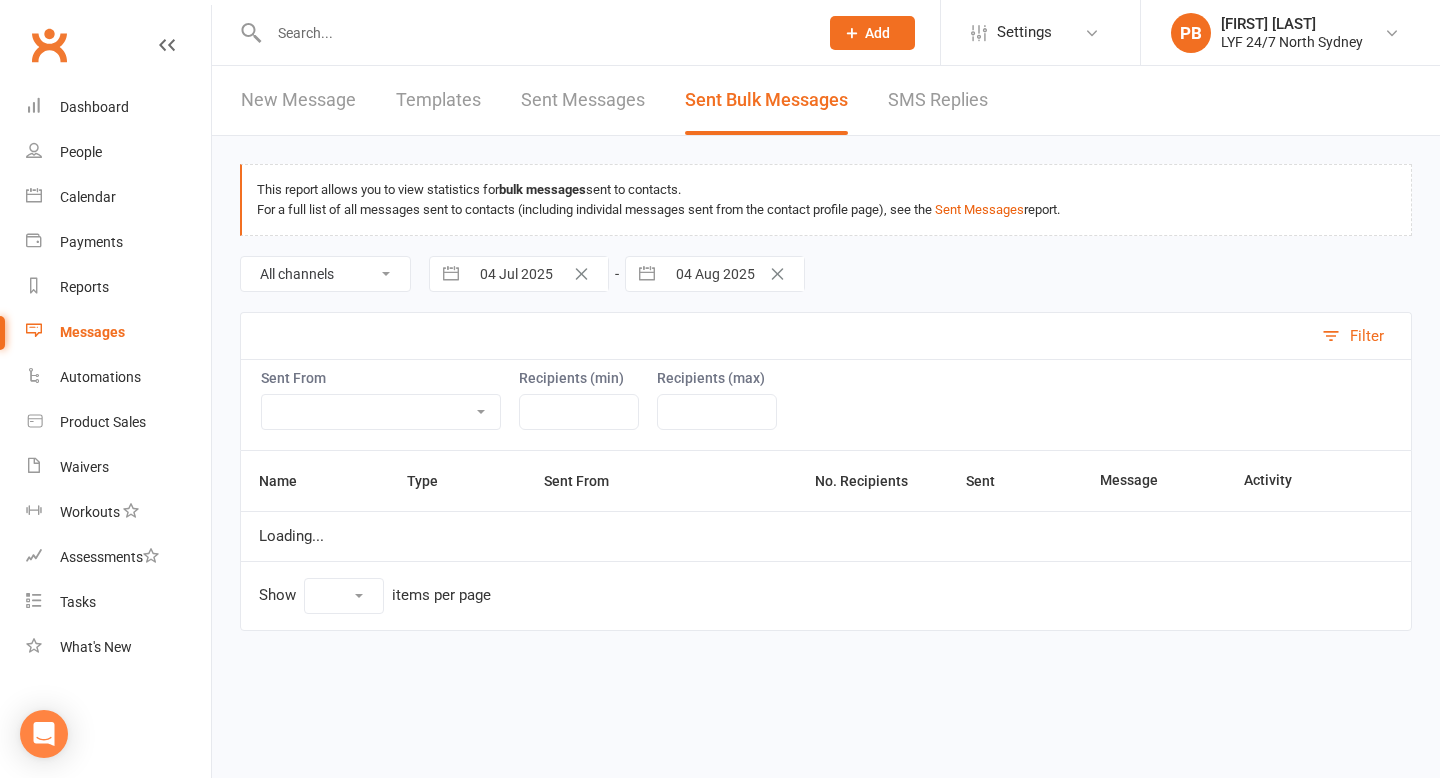 select on "10" 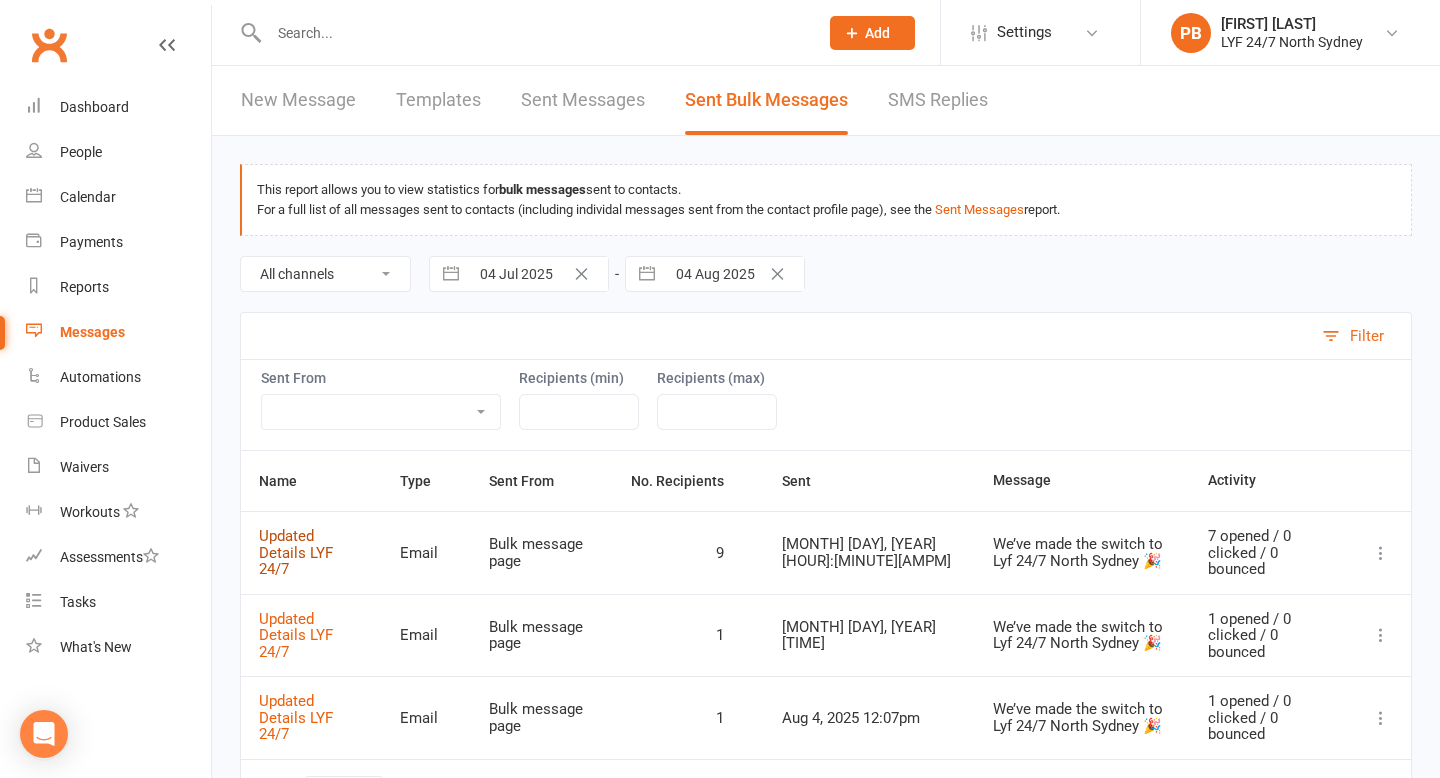 click on "Updated Details LYF 24/7" at bounding box center [296, 552] 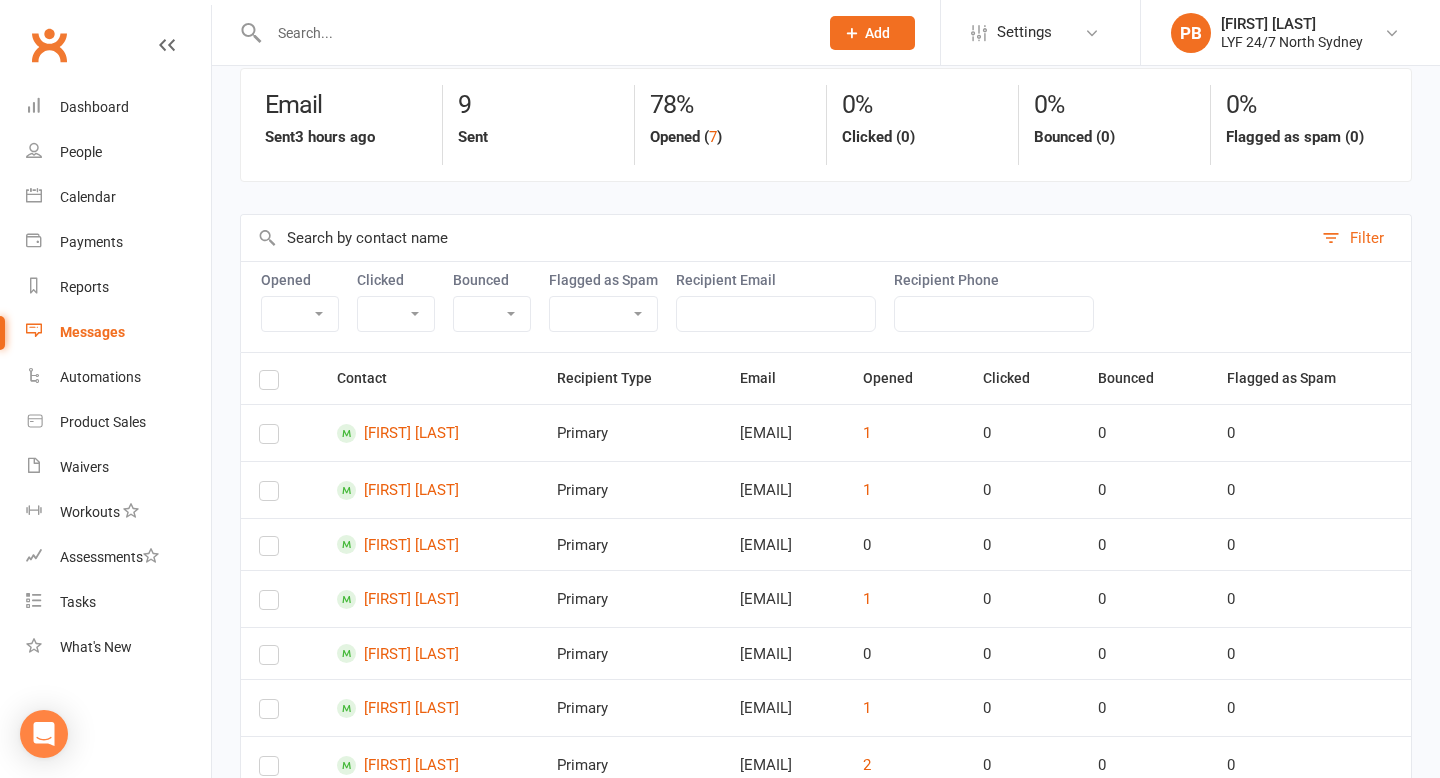 scroll, scrollTop: 380, scrollLeft: 0, axis: vertical 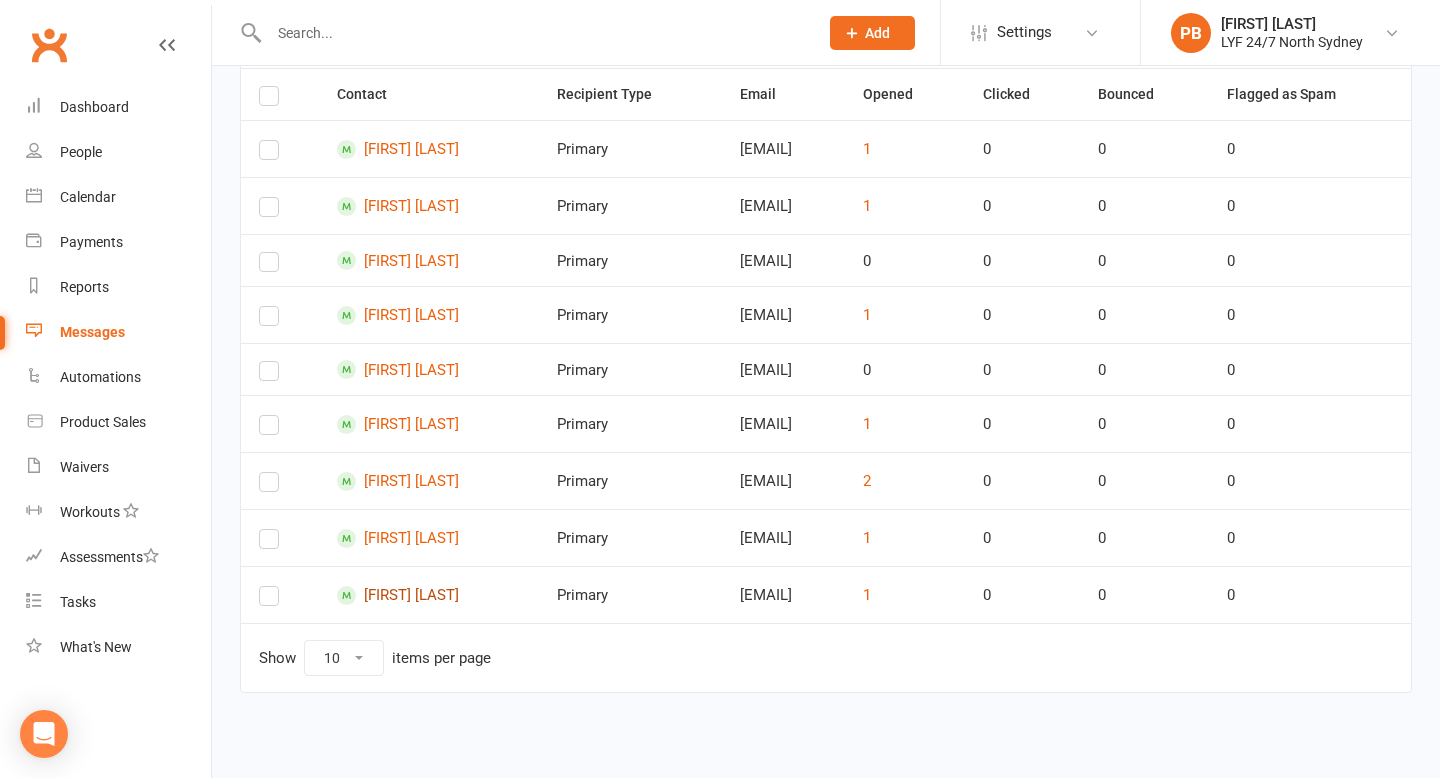 click on "[FIRST] [LAST]" at bounding box center (429, 595) 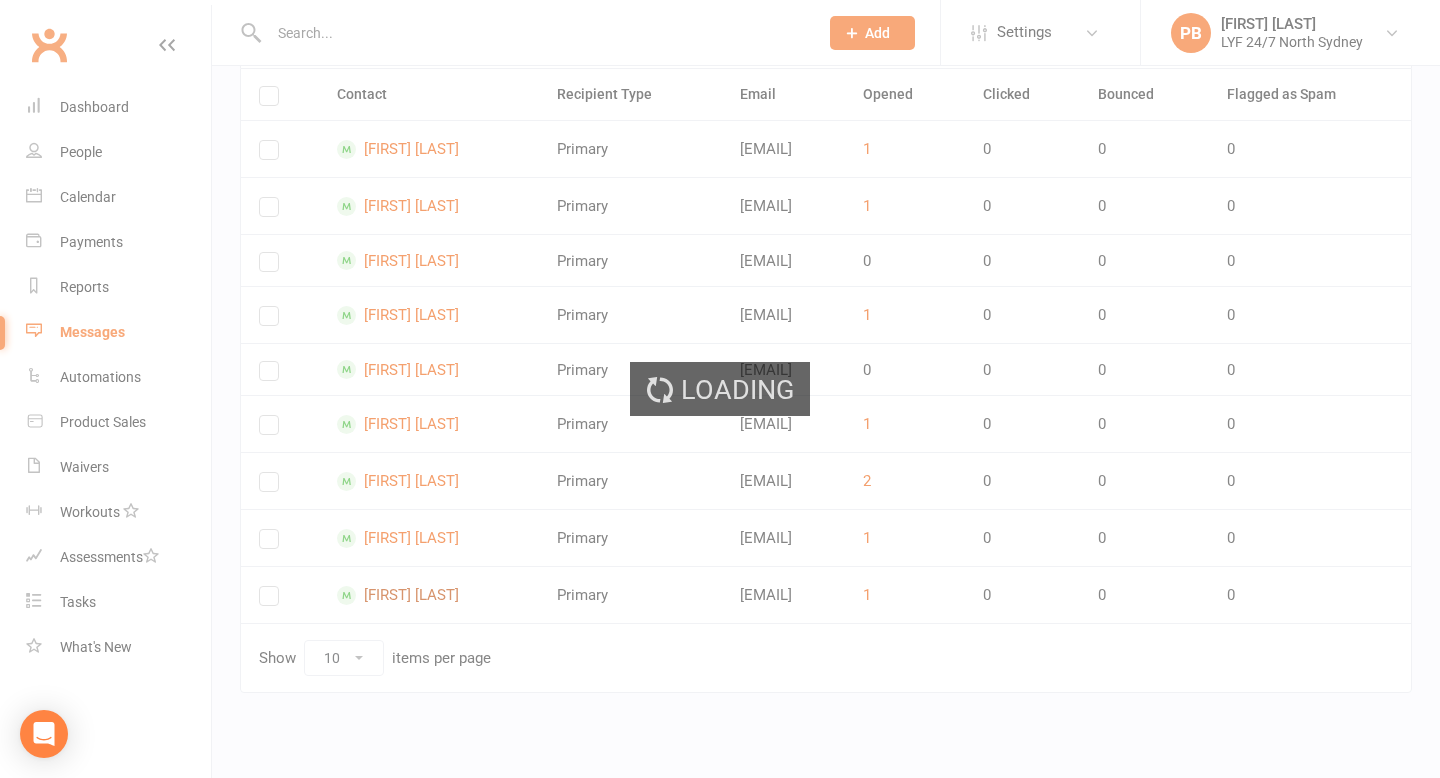 scroll, scrollTop: 0, scrollLeft: 0, axis: both 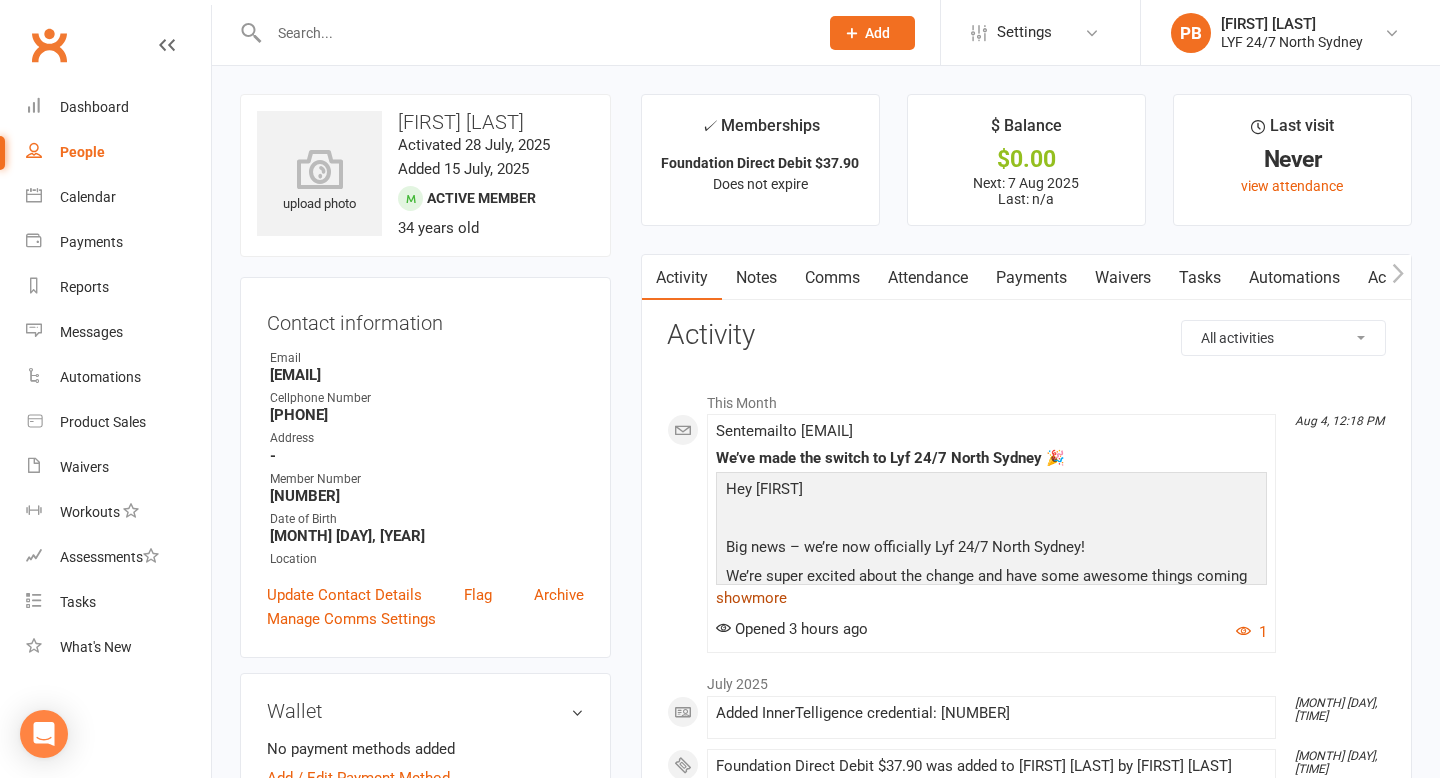 click on "show  more" at bounding box center (991, 598) 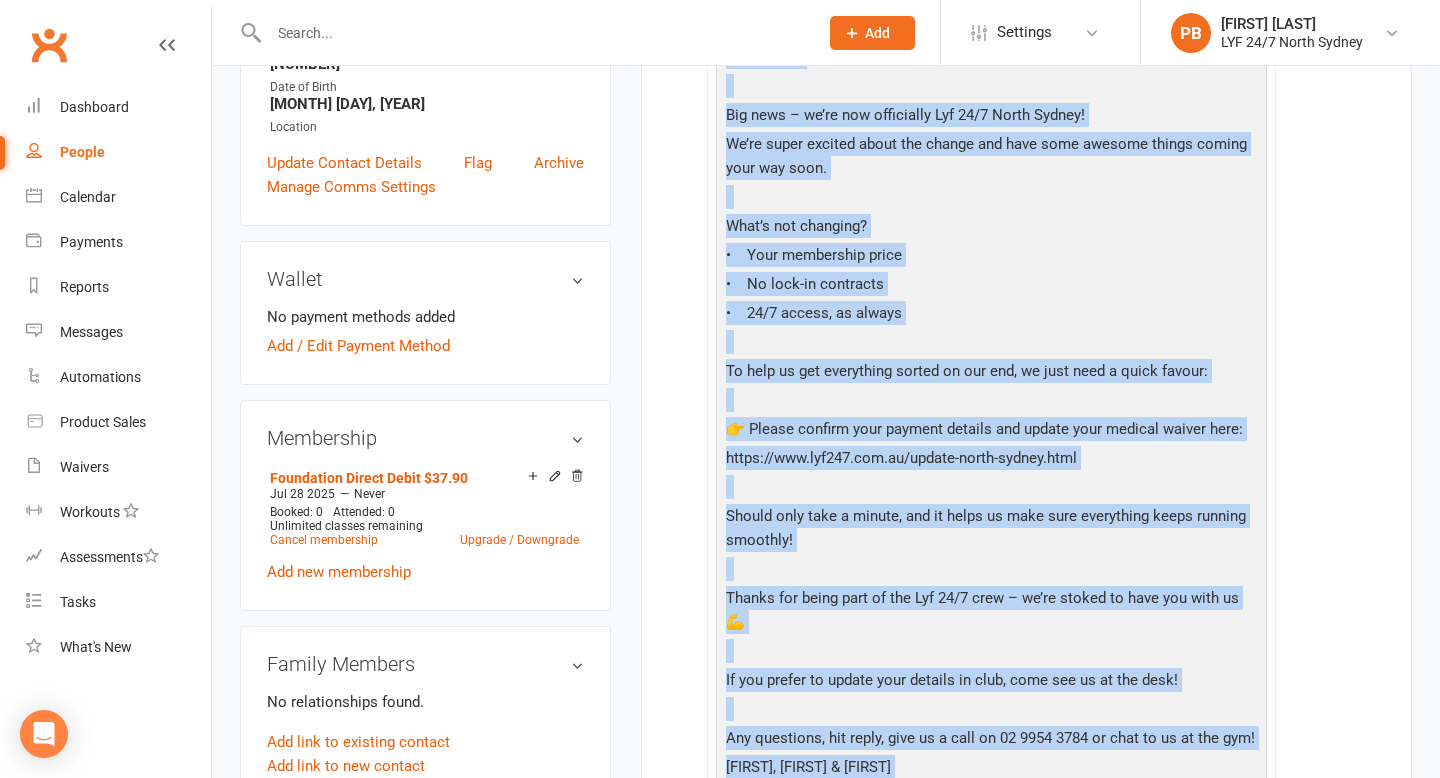 scroll, scrollTop: 483, scrollLeft: 0, axis: vertical 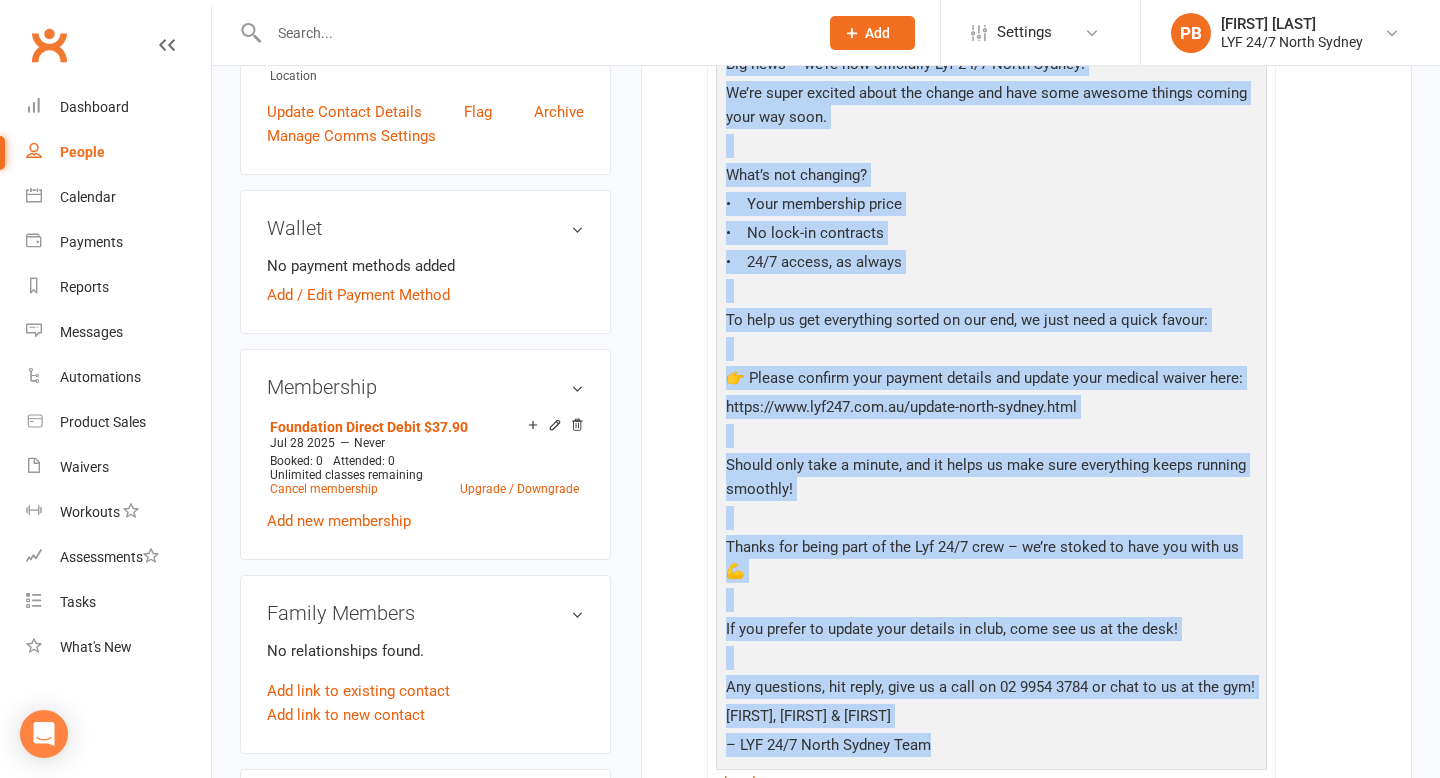 drag, startPoint x: 724, startPoint y: 491, endPoint x: 1055, endPoint y: 722, distance: 403.636 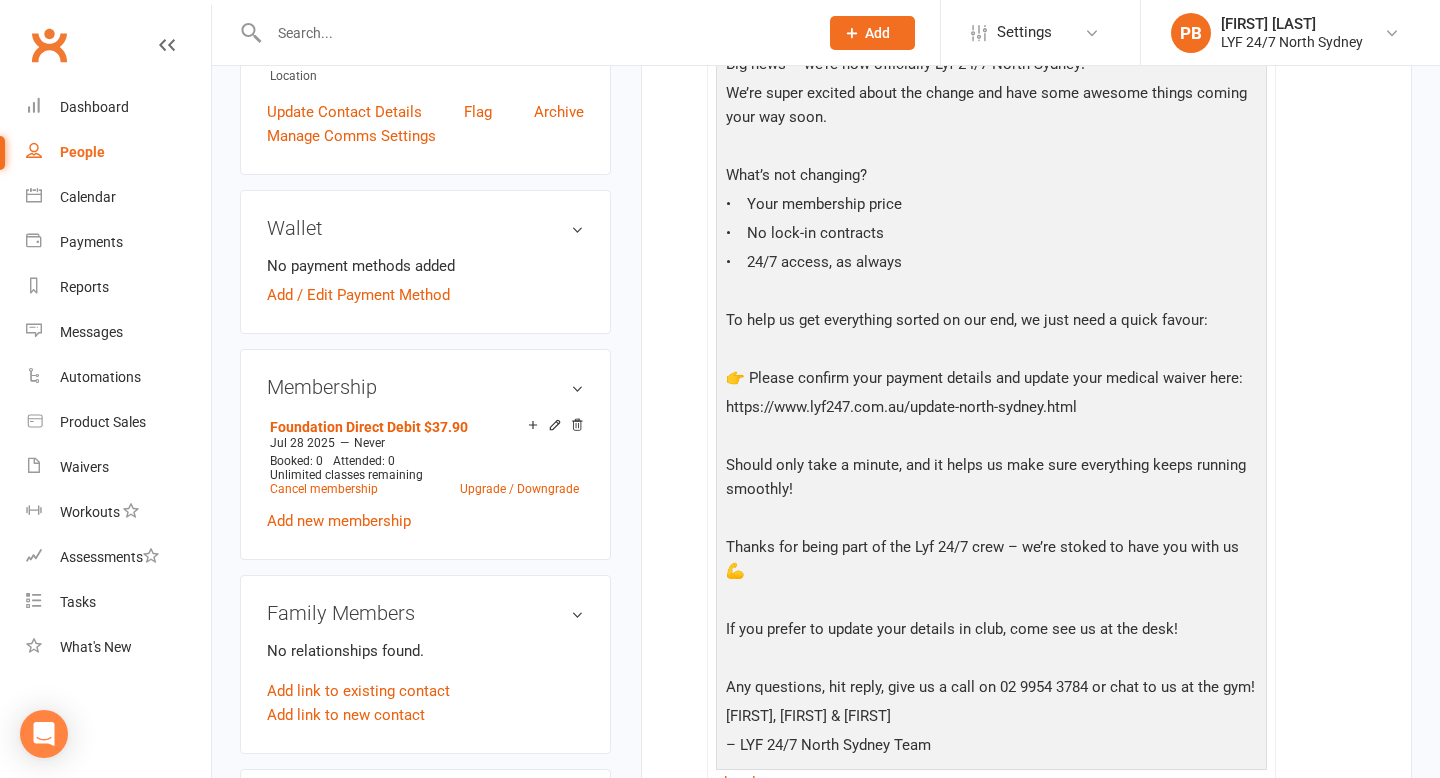 click at bounding box center [533, 33] 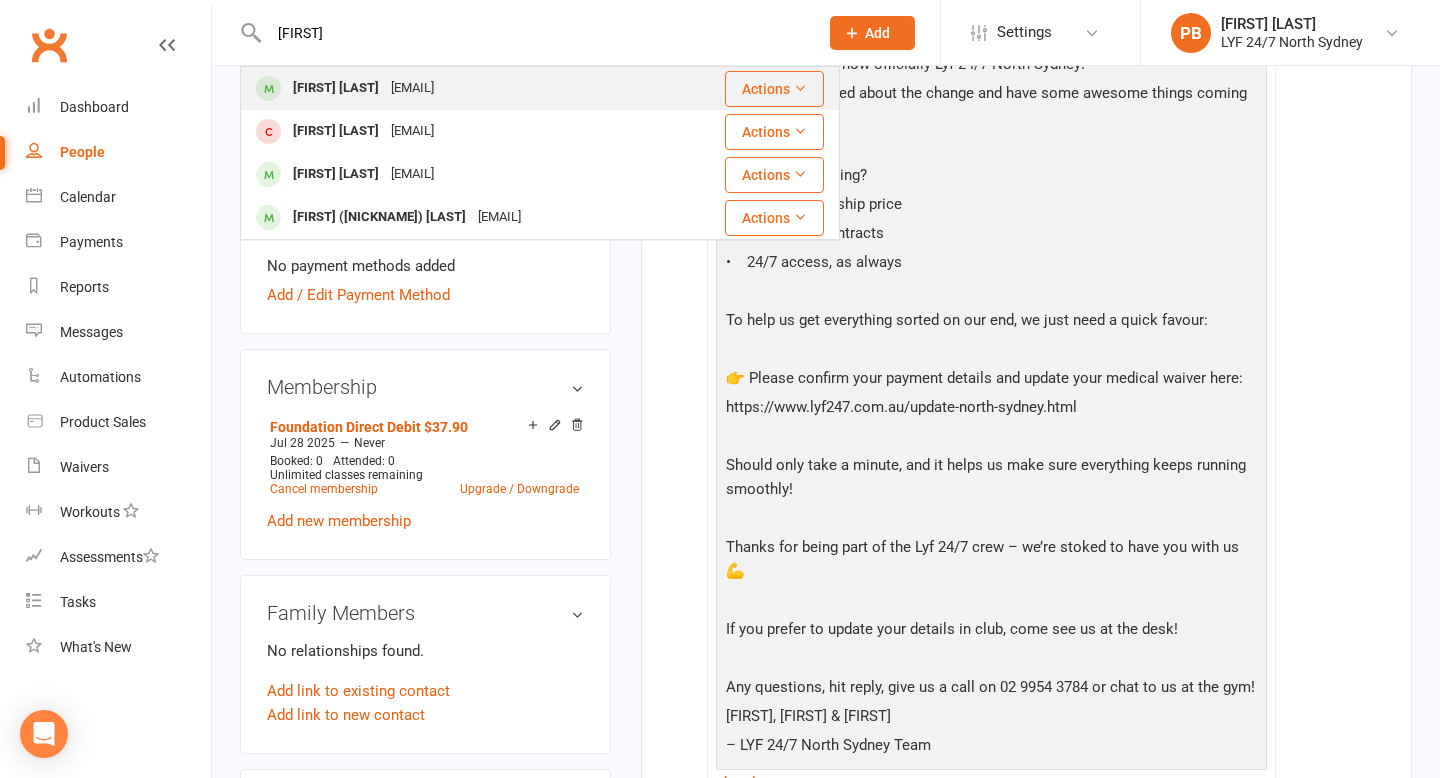 type on "[FIRST]" 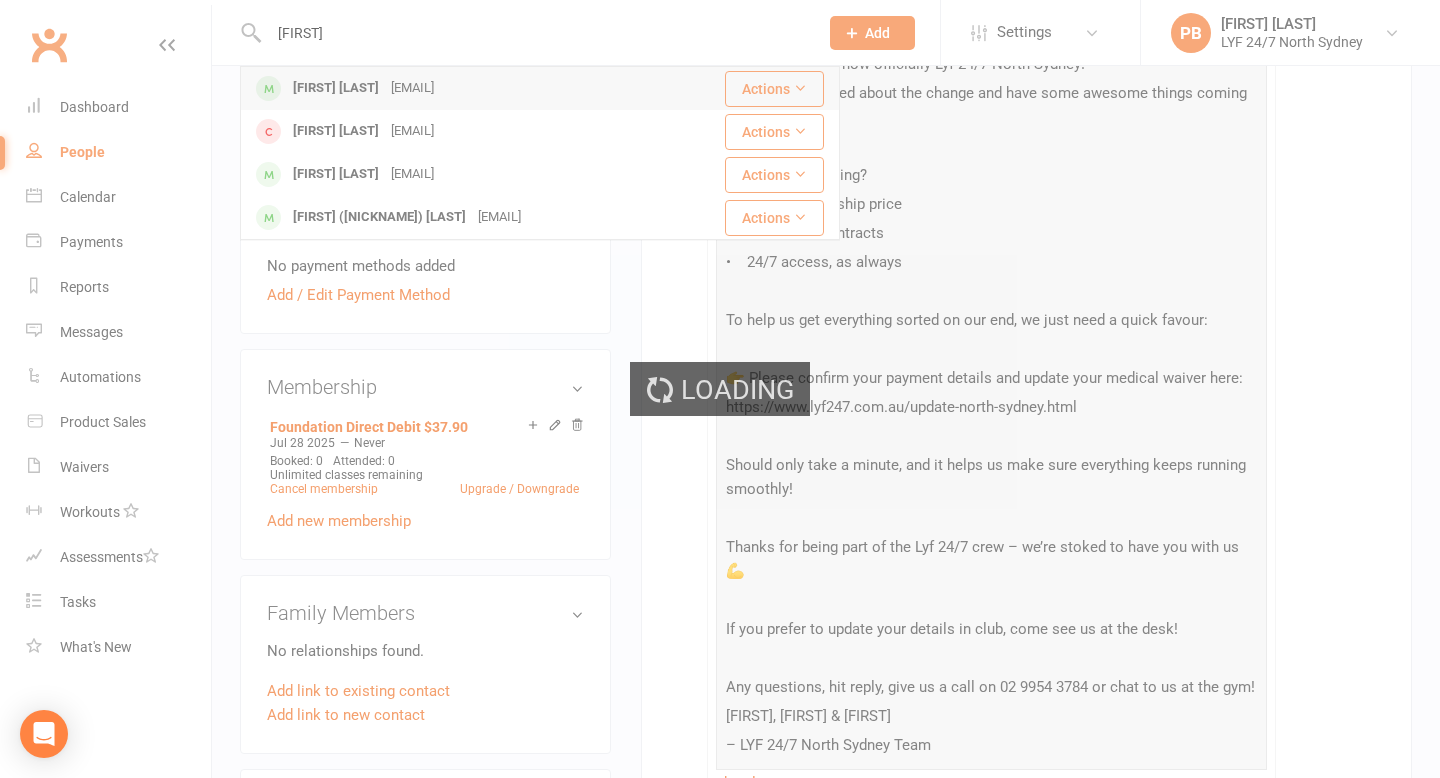 type 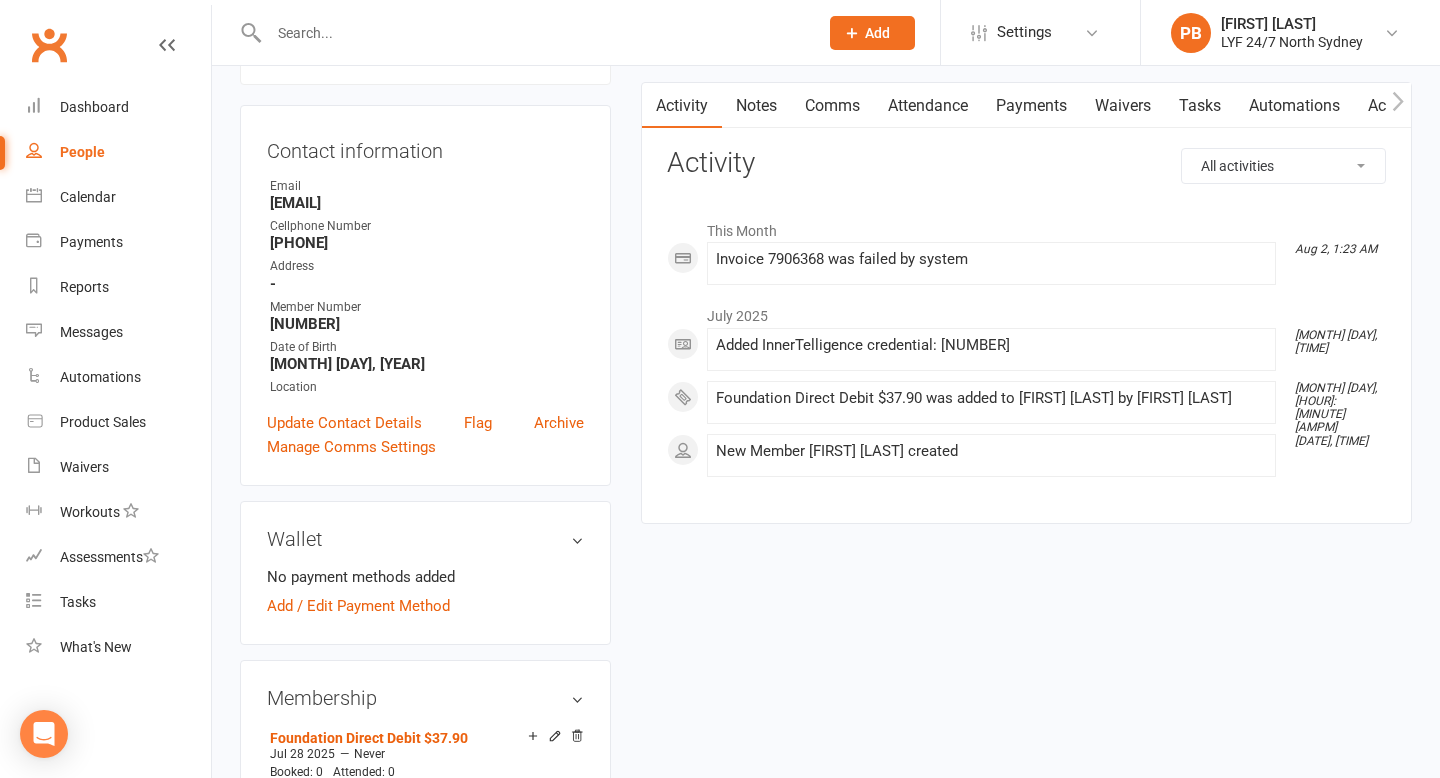 scroll, scrollTop: 0, scrollLeft: 0, axis: both 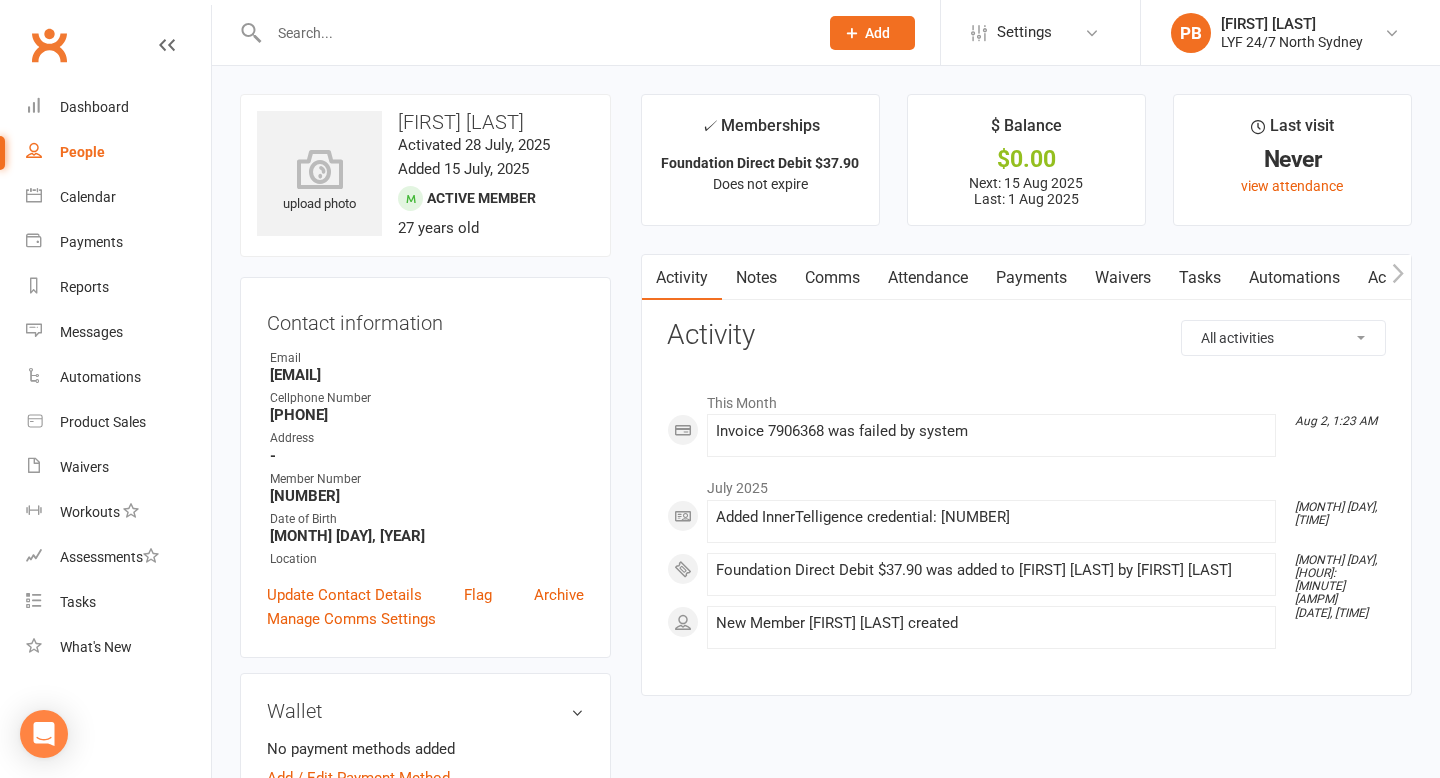 click on "Comms" at bounding box center [832, 278] 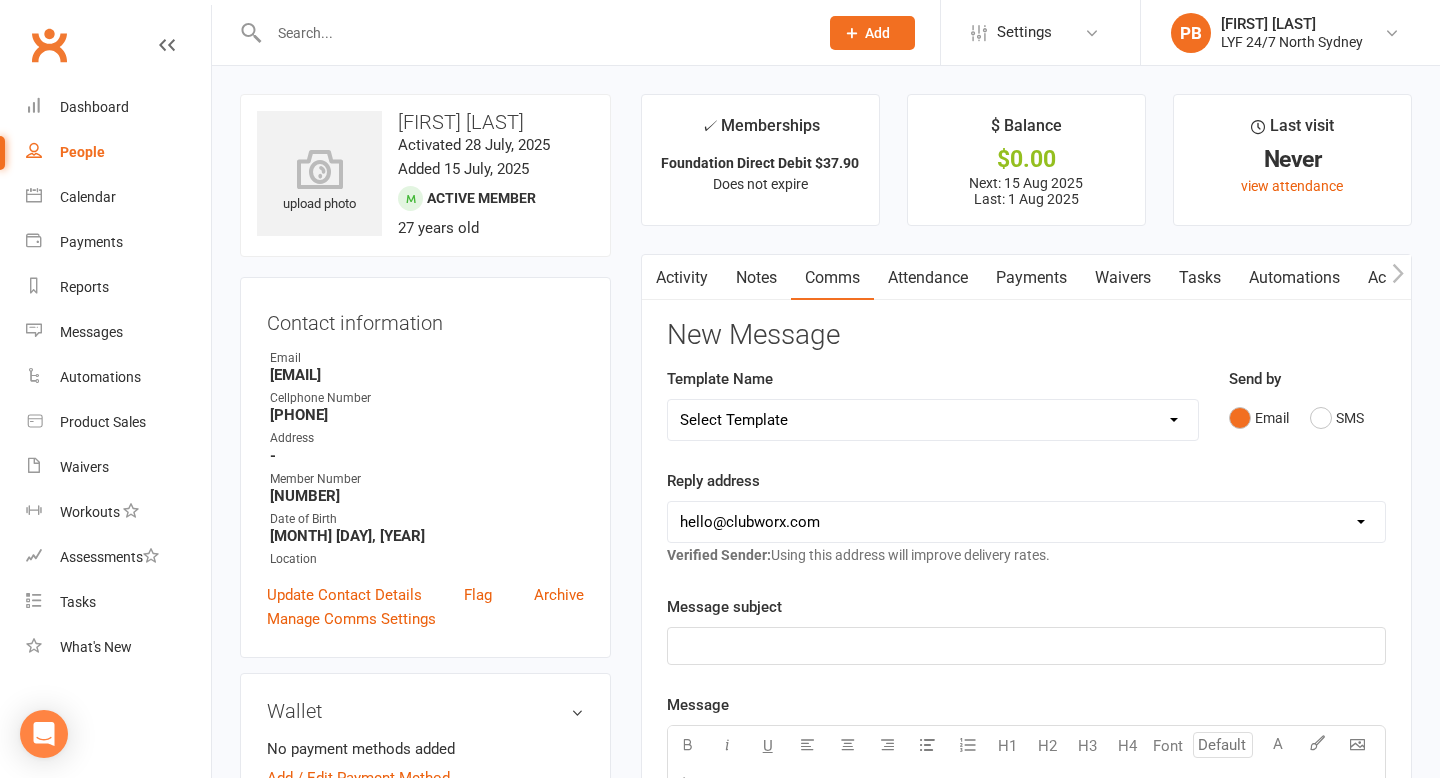 click on "﻿" 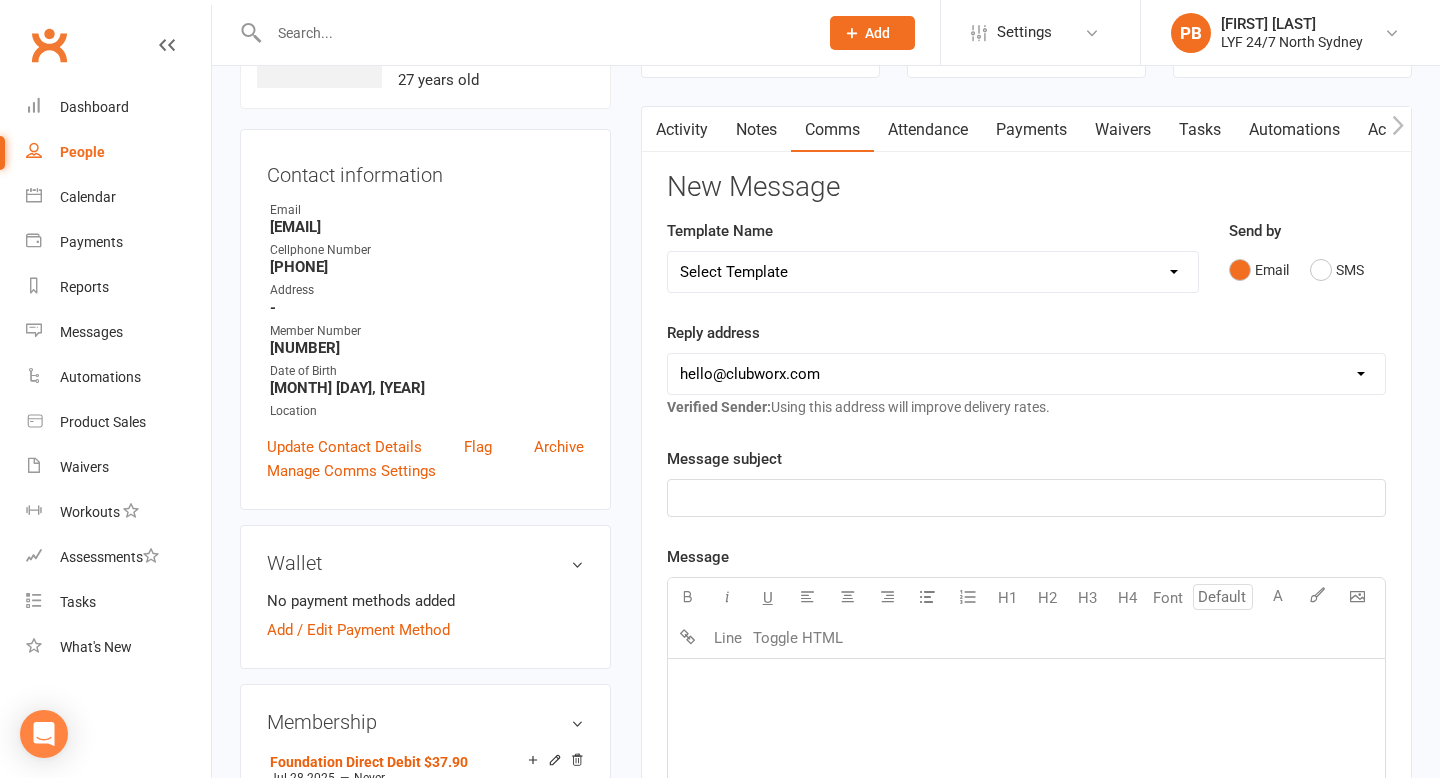scroll, scrollTop: 268, scrollLeft: 0, axis: vertical 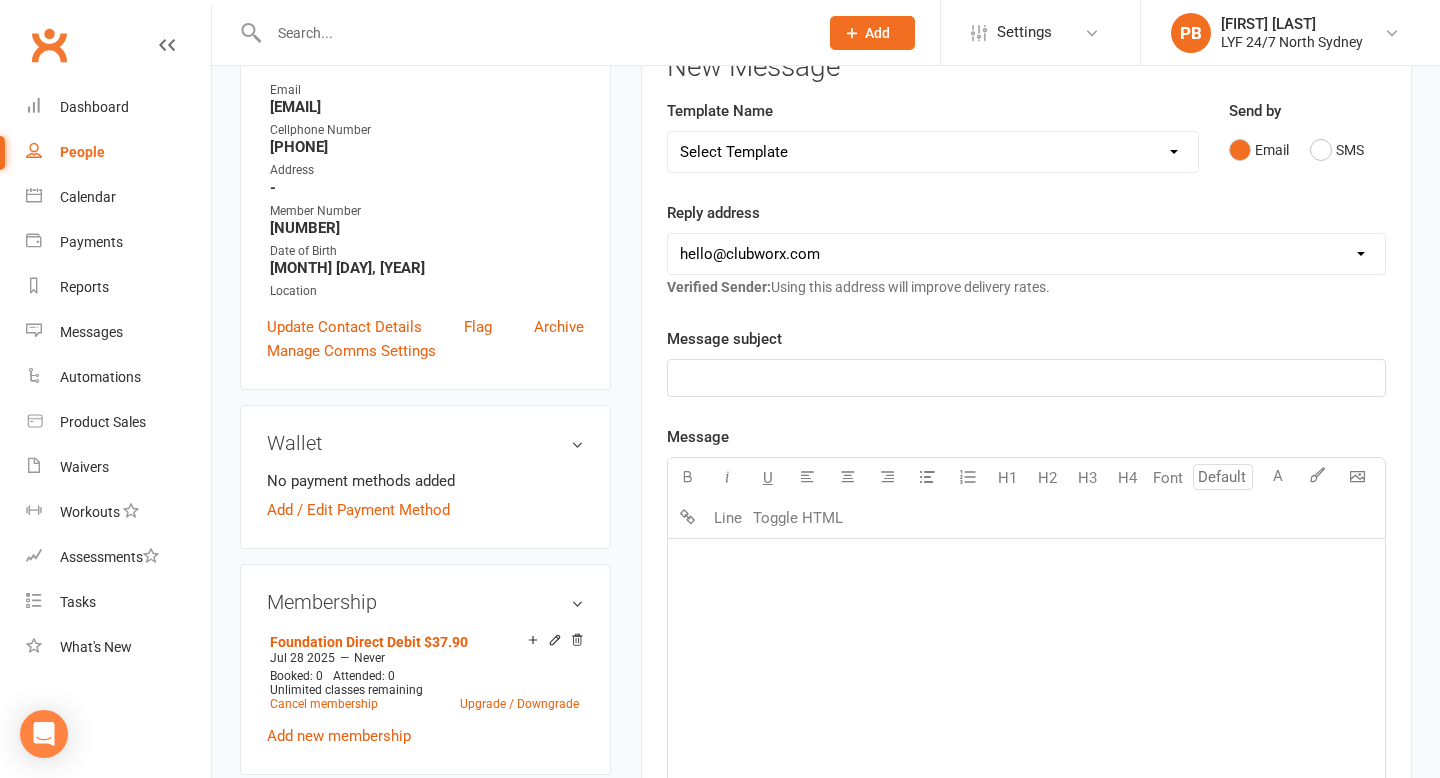 click on "﻿" 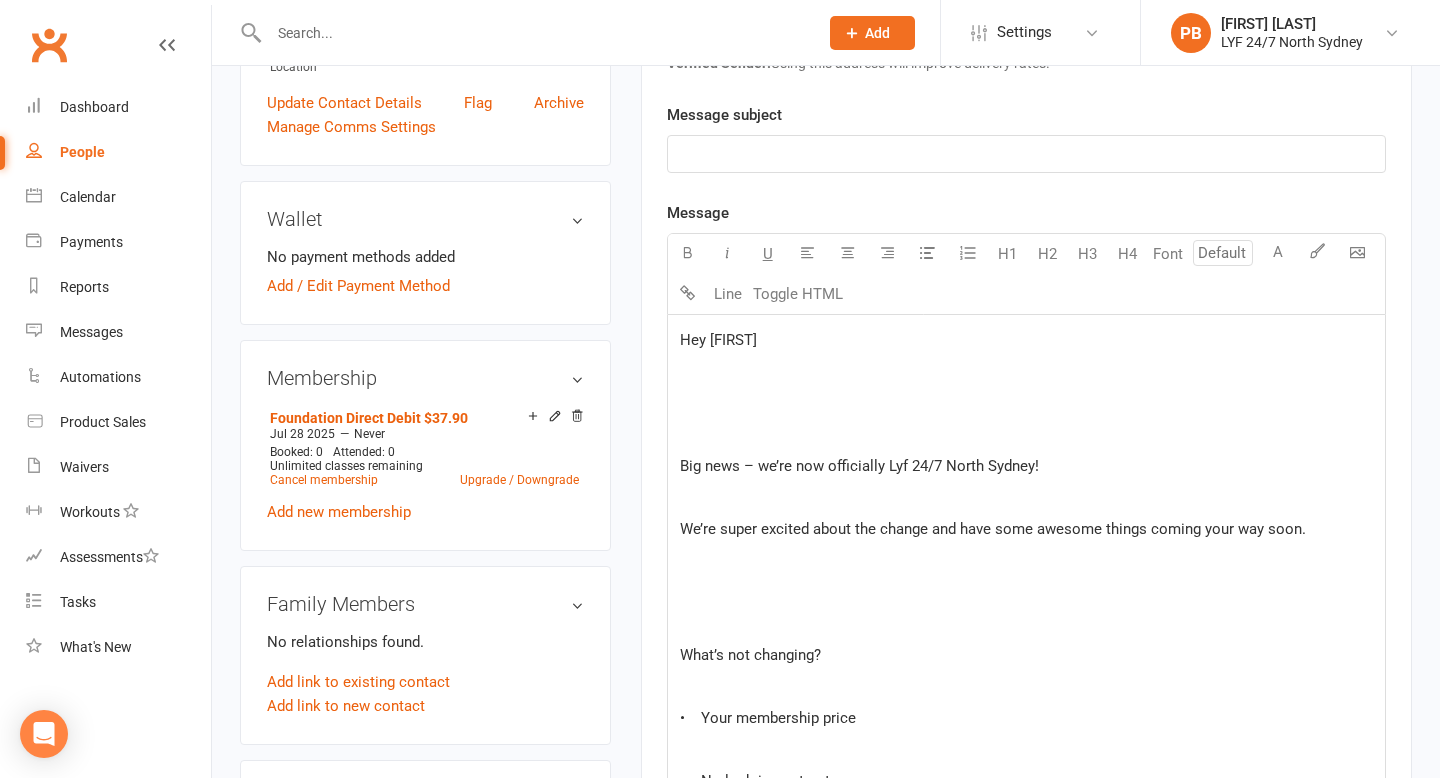 scroll, scrollTop: 478, scrollLeft: 0, axis: vertical 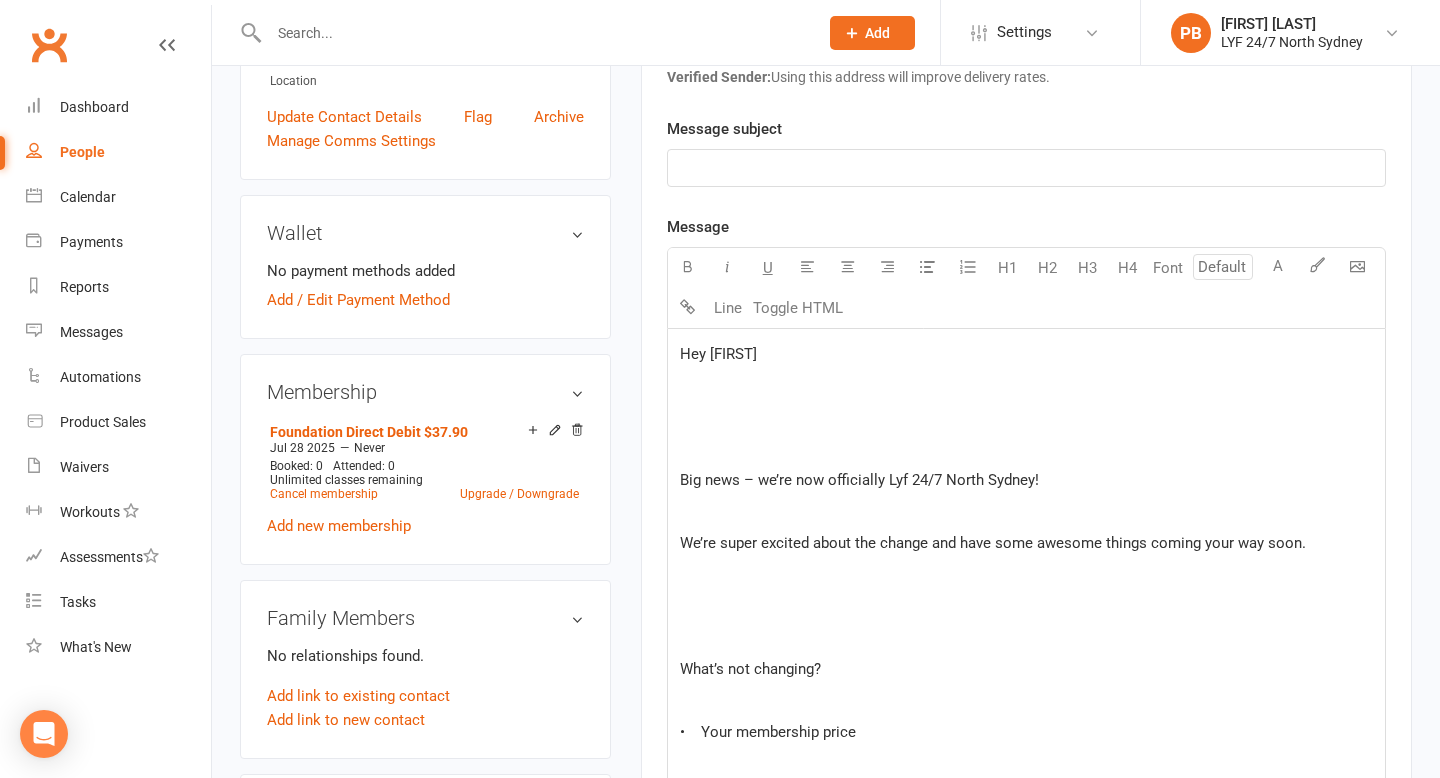 drag, startPoint x: 777, startPoint y: 358, endPoint x: 710, endPoint y: 355, distance: 67.06713 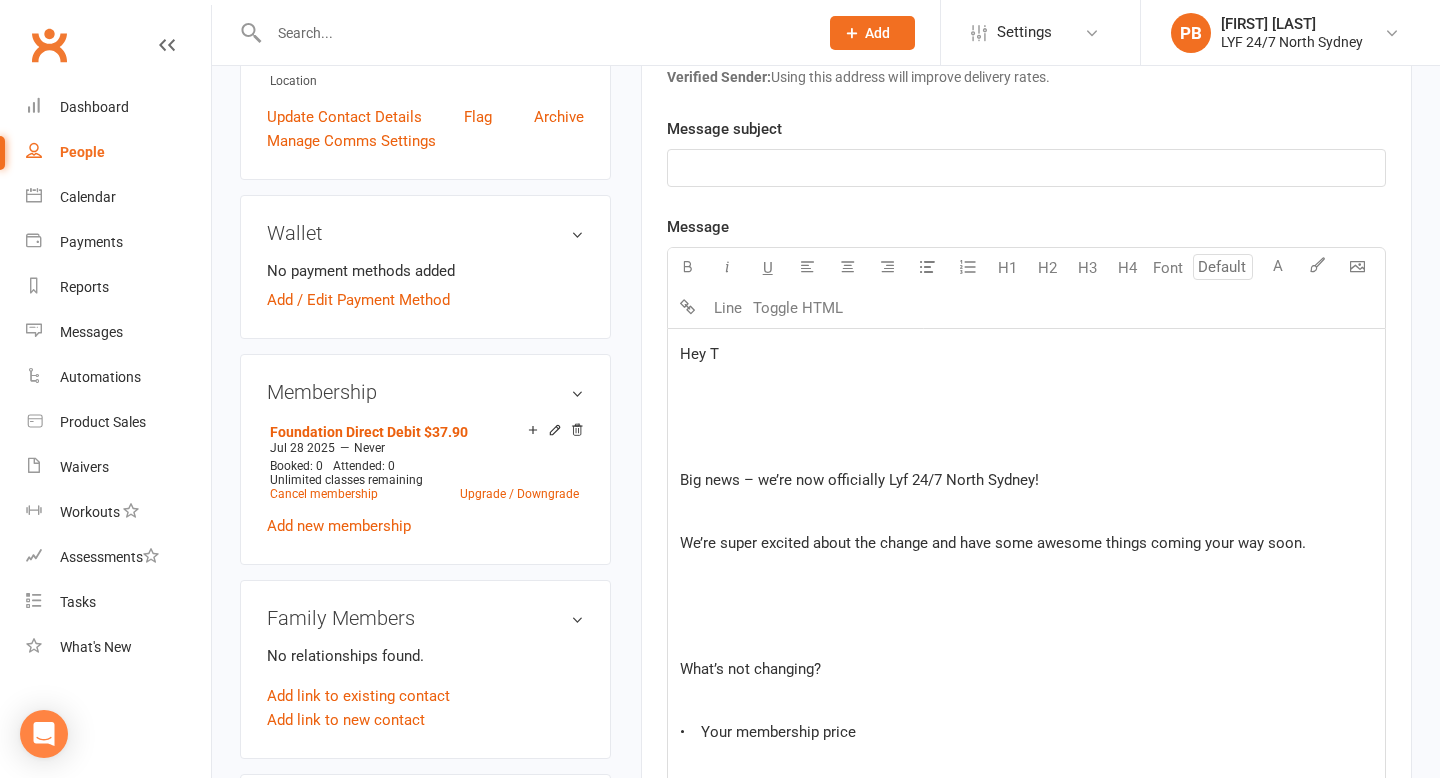 type 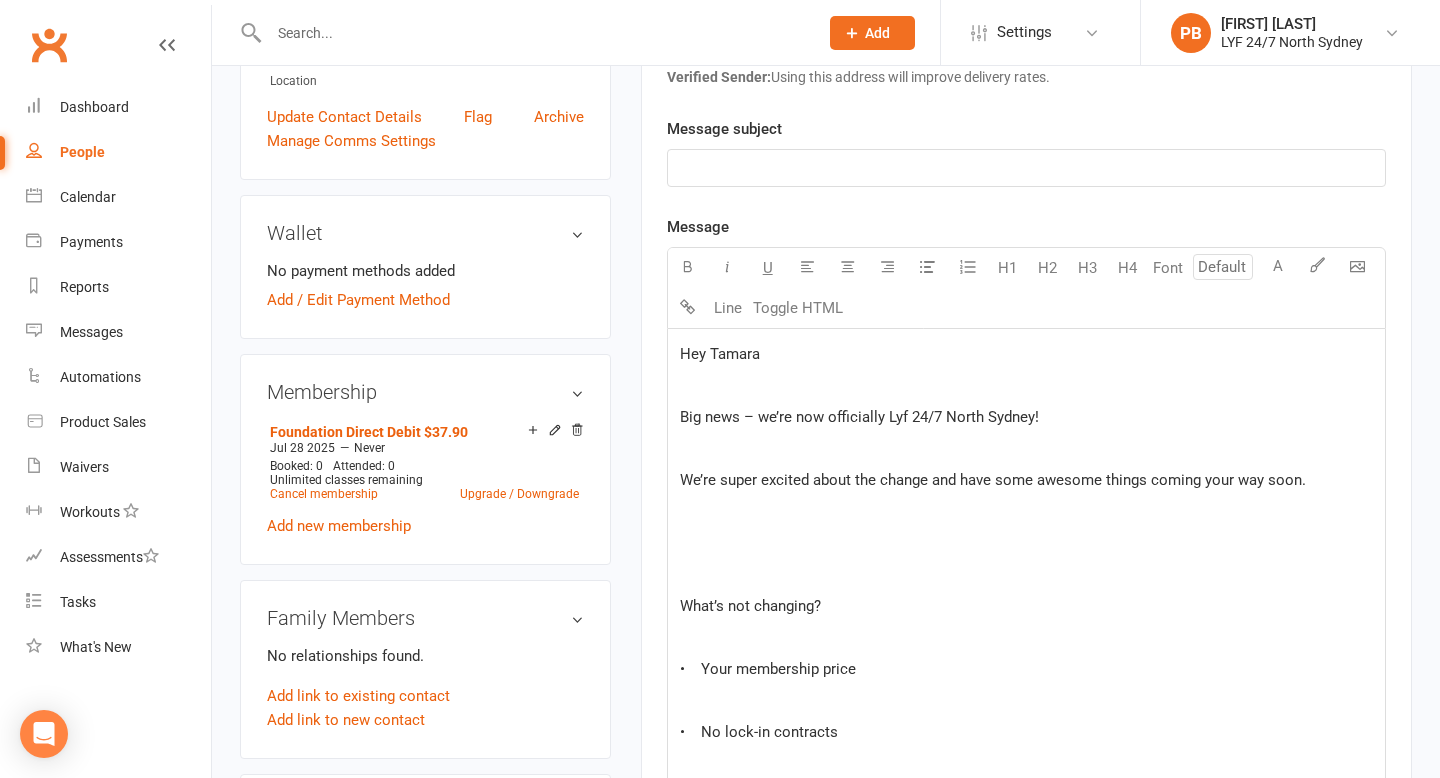 click on "We’re super excited about the change and have some awesome things coming your way soon." 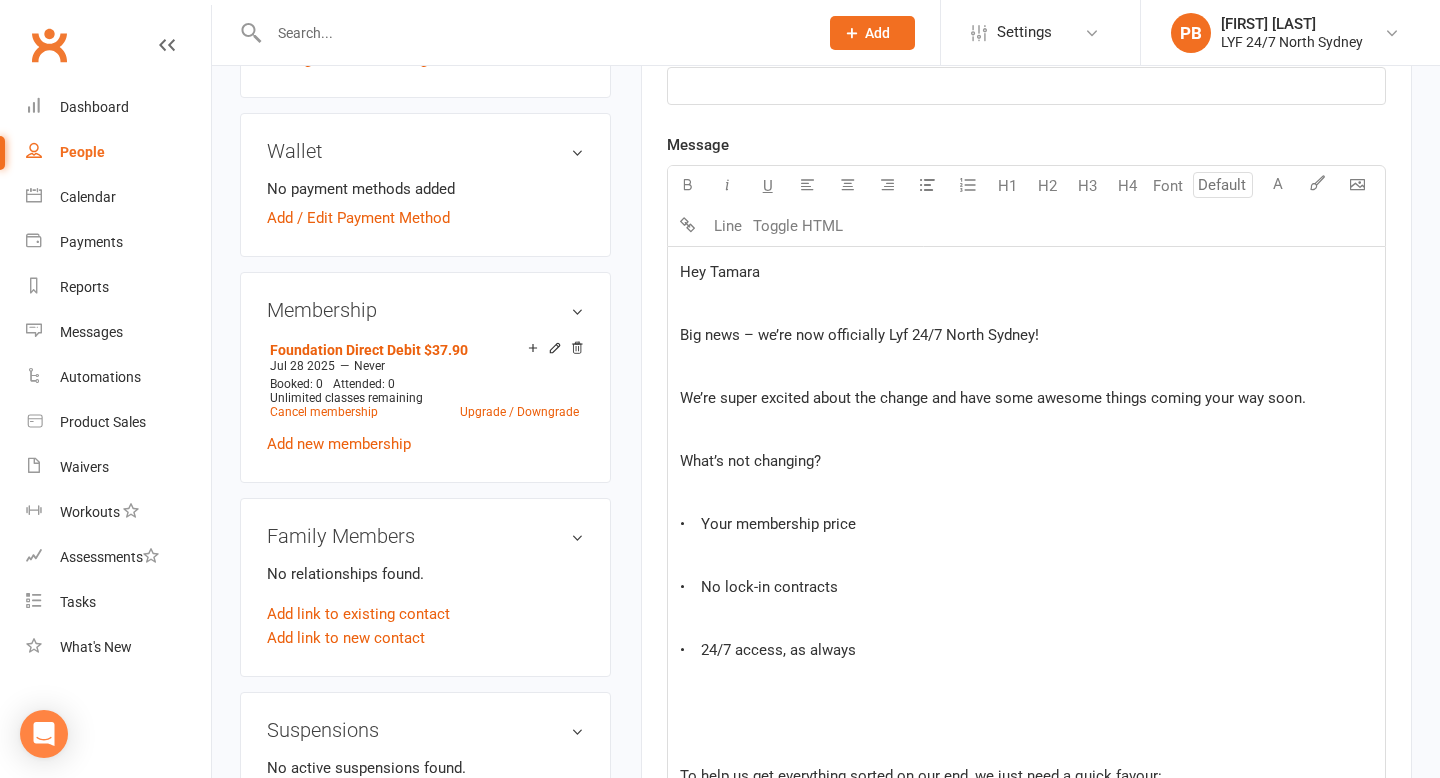 scroll, scrollTop: 559, scrollLeft: 0, axis: vertical 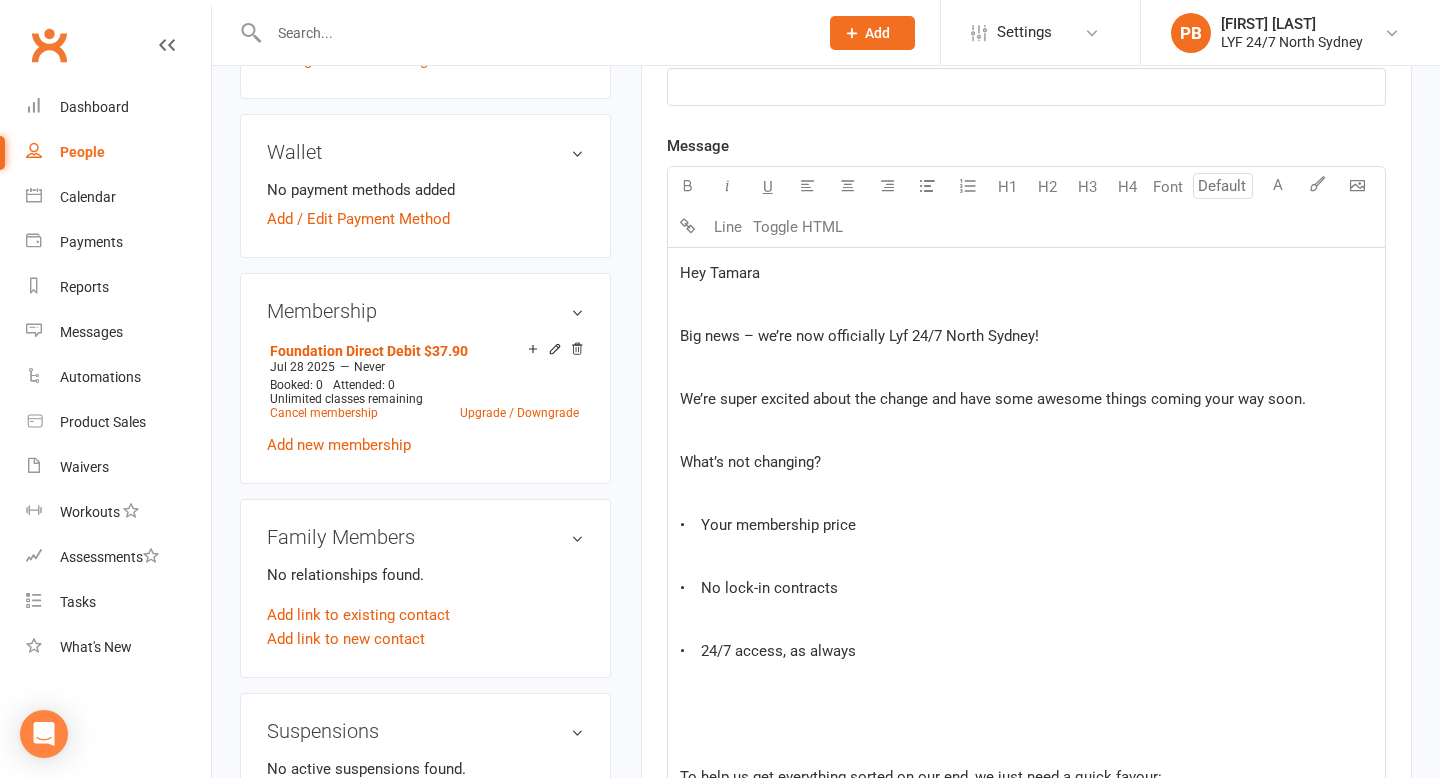 click on "﻿" 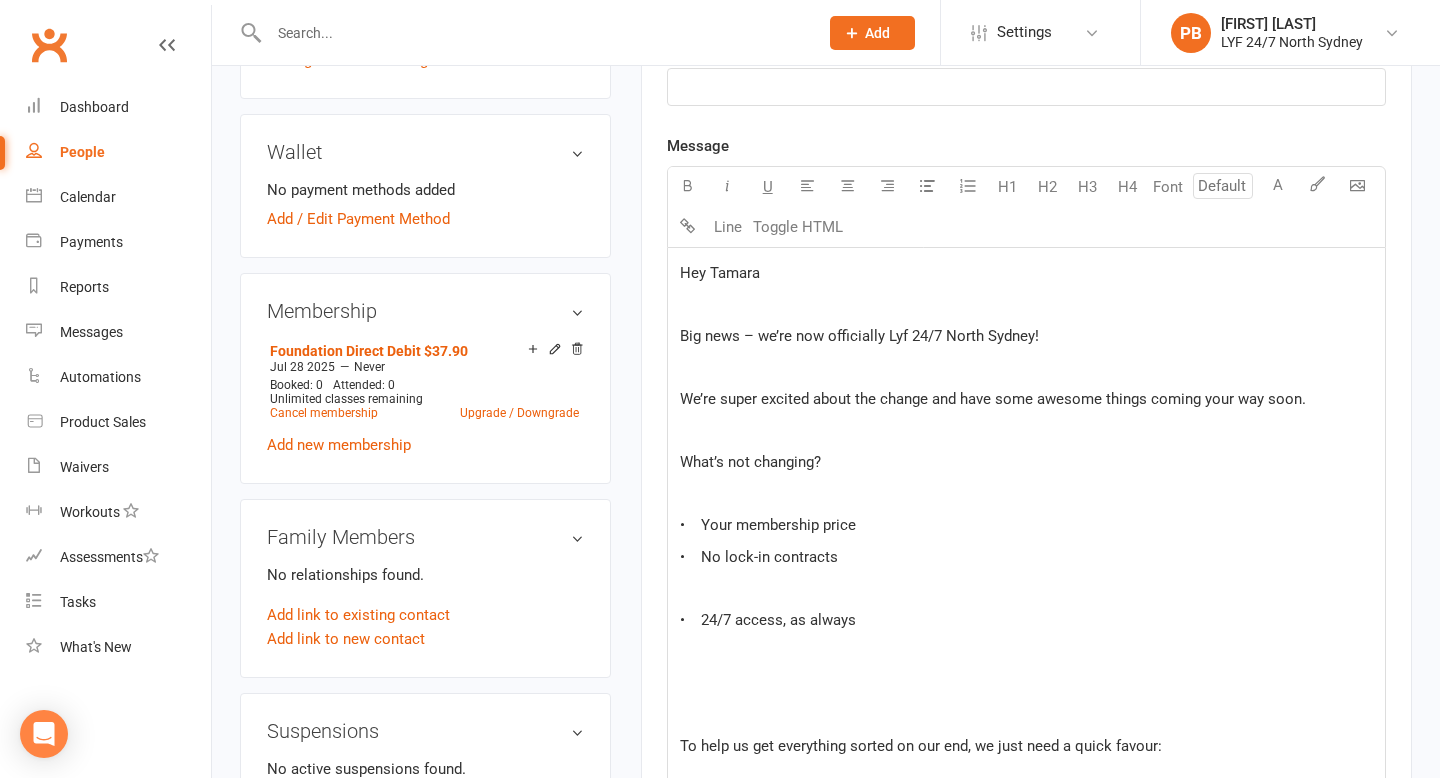click on "﻿" 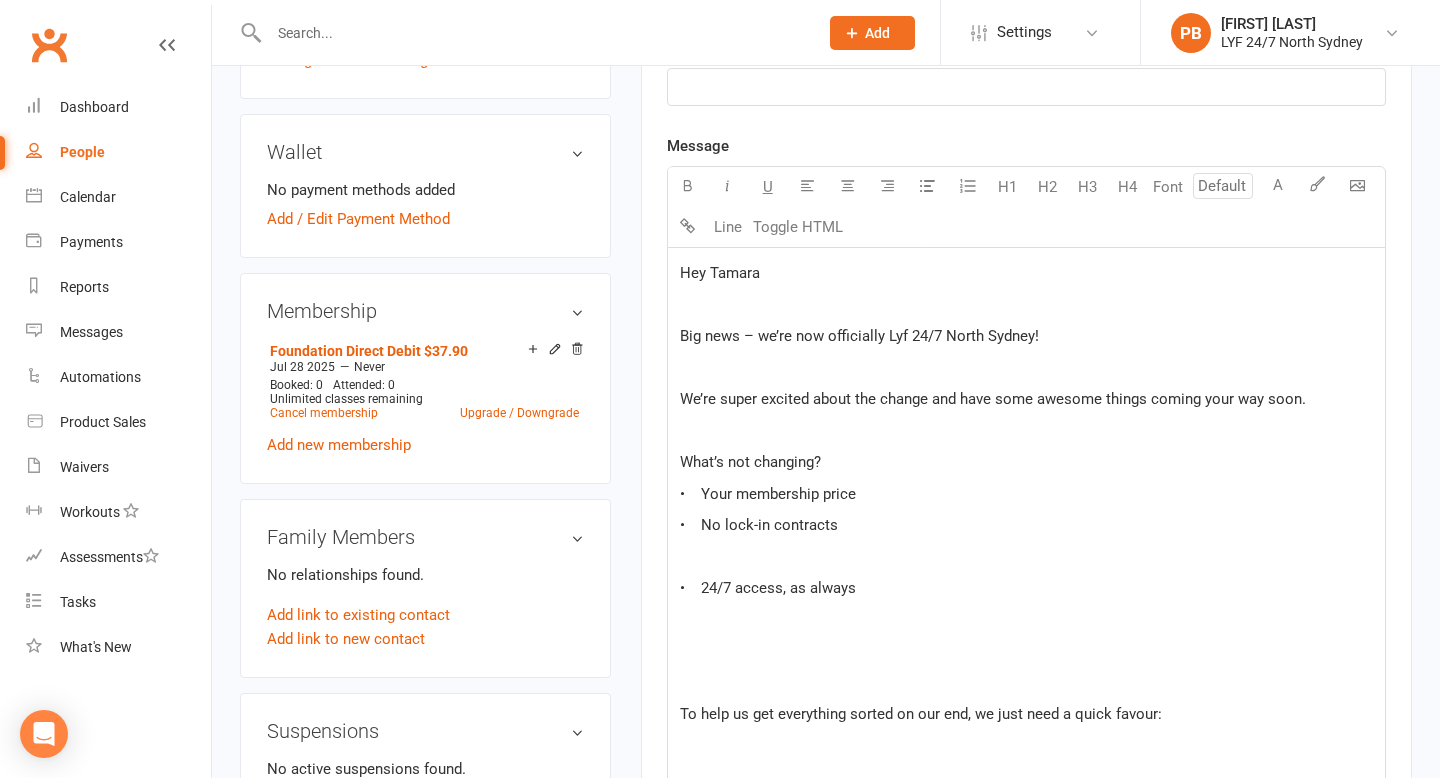 click on "﻿" 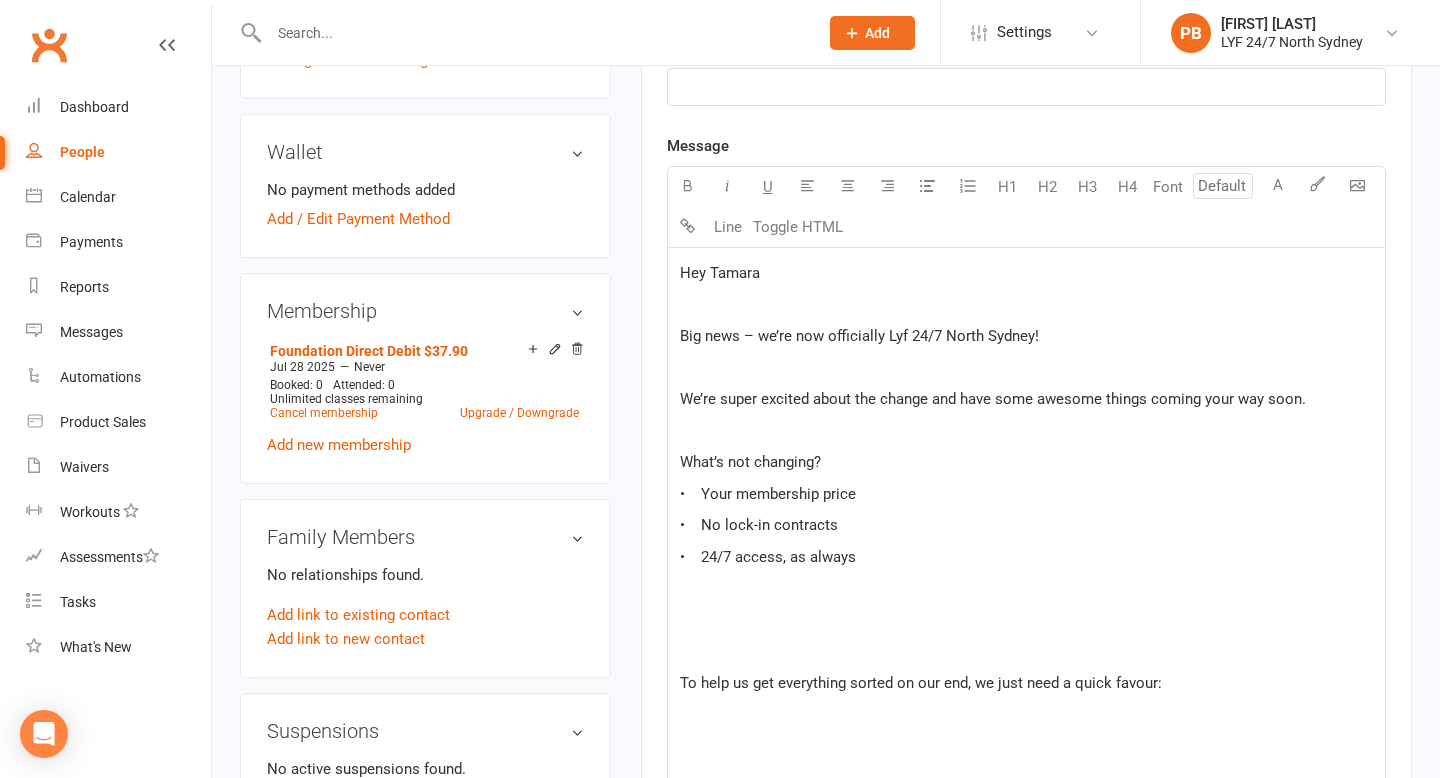 click on "Hey [FIRST] ﻿ Big news – we’re now officially Lyf 24/7 North Sydney! ﻿ We’re super excited about the change and have some awesome things coming your way soon. ﻿ What’s not changing?     •    Your membership price     •    No lock-in contracts     •    24/7 access, as always ﻿   ﻿ To help us get everything sorted on our end, we just need a quick favour: ﻿   ﻿ 👉 Please confirm your payment details and update your medical waiver here: ﻿ https://www.lyf247.com.au/update-north-sydney.html ﻿   ﻿ Should only take a minute, and it helps us make sure everything keeps running smoothly! ﻿   ﻿ Thanks for being part of the Lyf 24/7 crew – we’re stoked to have you with us 💪 ﻿   ﻿ If you prefer to update your details in club, come see us at the desk! ﻿   ﻿ Any questions, hit reply, give us a call on [PHONE] or chat to us at the gym! ﻿  [FIRST], [FIRST] & [FIRST] ﻿ – LYF 24/7 North Sydney Team" 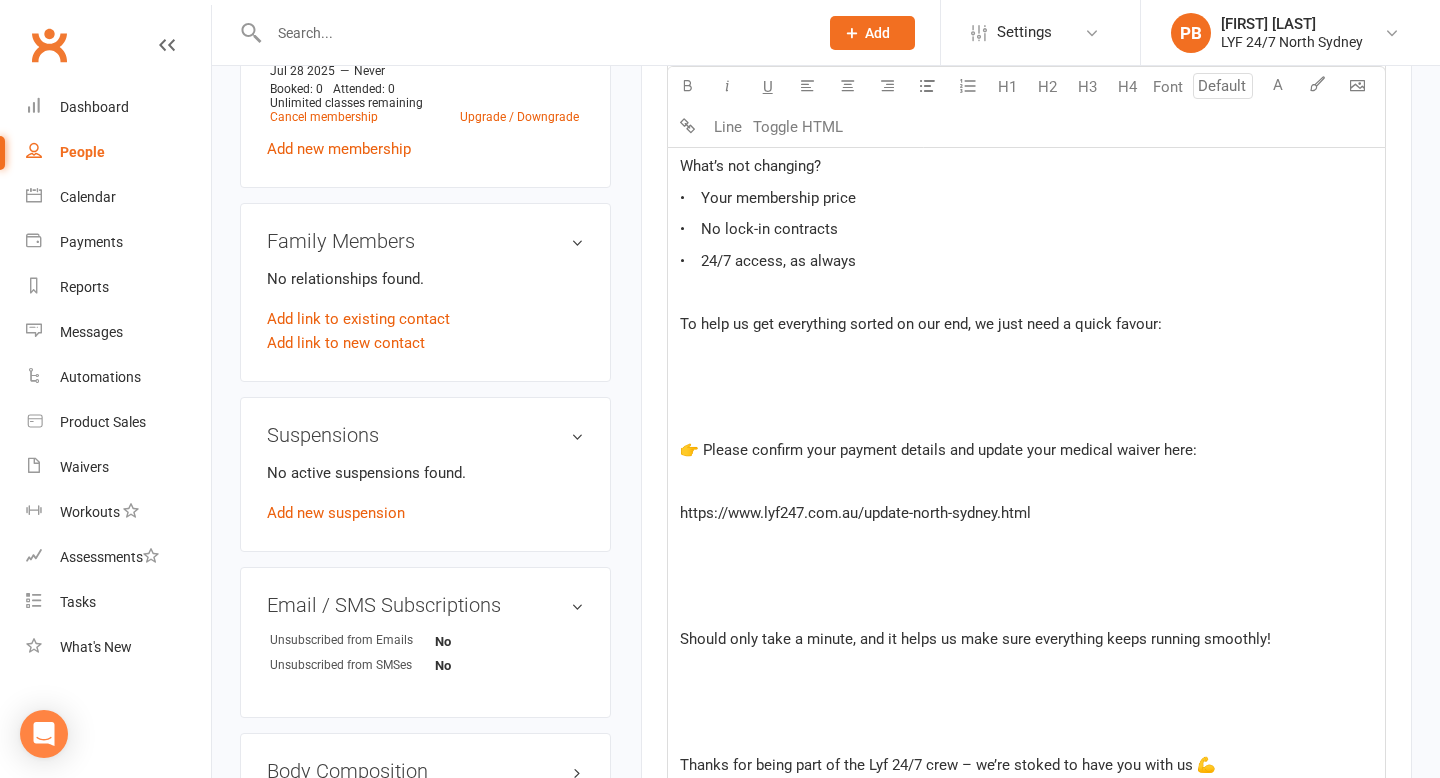 scroll, scrollTop: 764, scrollLeft: 0, axis: vertical 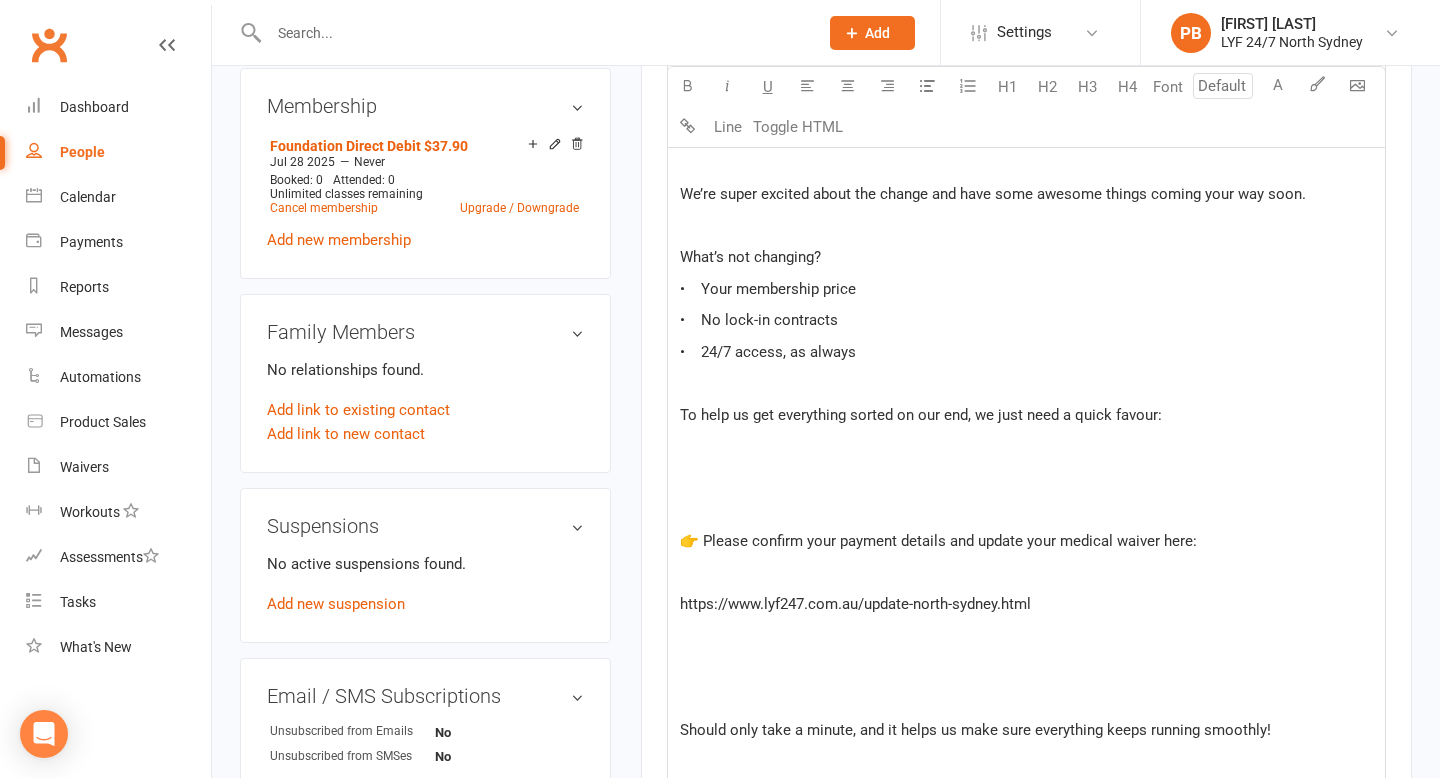 click on "﻿" 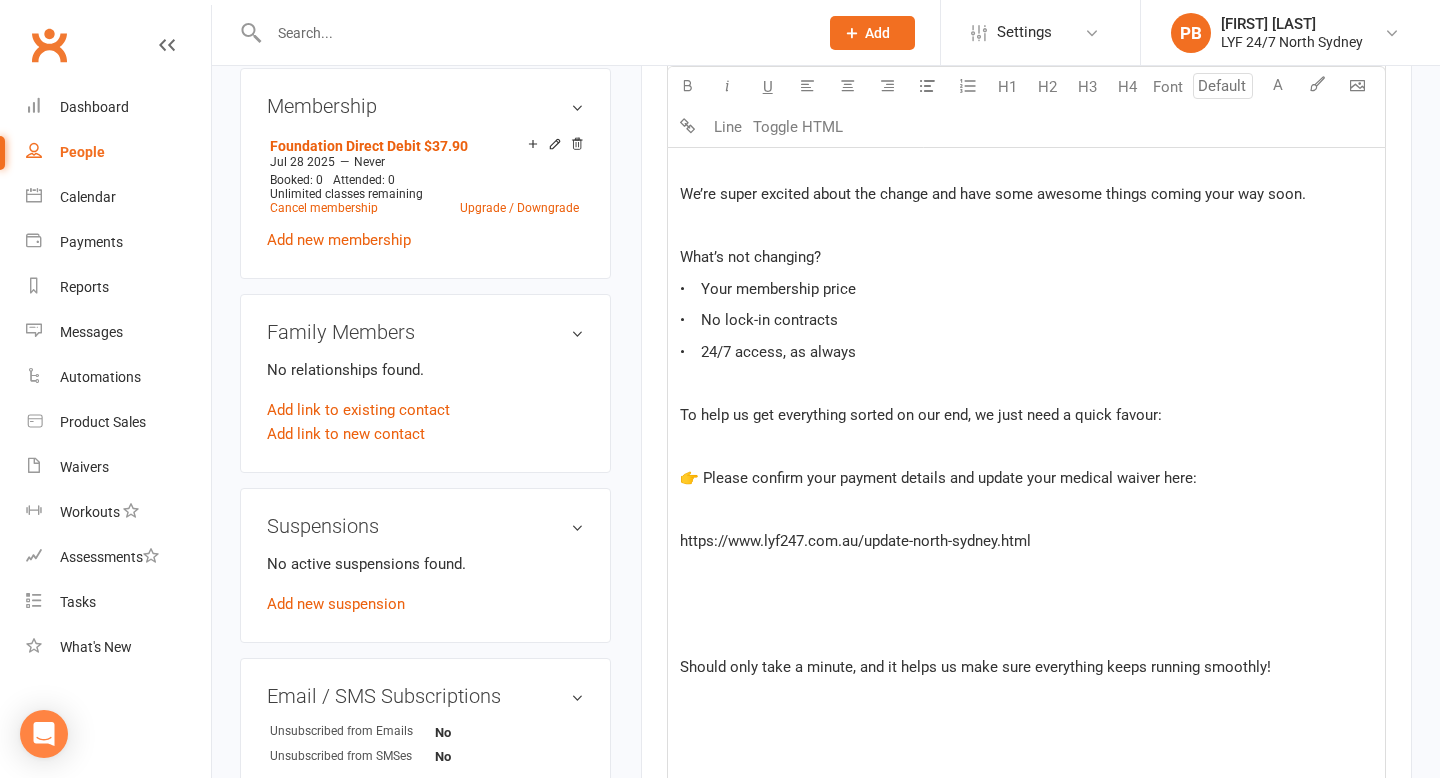 click on "﻿" 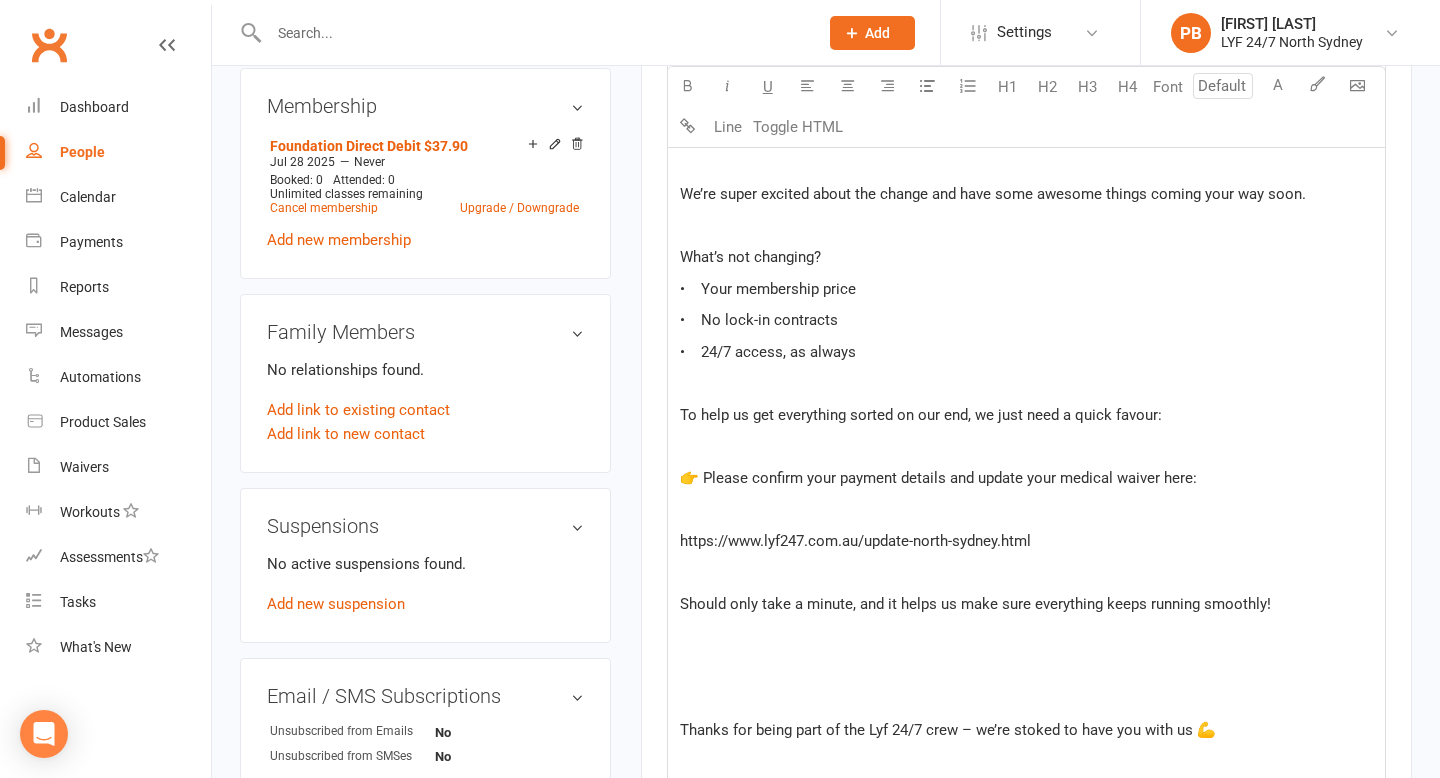 click on "﻿" 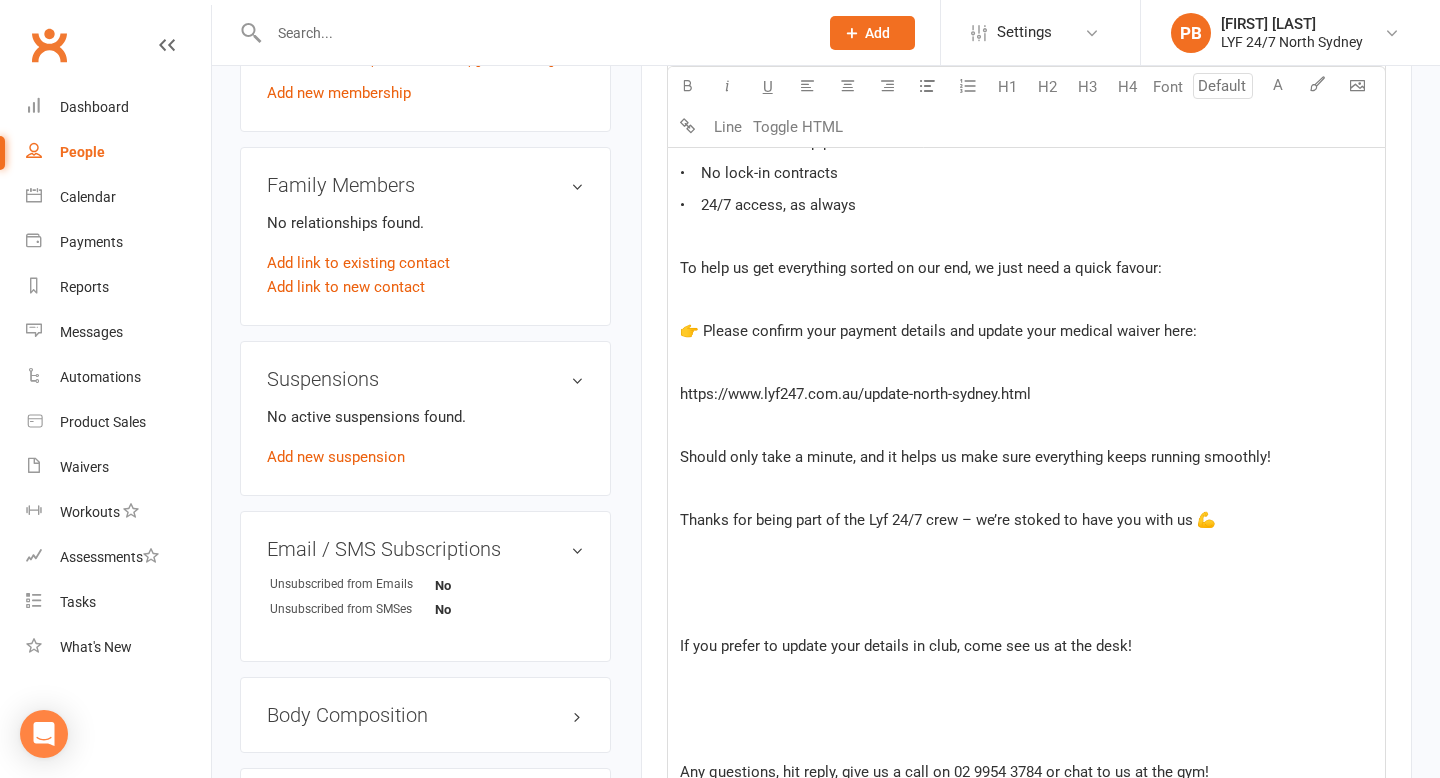 scroll, scrollTop: 996, scrollLeft: 0, axis: vertical 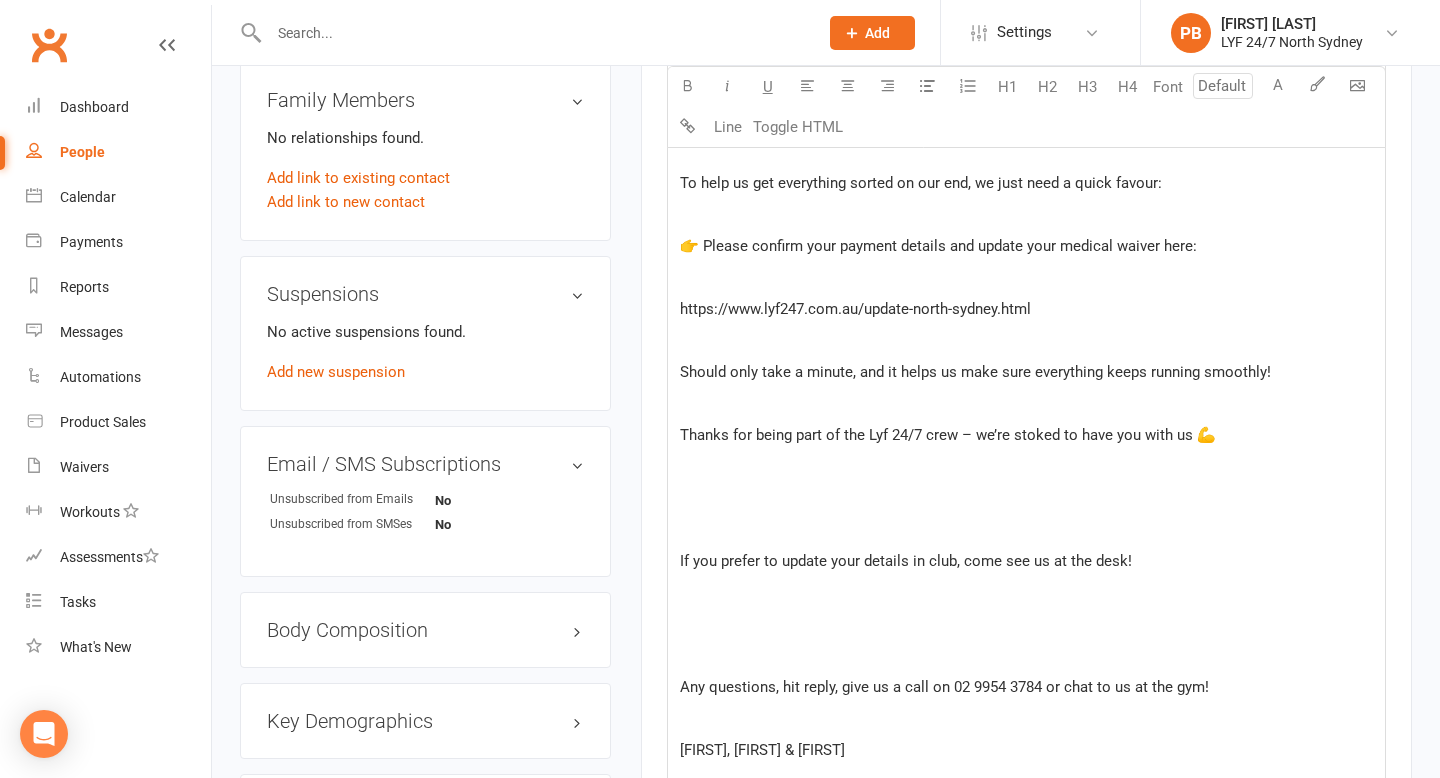 click on "﻿" 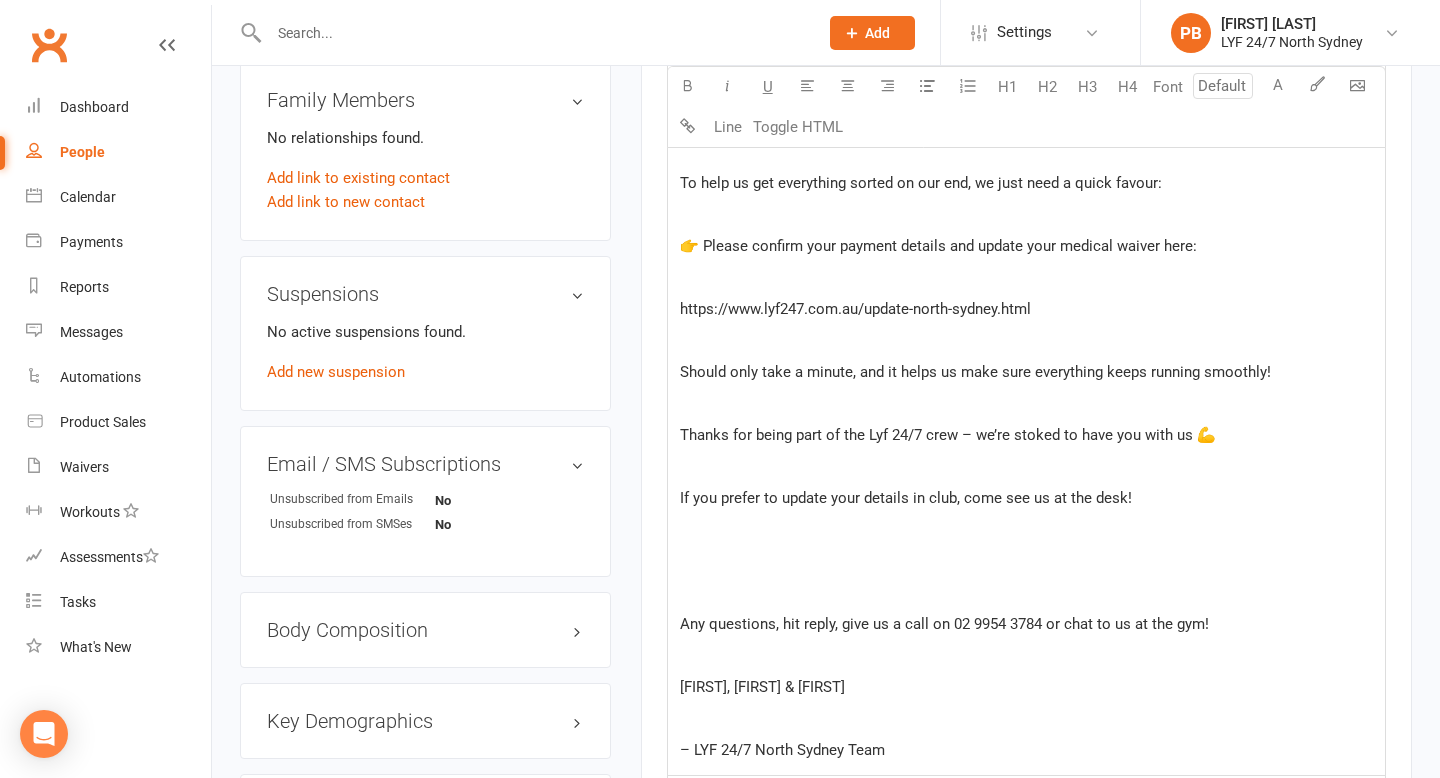 click on "﻿" 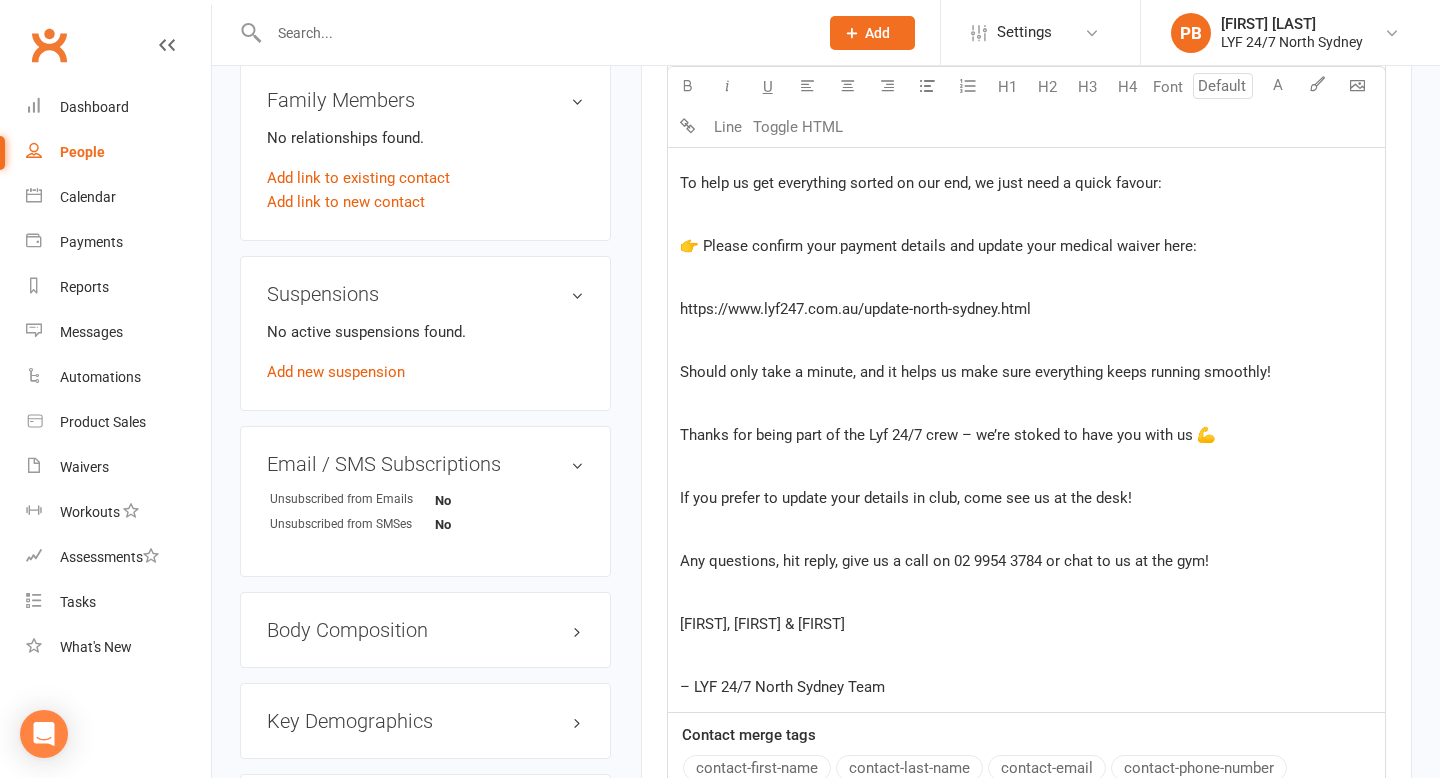 click on "﻿" 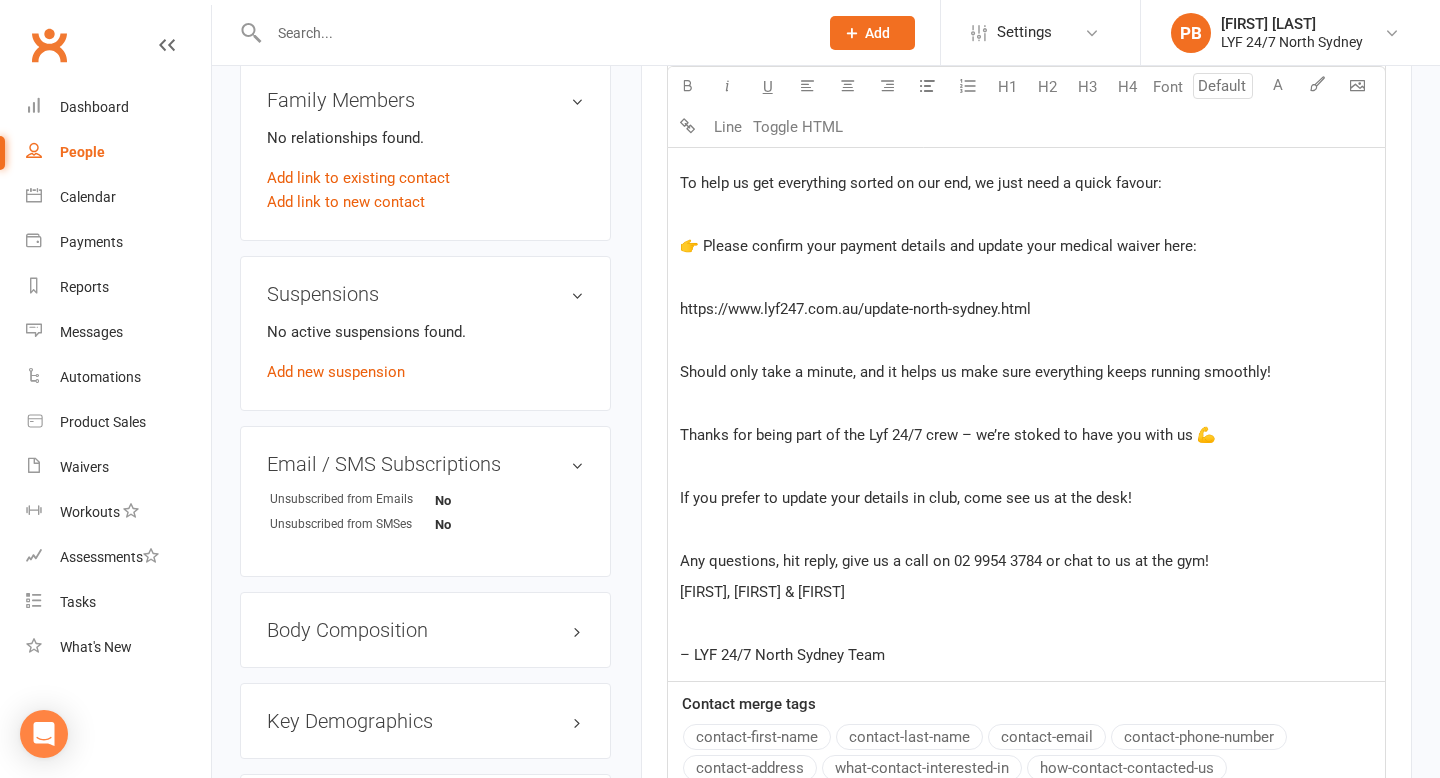 click on "﻿" 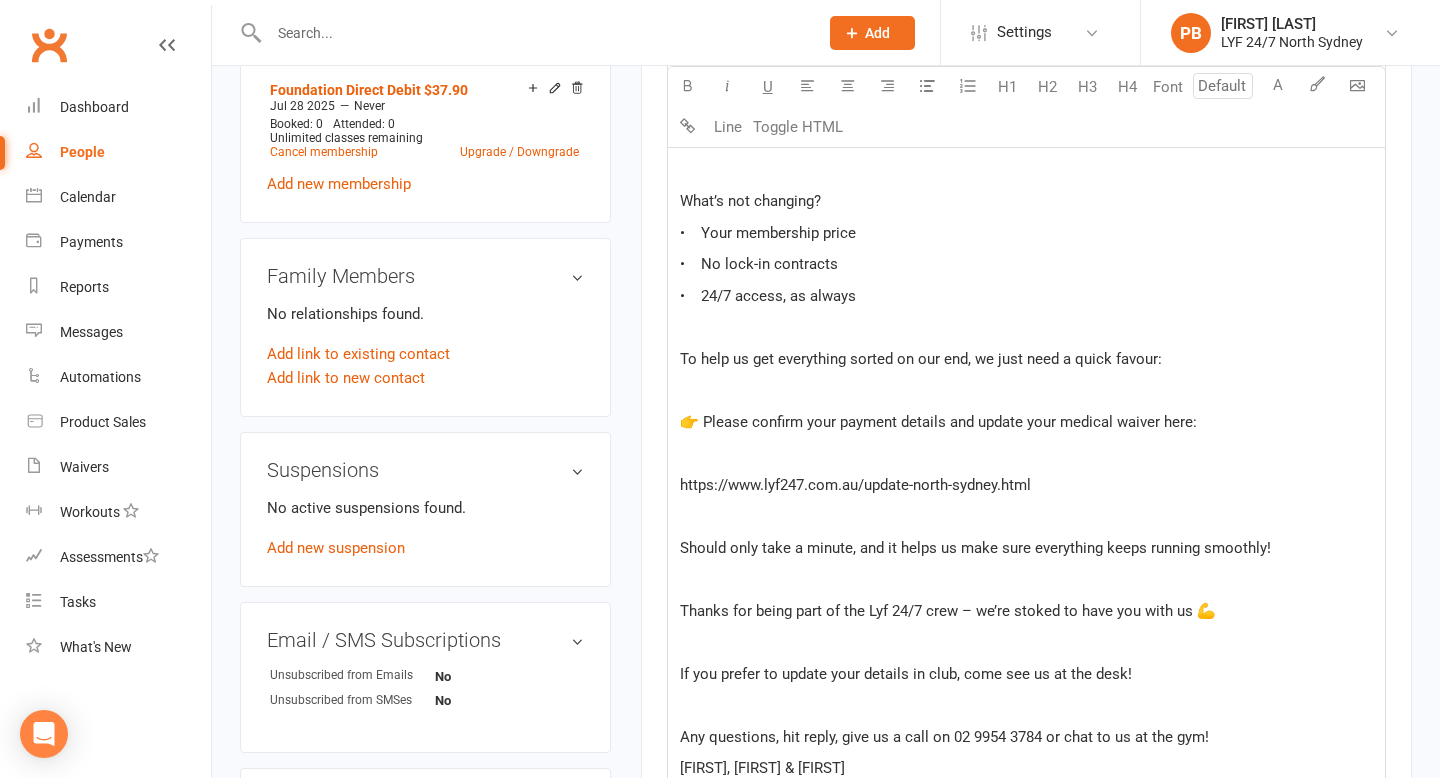 scroll, scrollTop: 751, scrollLeft: 0, axis: vertical 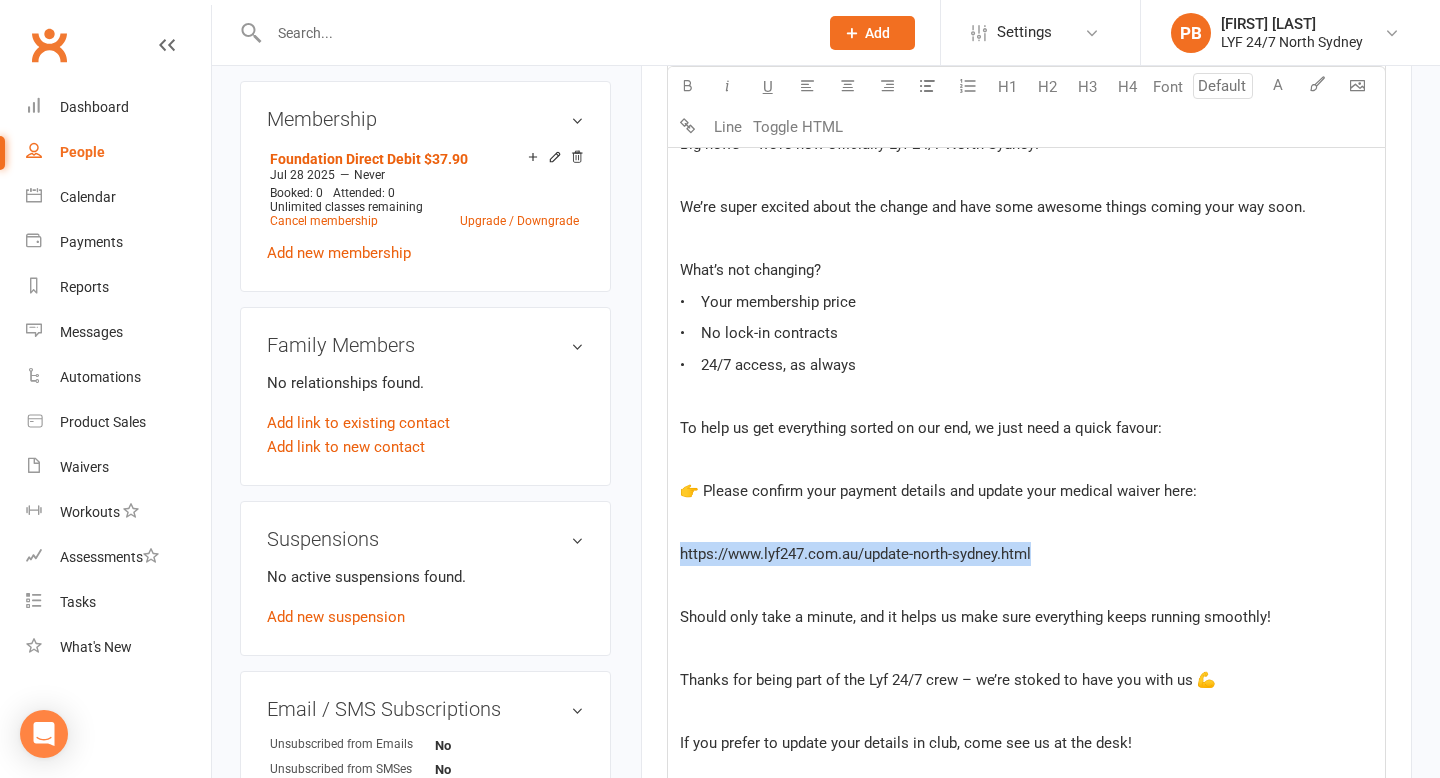 drag, startPoint x: 1079, startPoint y: 551, endPoint x: 675, endPoint y: 548, distance: 404.01114 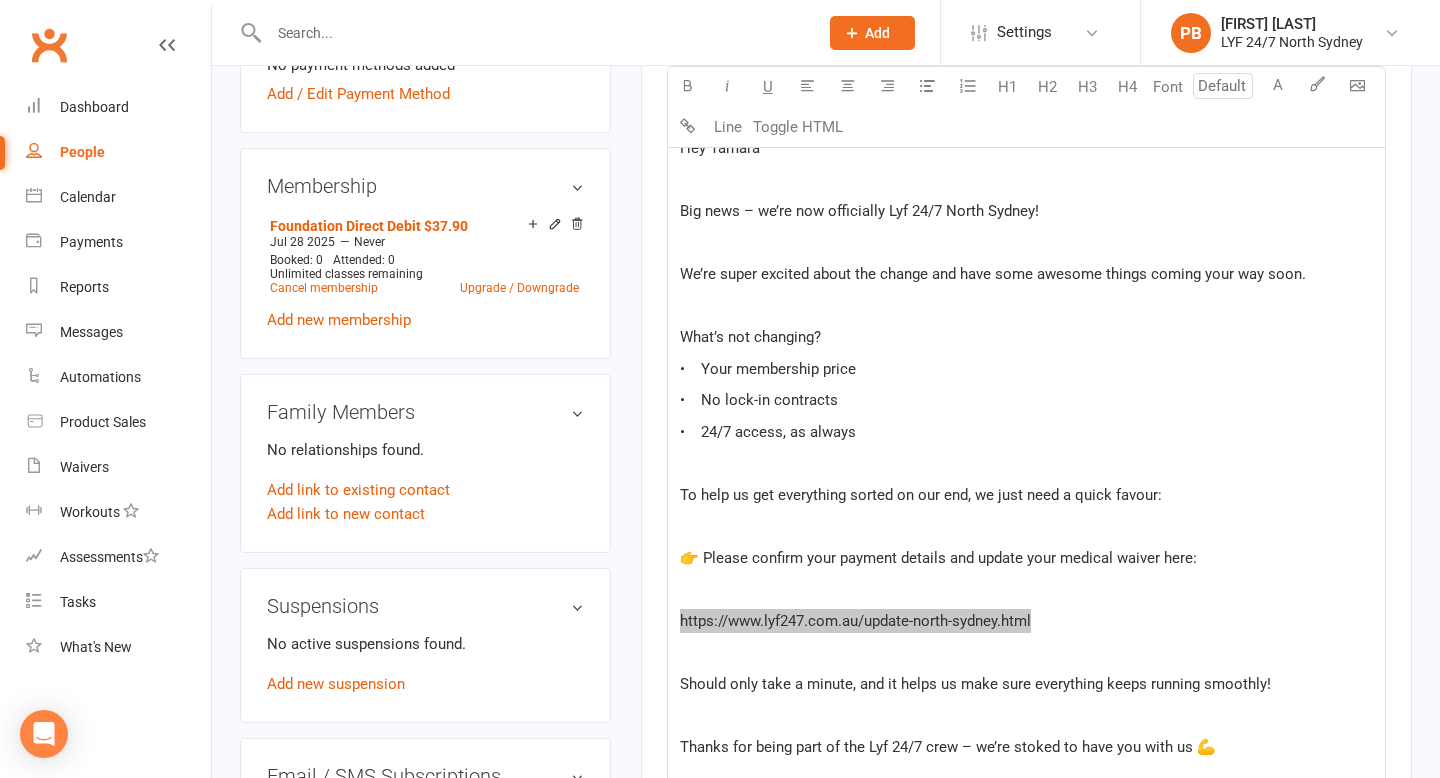 scroll, scrollTop: 690, scrollLeft: 0, axis: vertical 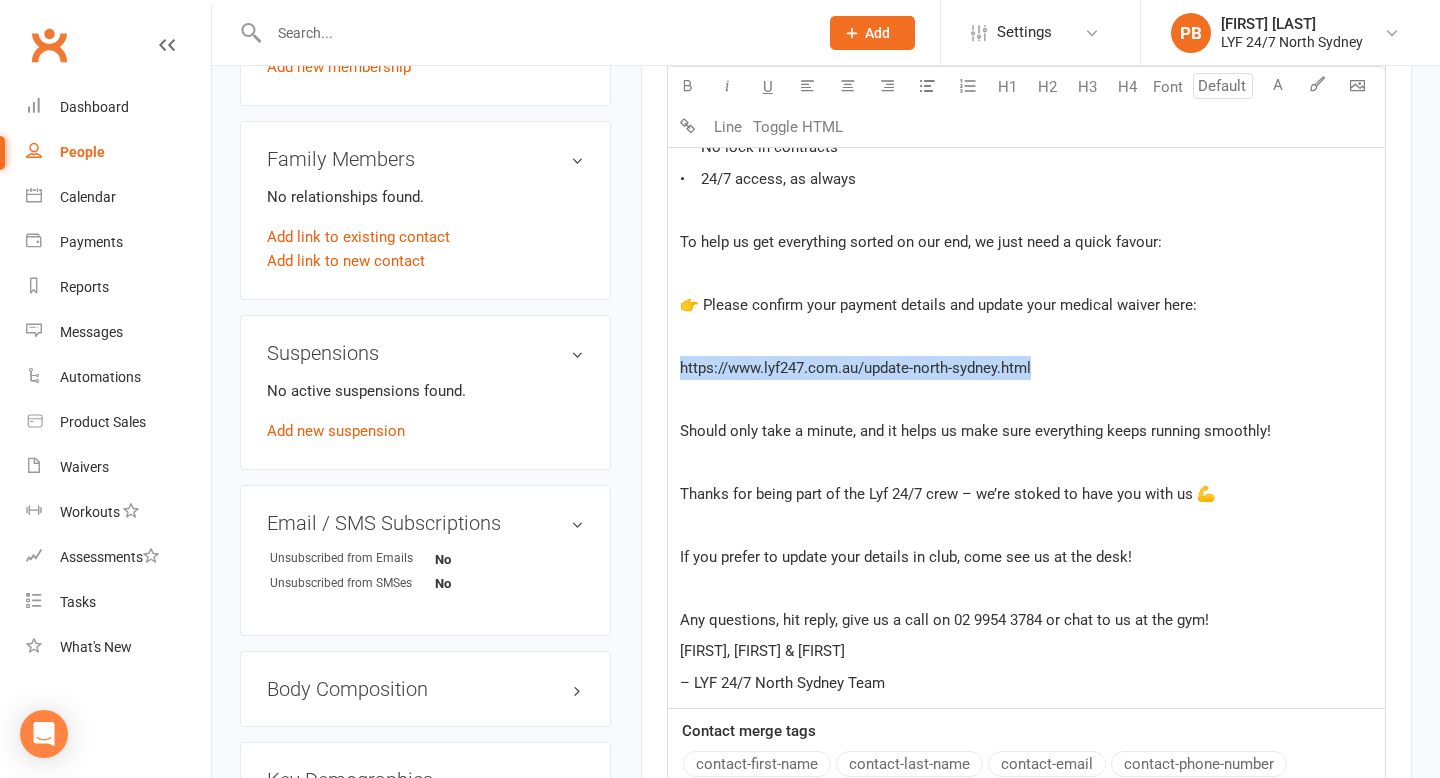 drag, startPoint x: 1060, startPoint y: 371, endPoint x: 669, endPoint y: 373, distance: 391.00513 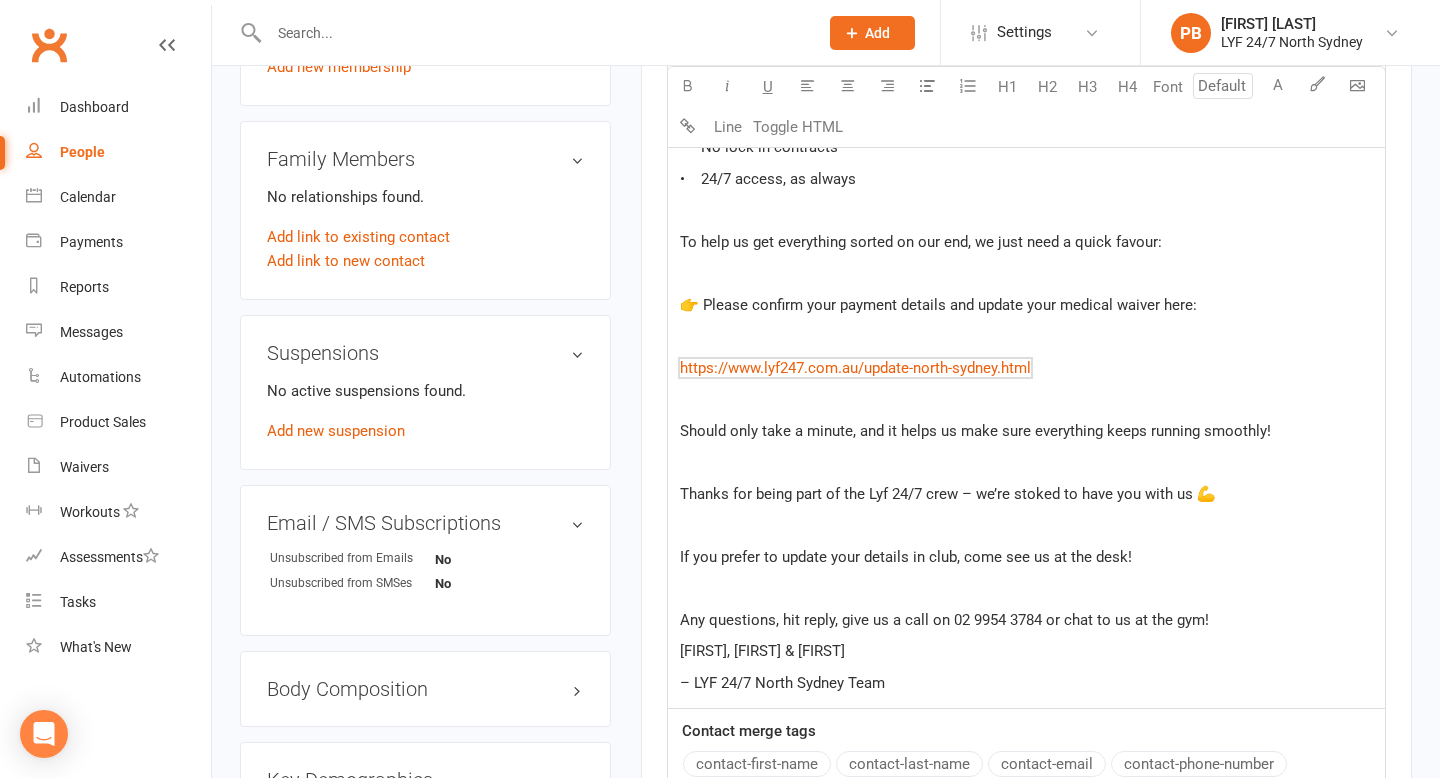 click on "﻿" 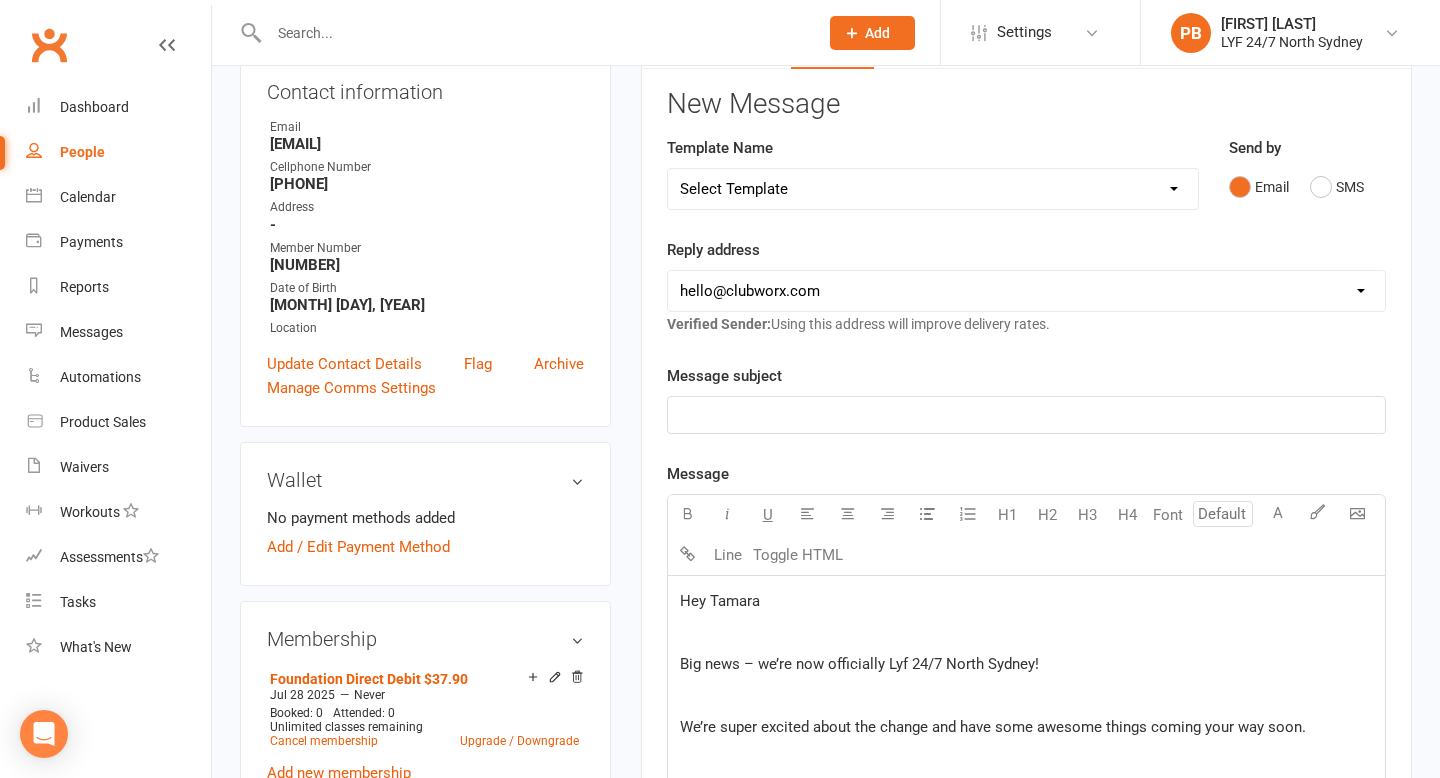 scroll, scrollTop: 224, scrollLeft: 0, axis: vertical 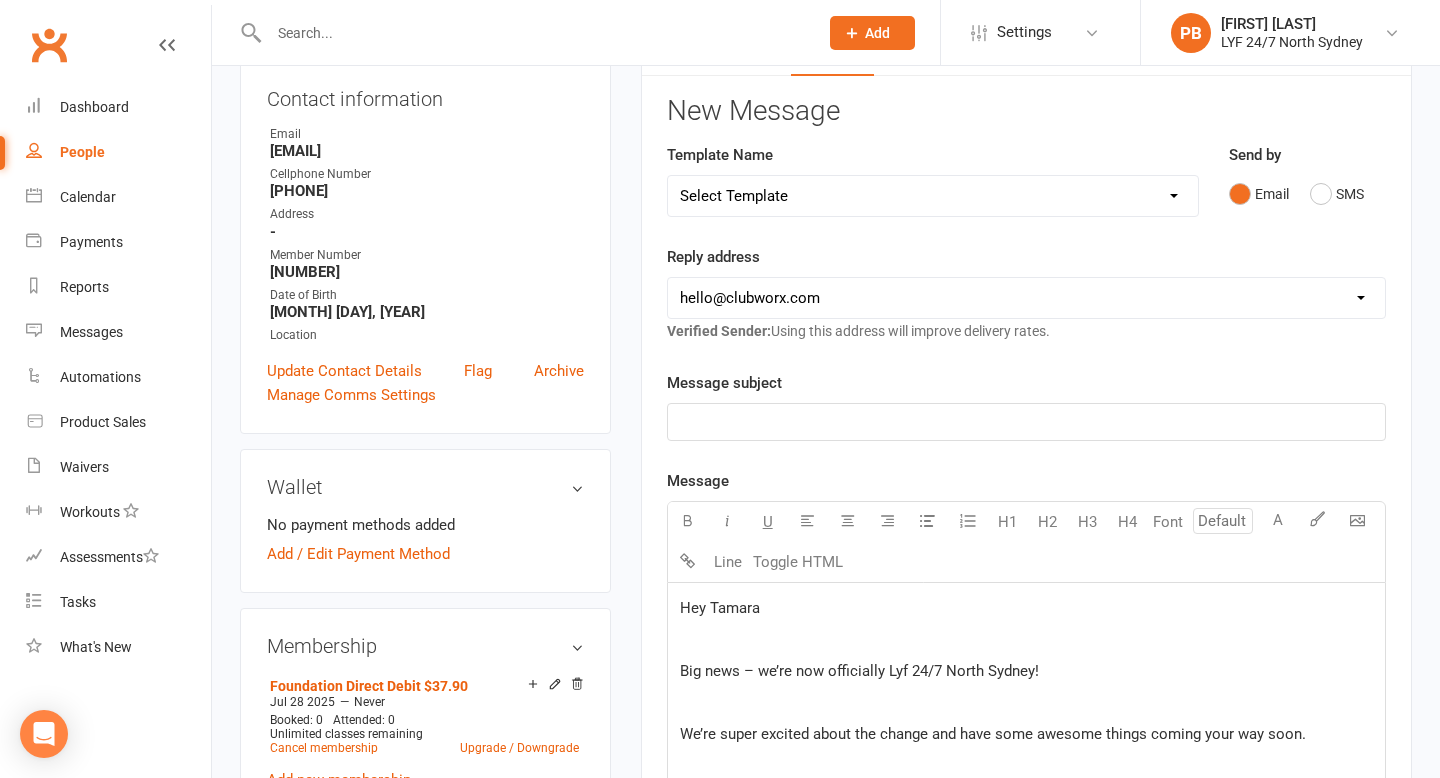 click on "﻿" 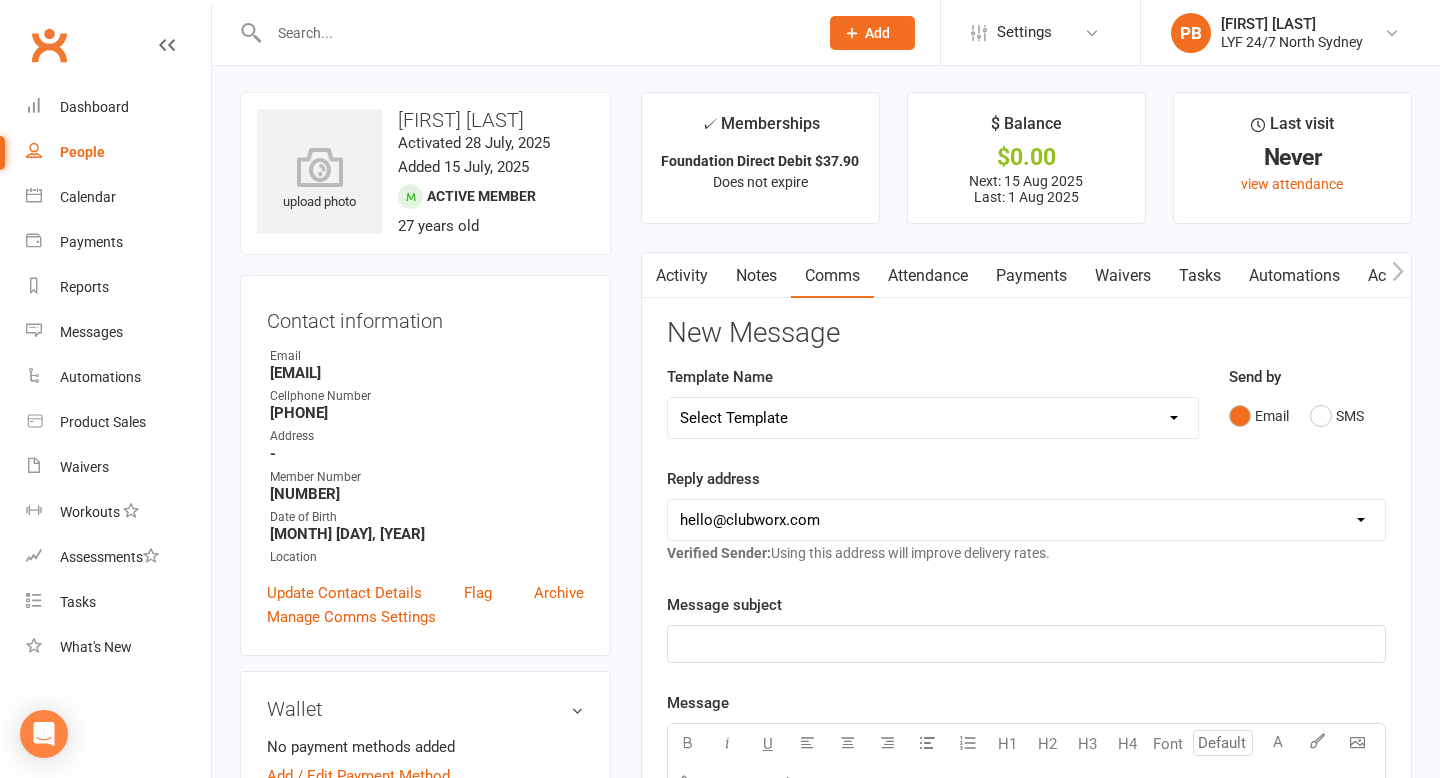 scroll, scrollTop: 0, scrollLeft: 0, axis: both 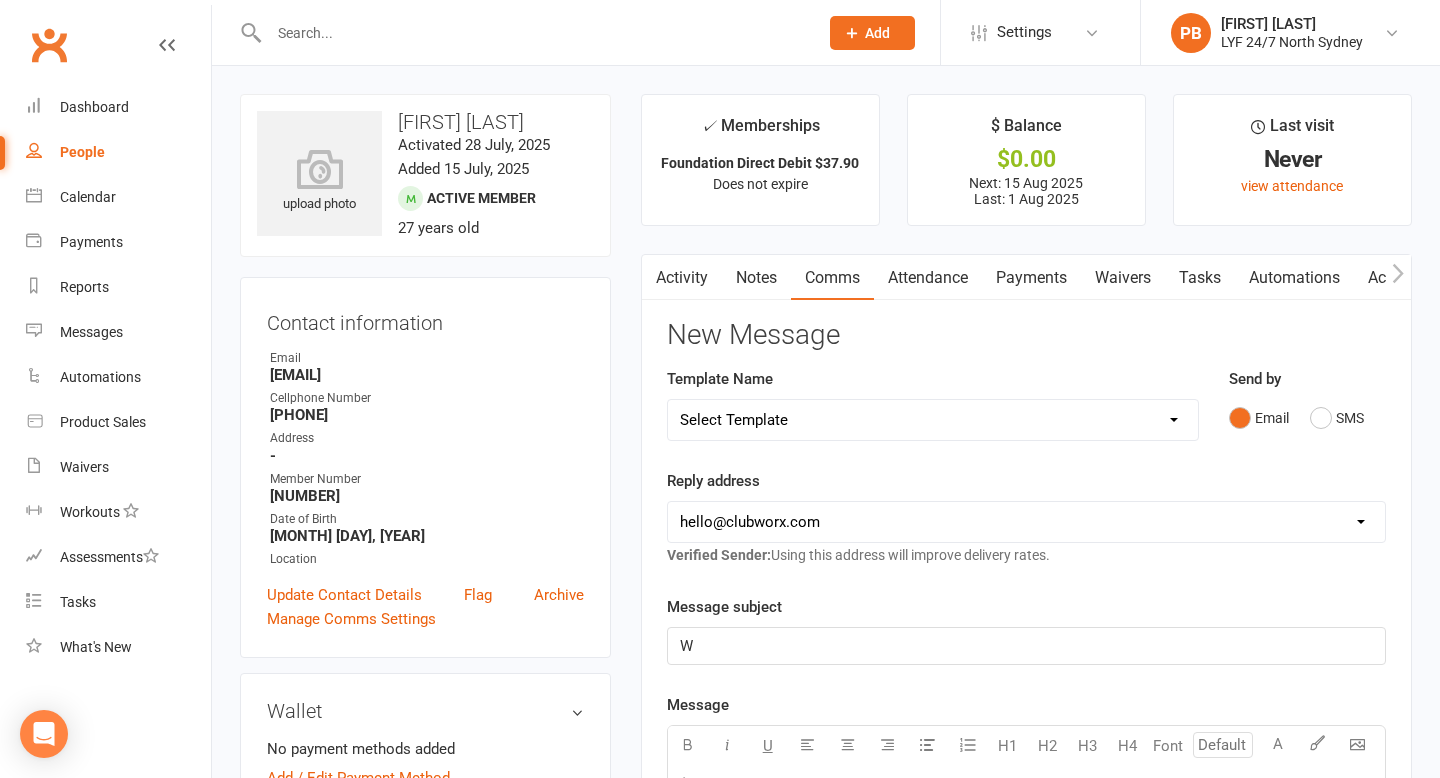 type 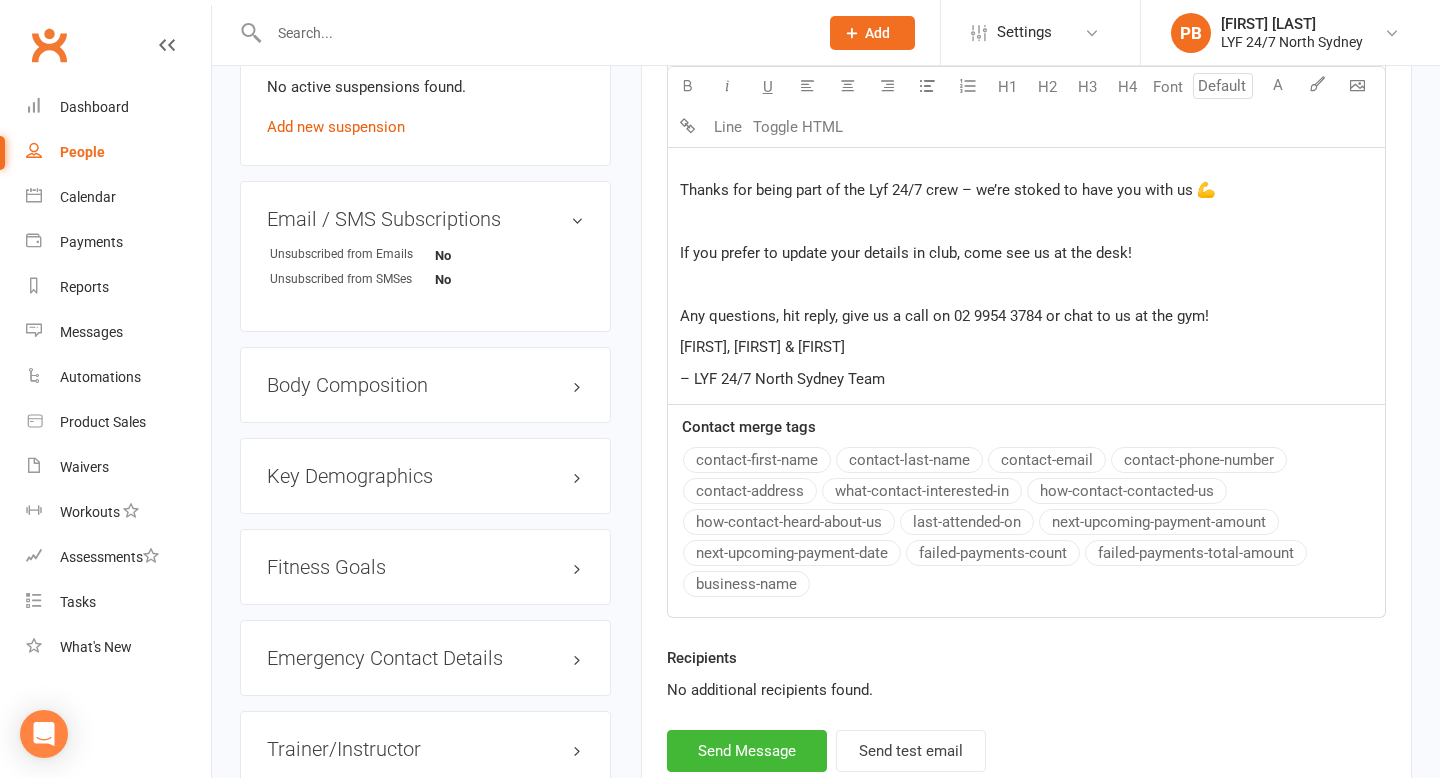 scroll, scrollTop: 1393, scrollLeft: 0, axis: vertical 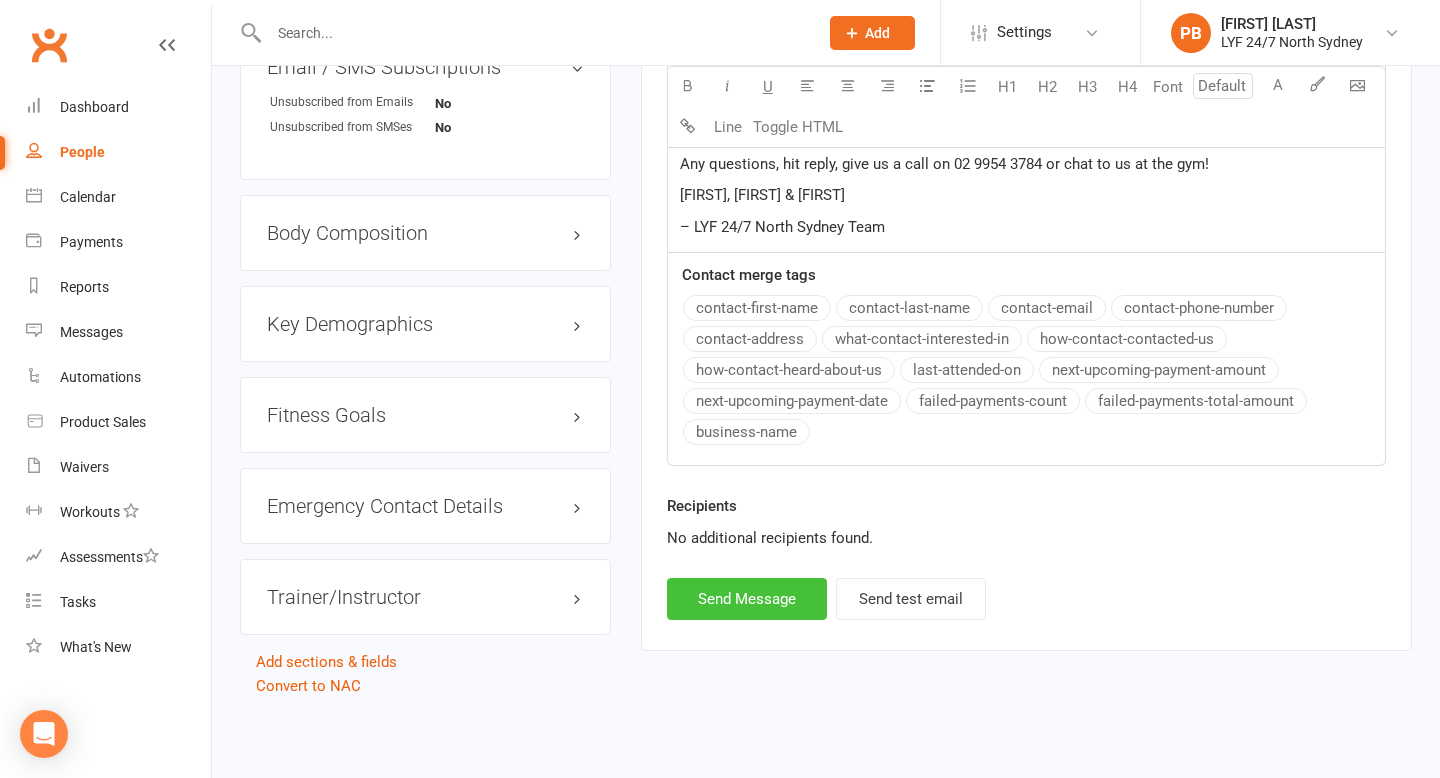 click on "Send Message" at bounding box center (747, 599) 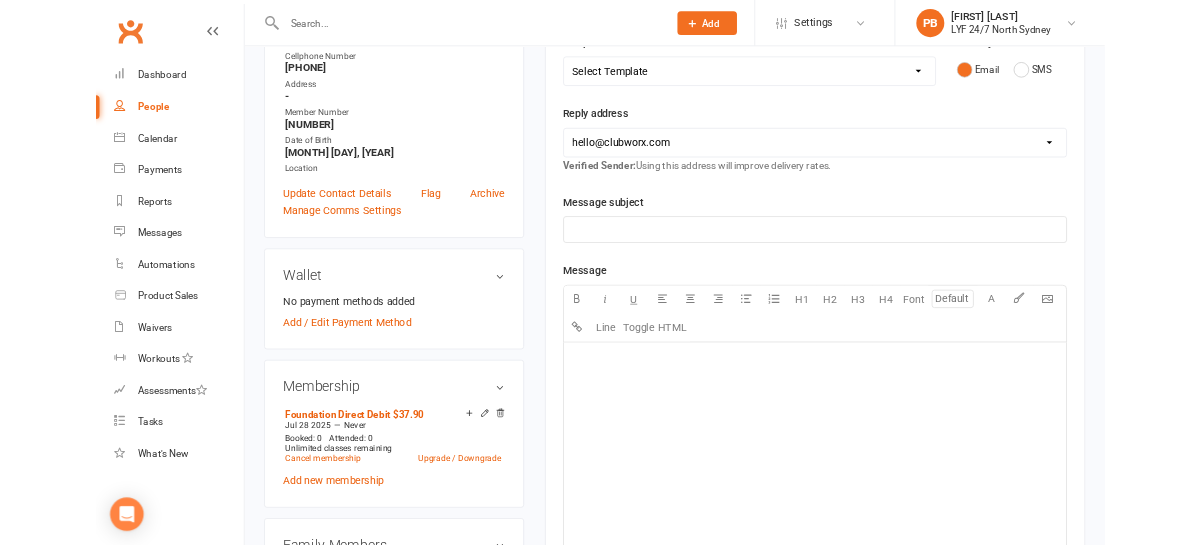 scroll, scrollTop: 0, scrollLeft: 0, axis: both 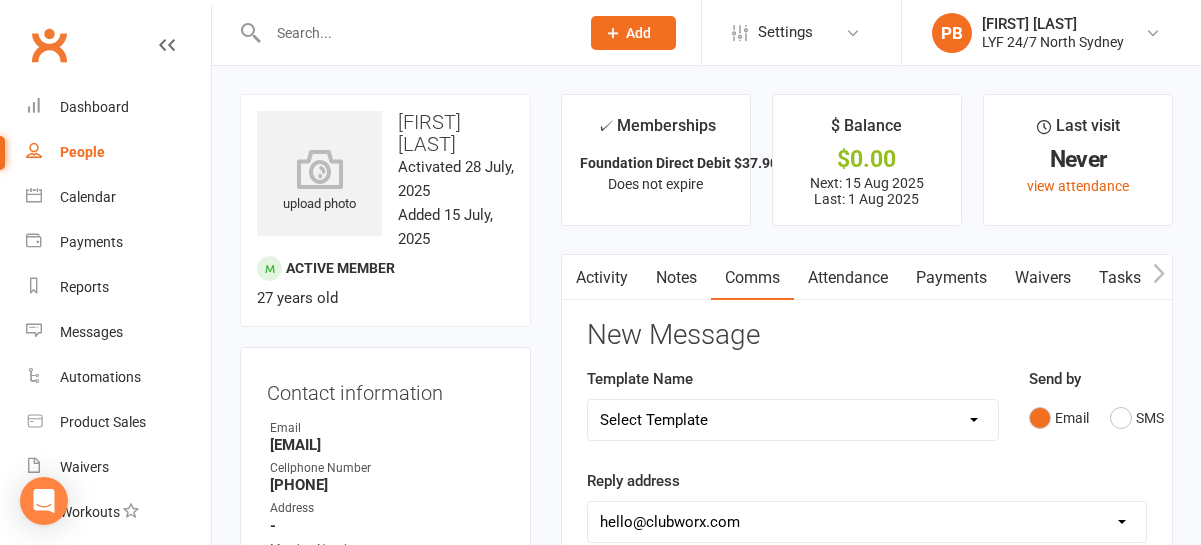 click at bounding box center [413, 33] 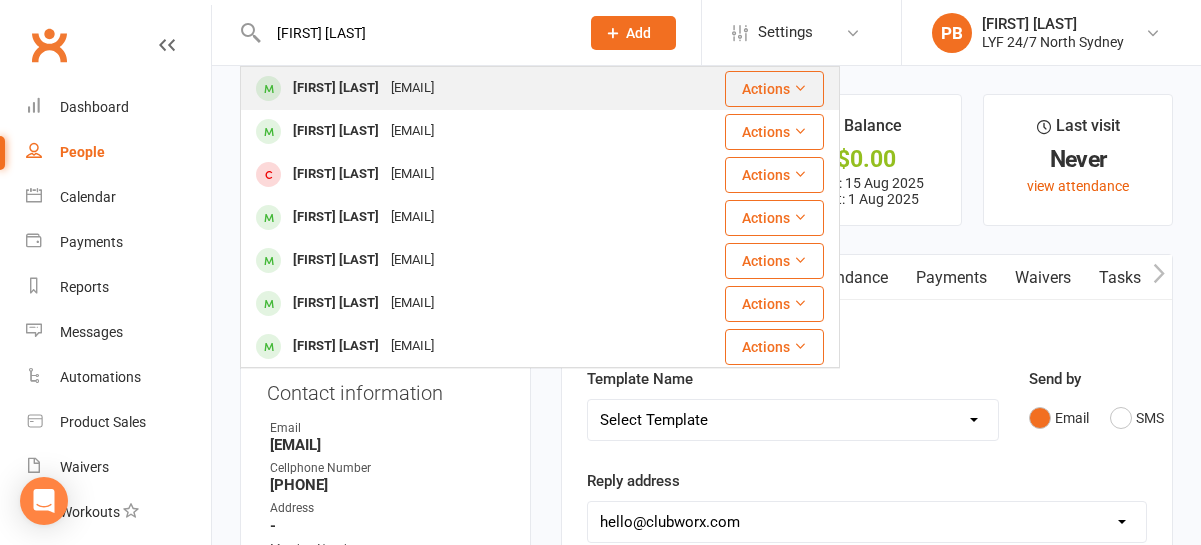 type on "[FIRST] [LAST]" 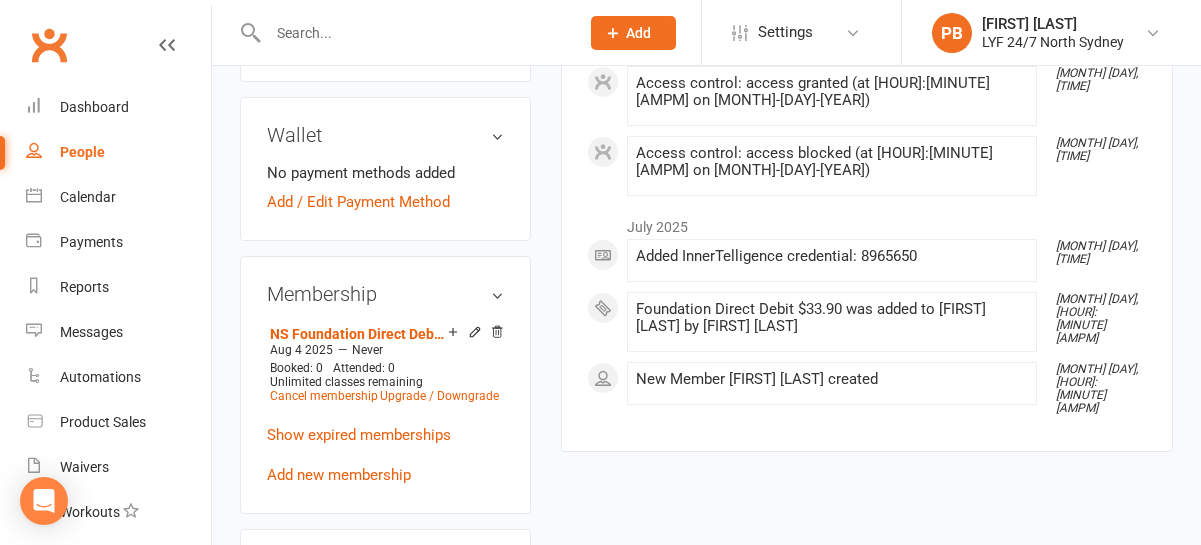 scroll, scrollTop: 0, scrollLeft: 0, axis: both 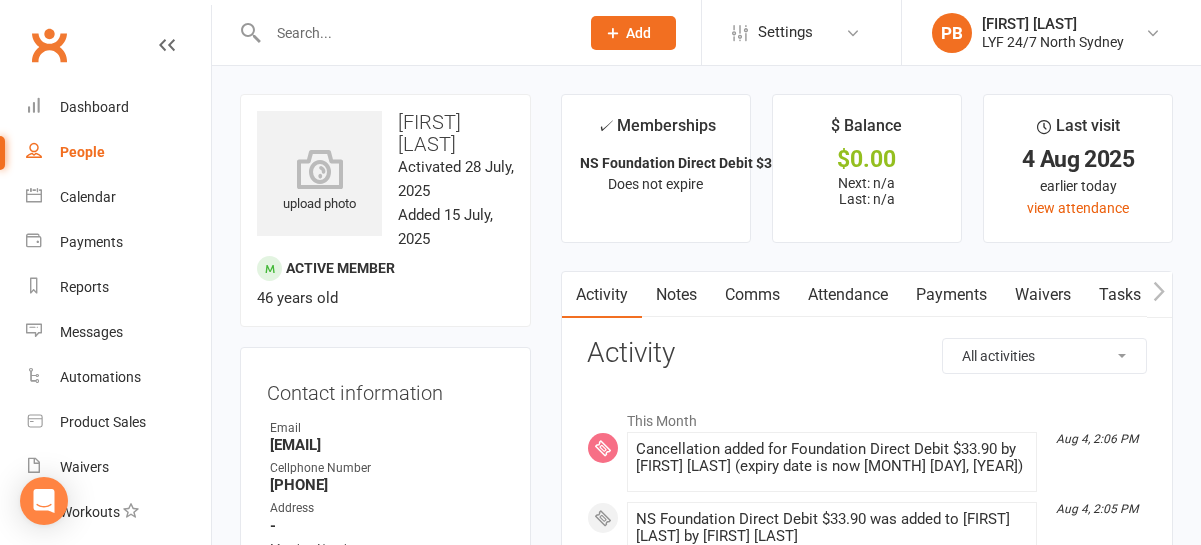 click on "Attendance" at bounding box center [848, 295] 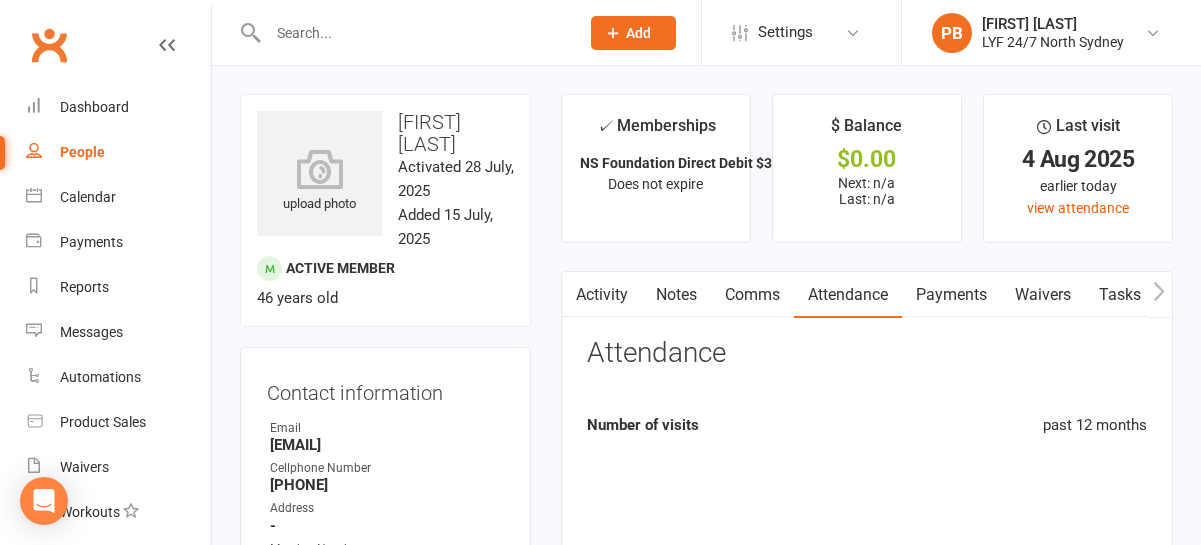 click on "Payments" at bounding box center [951, 295] 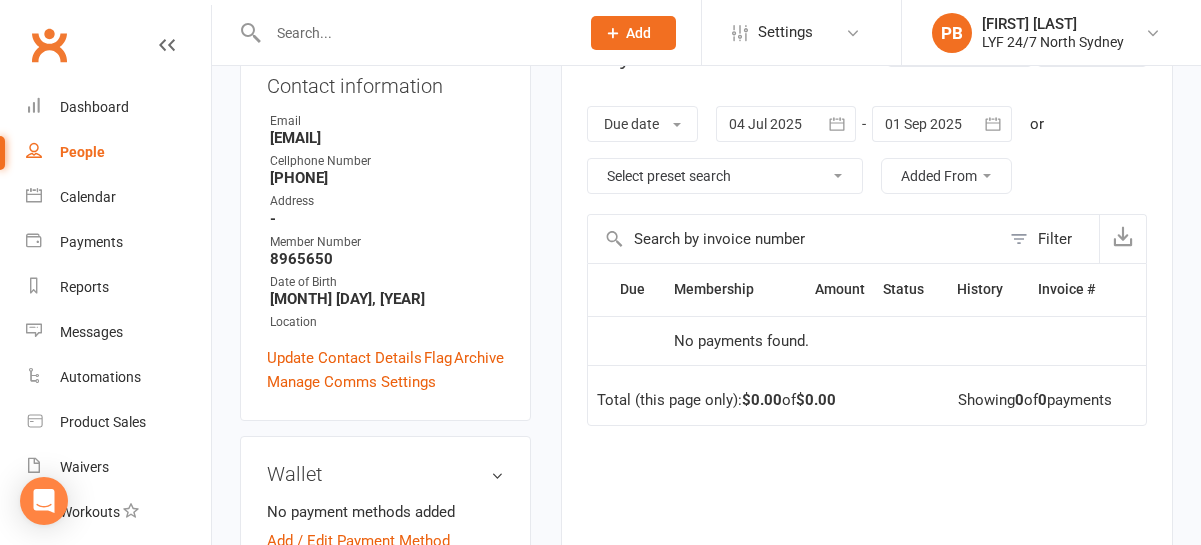scroll, scrollTop: 312, scrollLeft: 0, axis: vertical 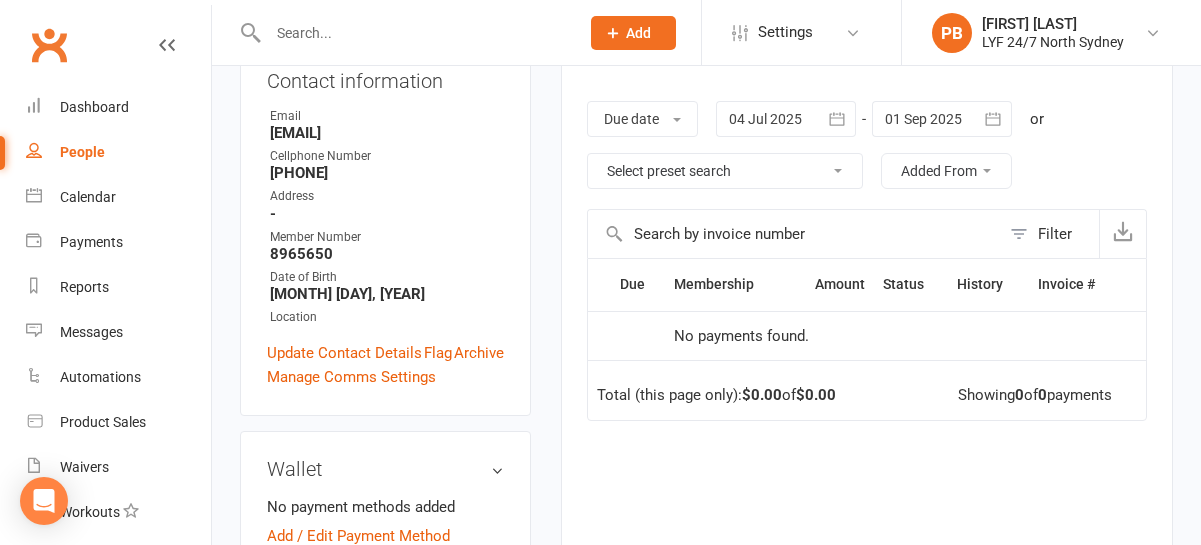 click at bounding box center [413, 33] 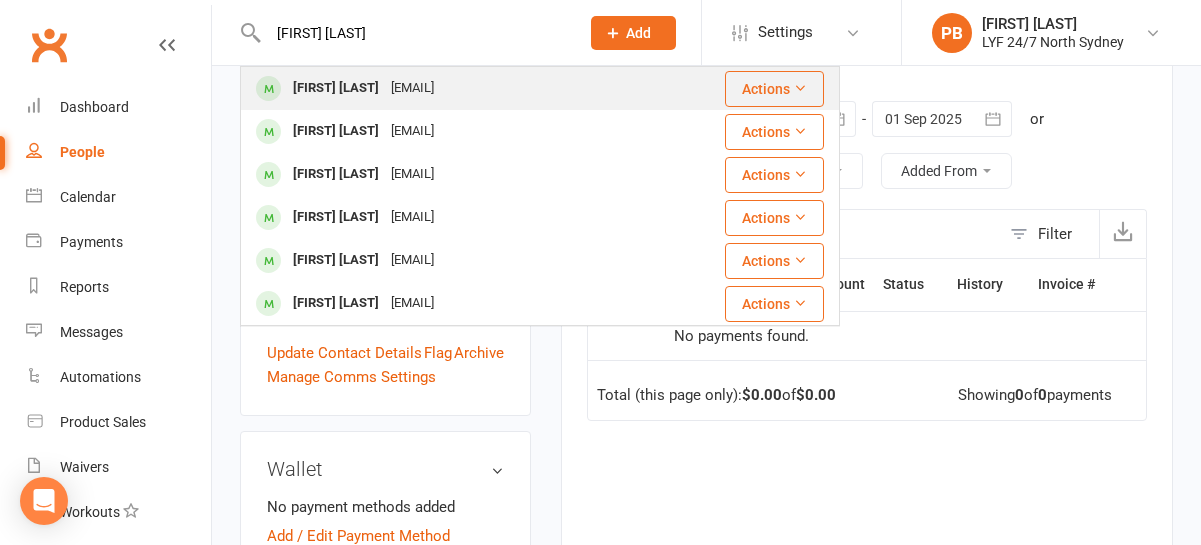 type on "[FIRST] [LAST]" 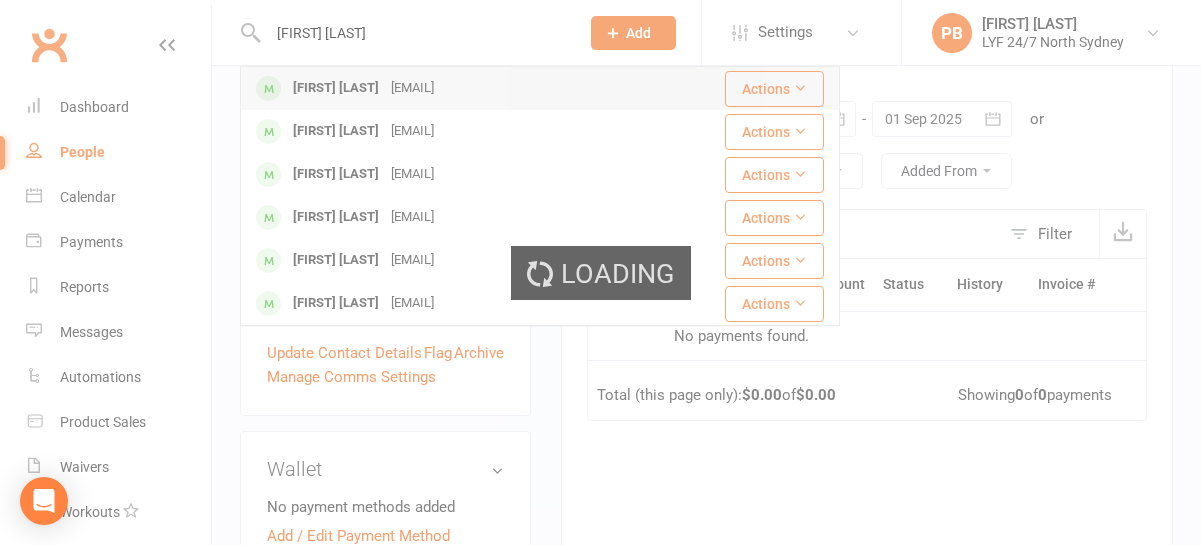 type 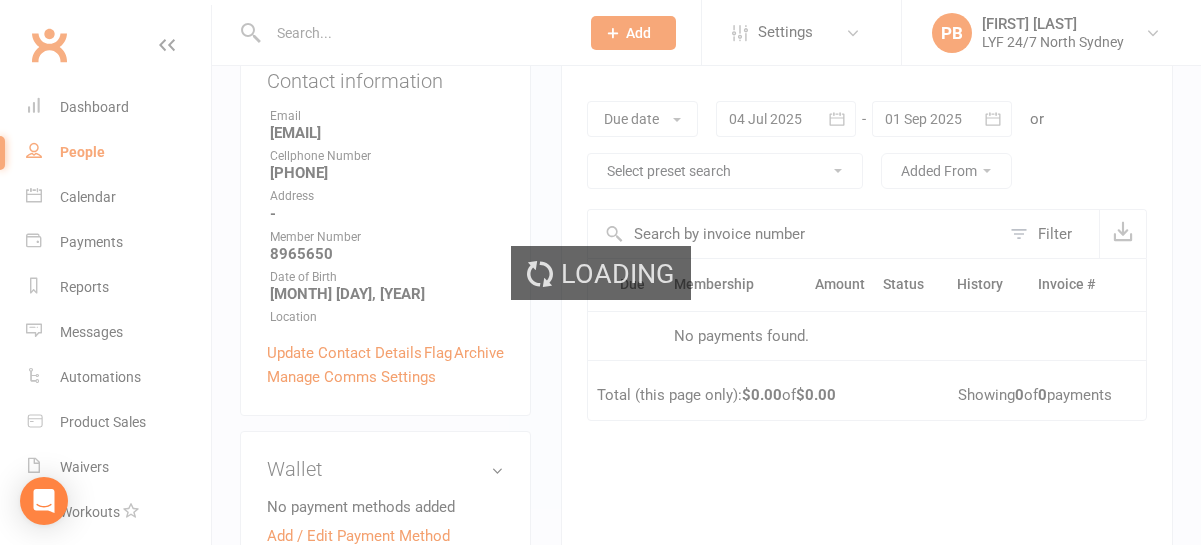 scroll, scrollTop: 0, scrollLeft: 0, axis: both 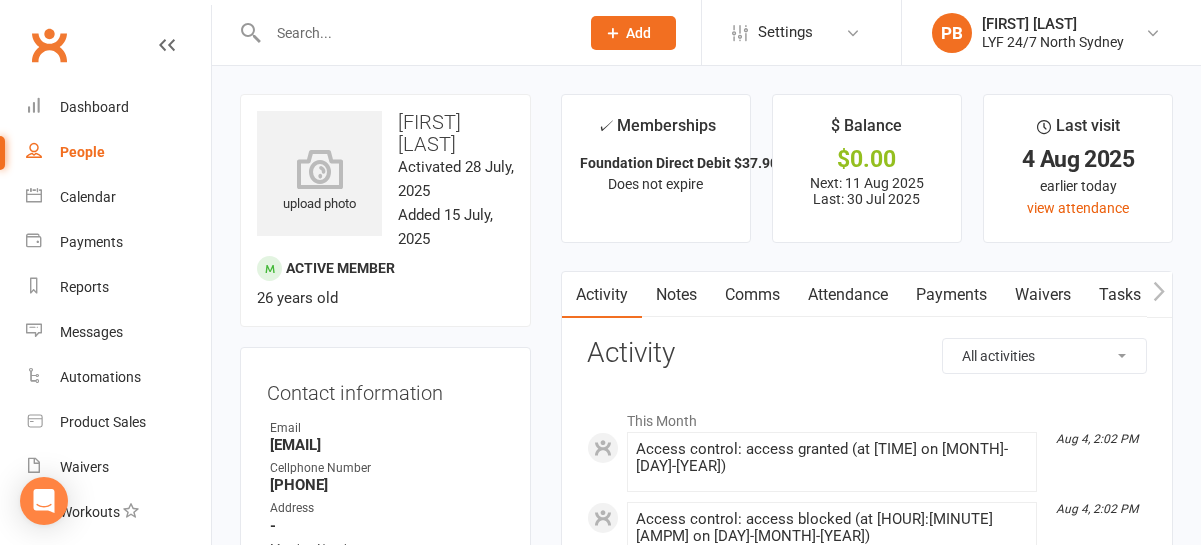 click on "Attendance" at bounding box center (848, 295) 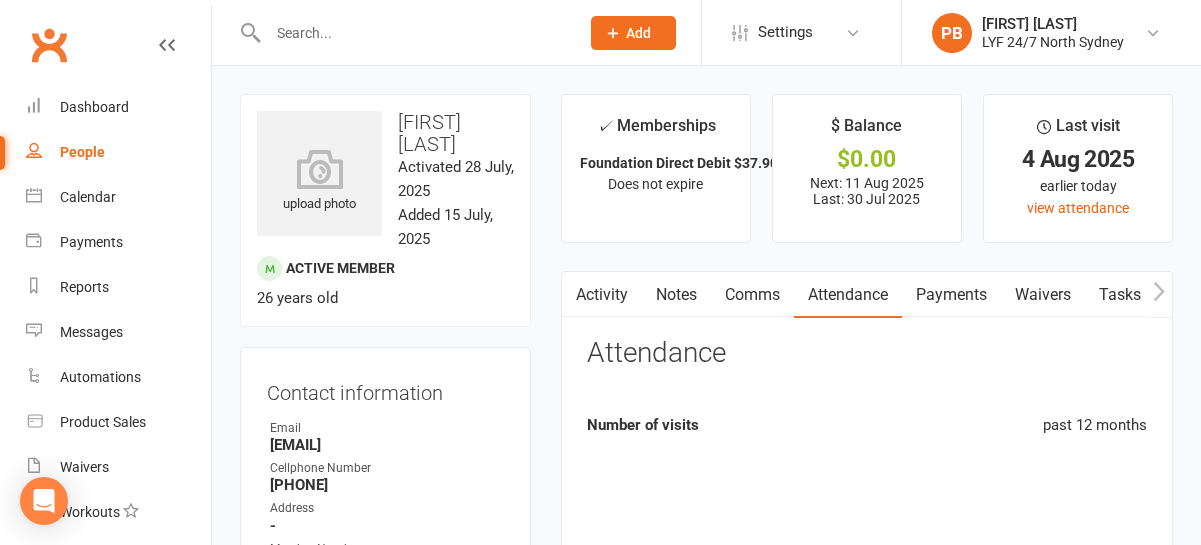 click on "Payments" at bounding box center (951, 295) 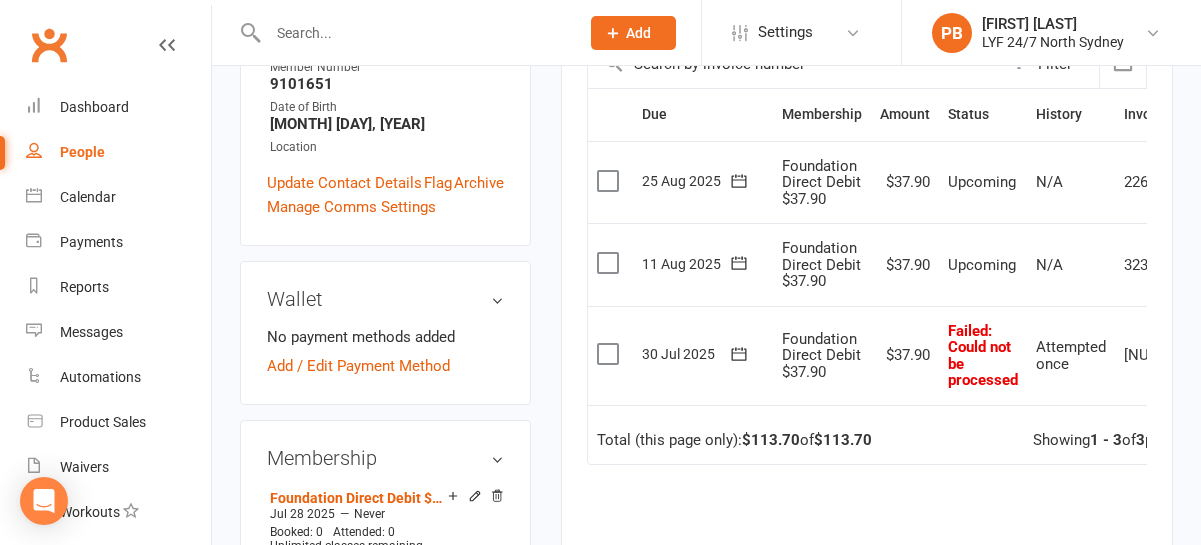 scroll, scrollTop: 499, scrollLeft: 0, axis: vertical 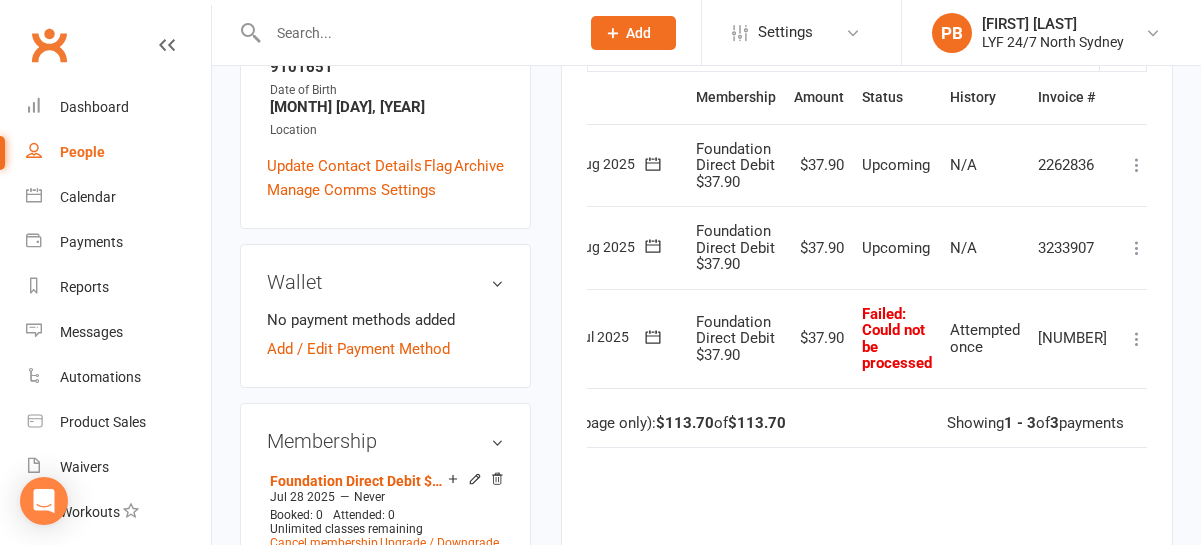 click at bounding box center (1137, 339) 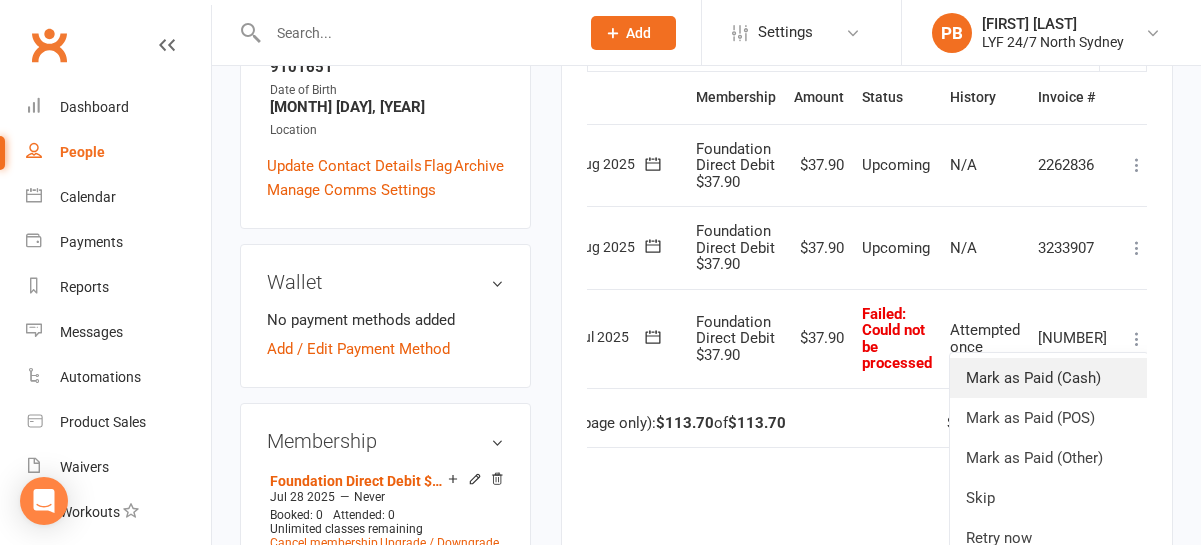 click on "Mark as Paid (Cash)" at bounding box center [1049, 378] 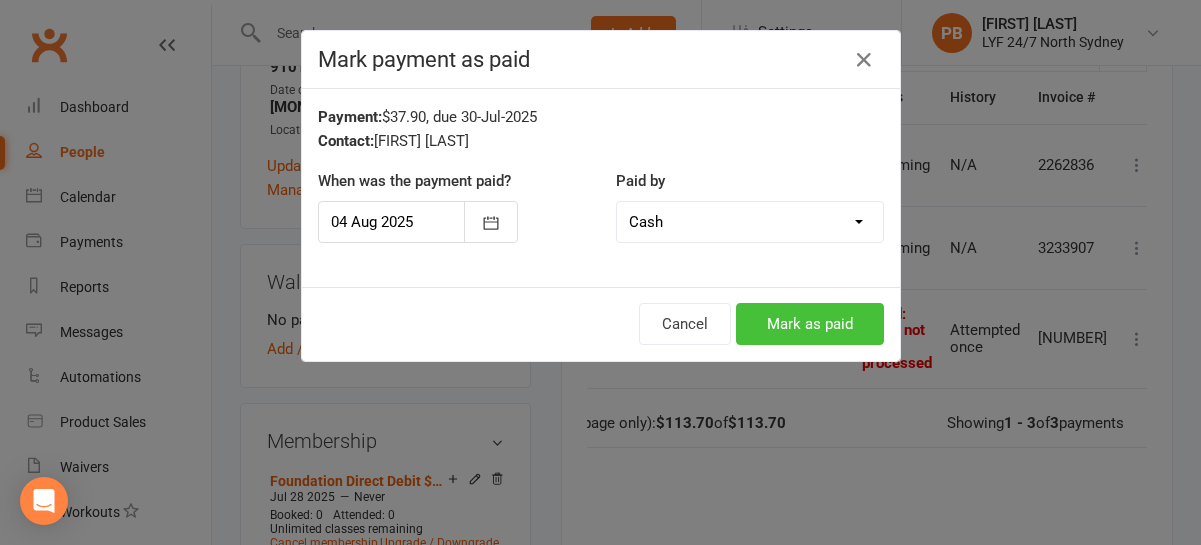 click on "Mark as paid" at bounding box center [810, 324] 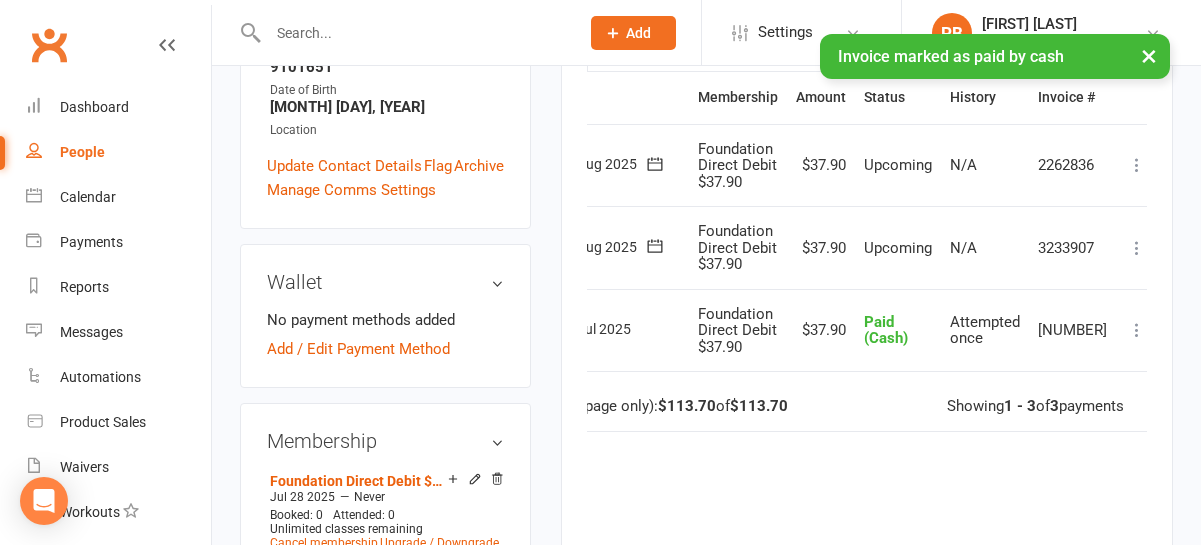 scroll, scrollTop: 0, scrollLeft: 0, axis: both 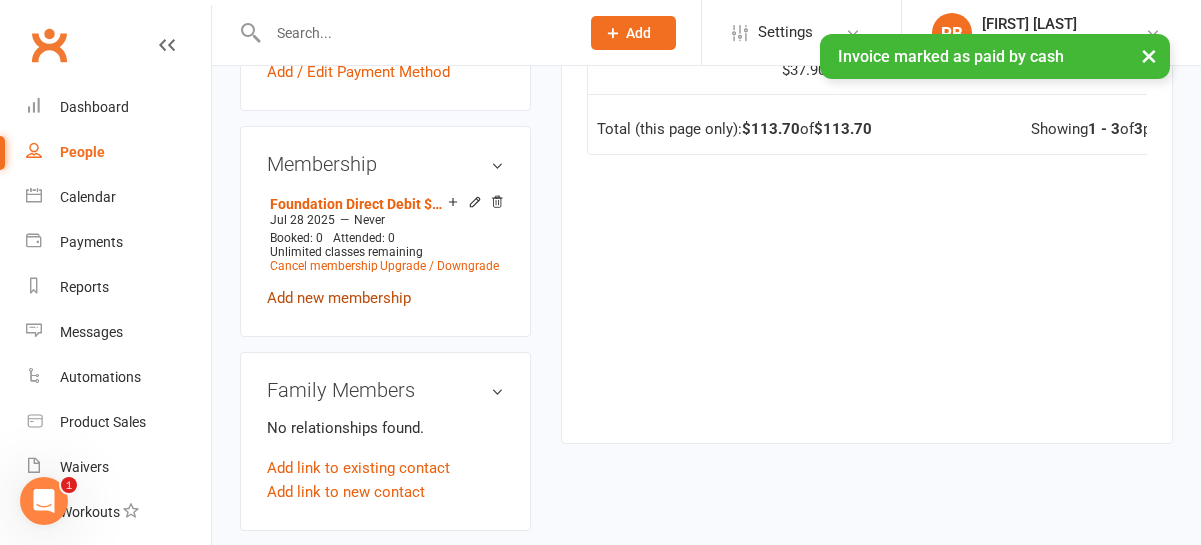 click on "Add new membership" at bounding box center [339, 298] 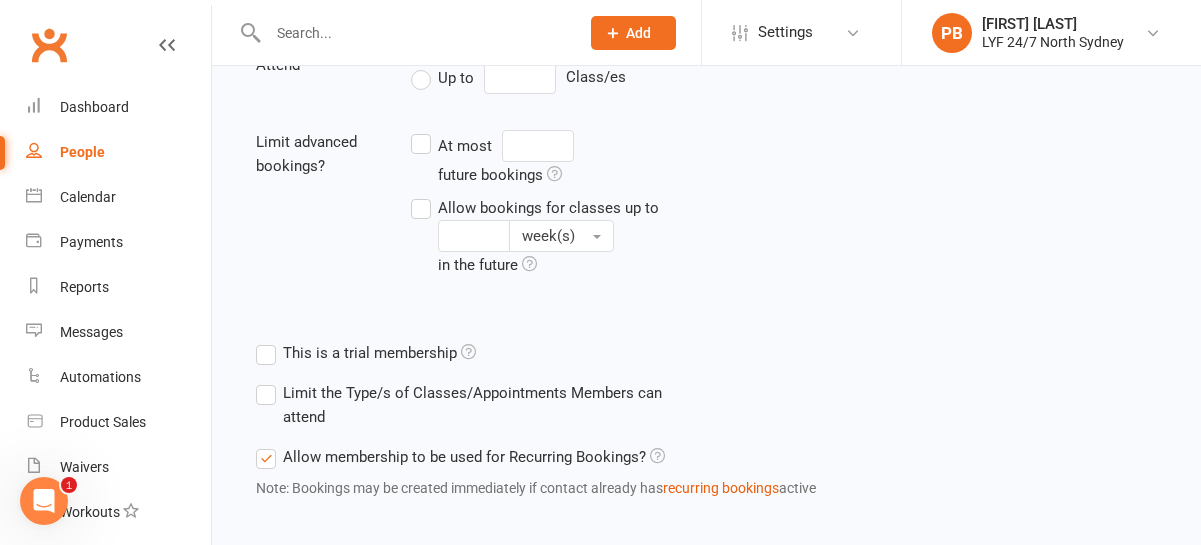 scroll, scrollTop: 0, scrollLeft: 0, axis: both 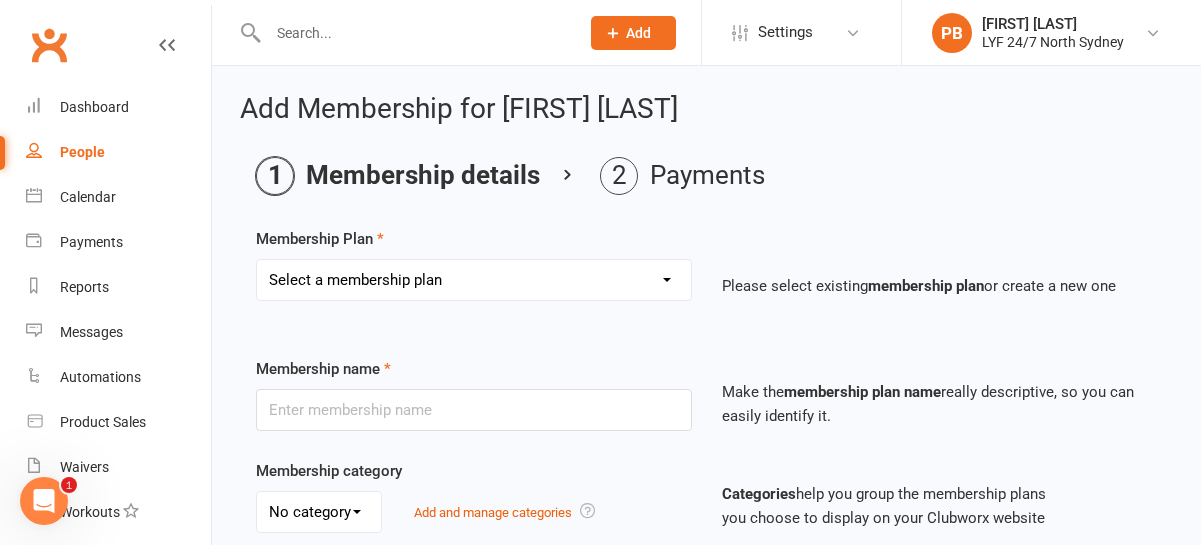 click on "Select a membership plan Create new Membership Plan Foundation Direct Debit $41.90 Foundation Direct Debit $37.90 Foundation Direct Debit $33.90 Foundation Direct Debit $29.90 Foundation Direct Debit $27.90 Foundation Direct Debit $23.45 Foundation Direct Debit $19.45 Foundation Youth Direct Debit $33.90 Foundation Direct Debit $23.90 Foundation Direct Debit $25.90 Foundation Direct Debit $19.95 Foundation Direct Debit $24.90 Freedom Direct Debit $21.00 Loyalty Direct Debit $19.00 12 Month Paid in Advance - $929 3 Month Paid in Advance - $349 6 Month Paid in Advance - $649 1 Month Paid in Advance - $120.90 Team Membership NS Foundation Direct Debit $33.90 NS Foundation Direct Debit $37.90 1 Month Complimentary Membership NS Foundation Direct Debit $29.90" at bounding box center (474, 280) 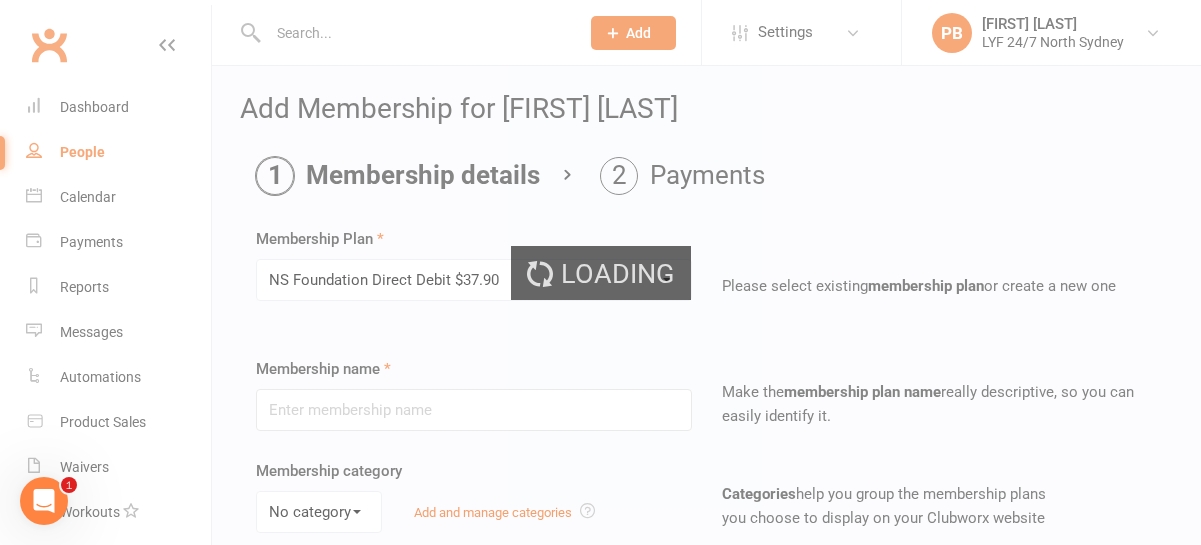 type on "NS Foundation Direct Debit $37.90" 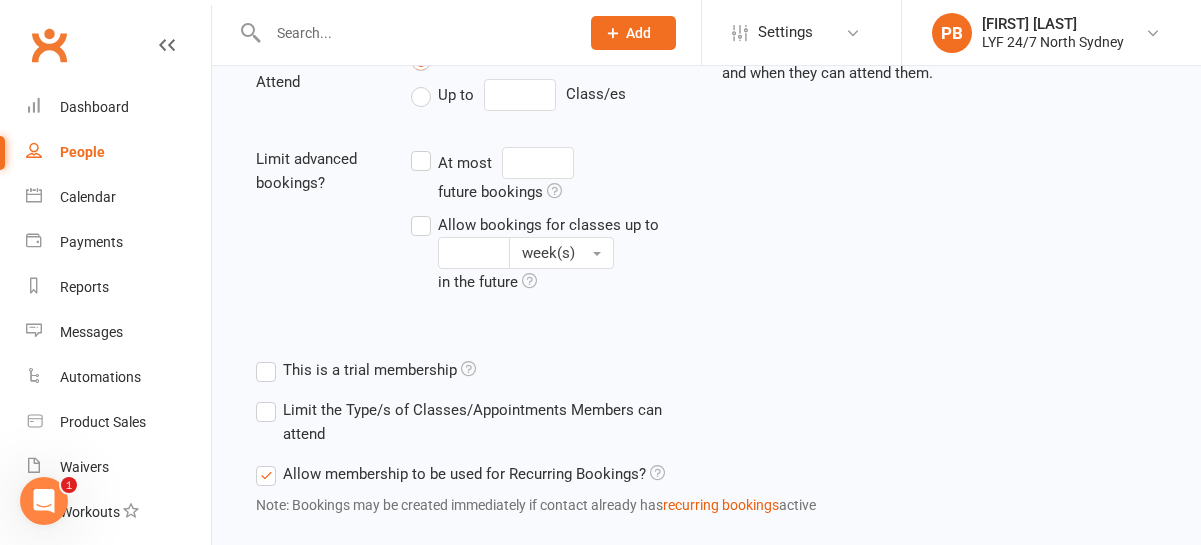 scroll, scrollTop: 877, scrollLeft: 0, axis: vertical 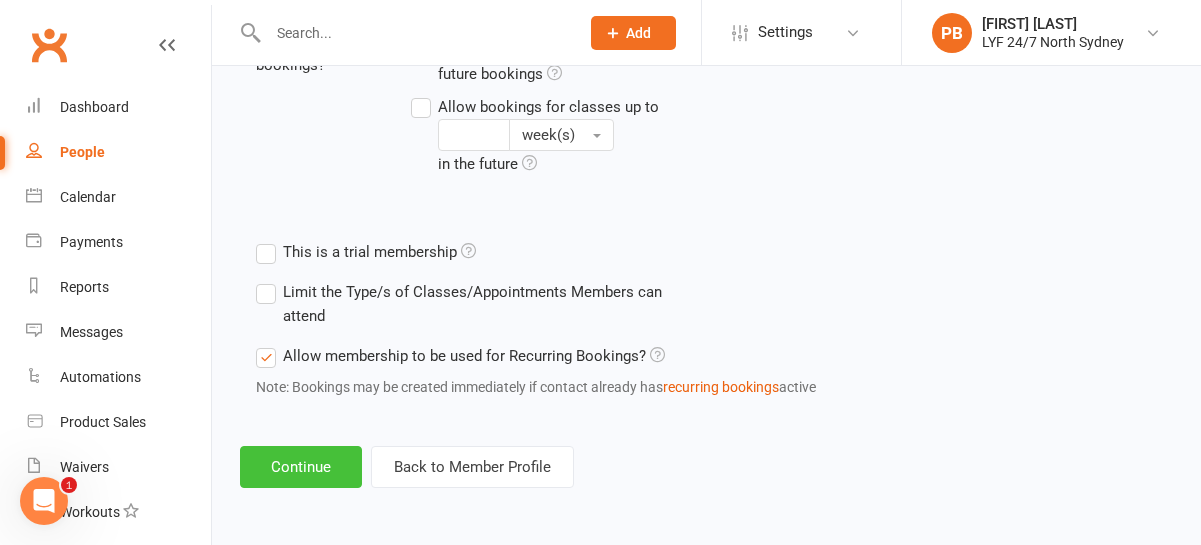 click on "Continue" at bounding box center (301, 467) 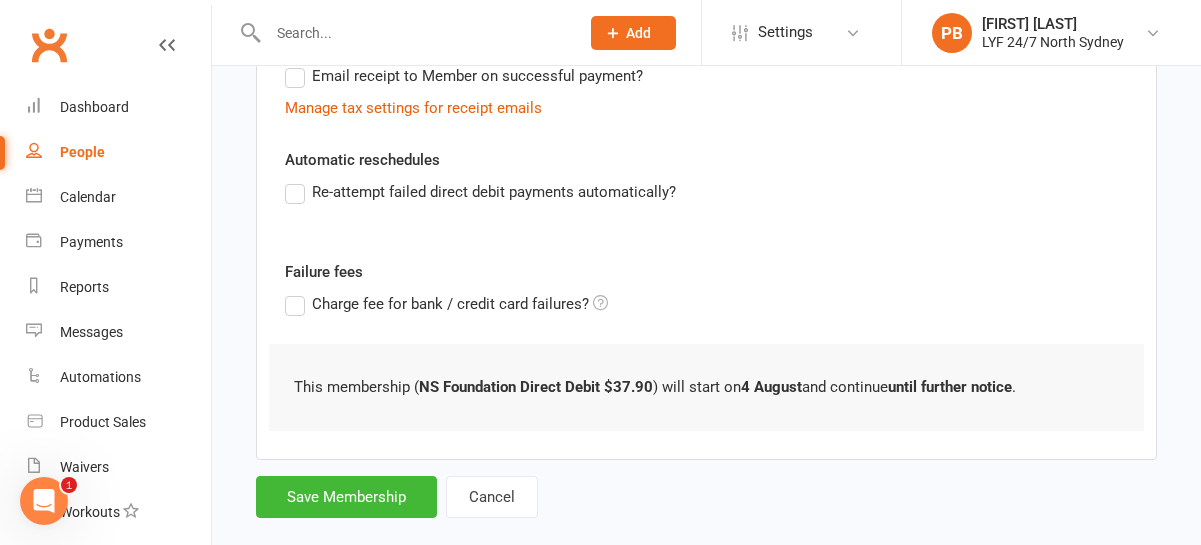 scroll, scrollTop: 669, scrollLeft: 0, axis: vertical 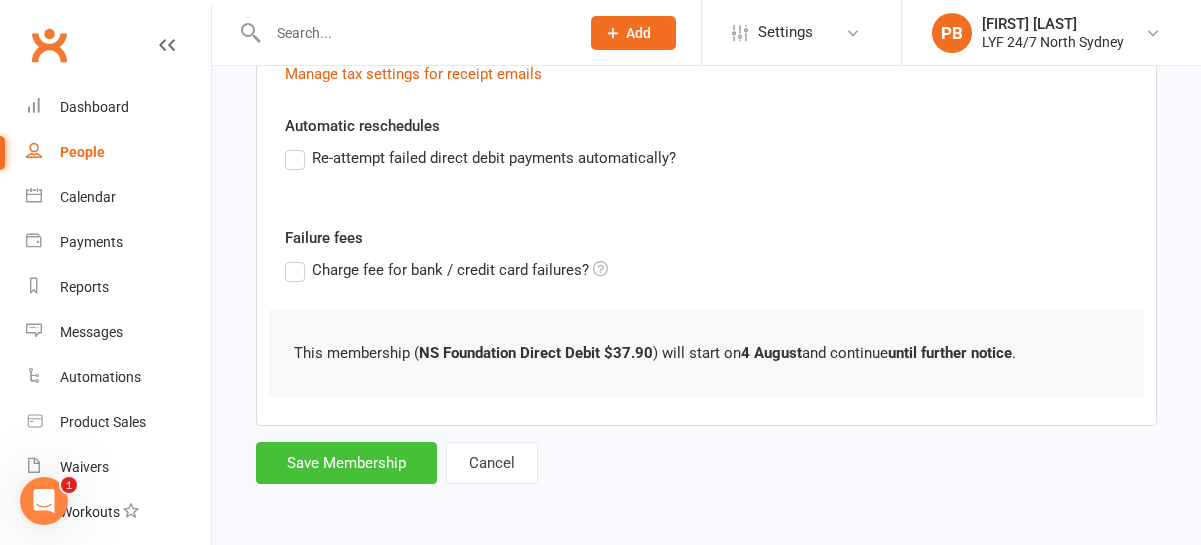 click on "Save Membership" at bounding box center [346, 463] 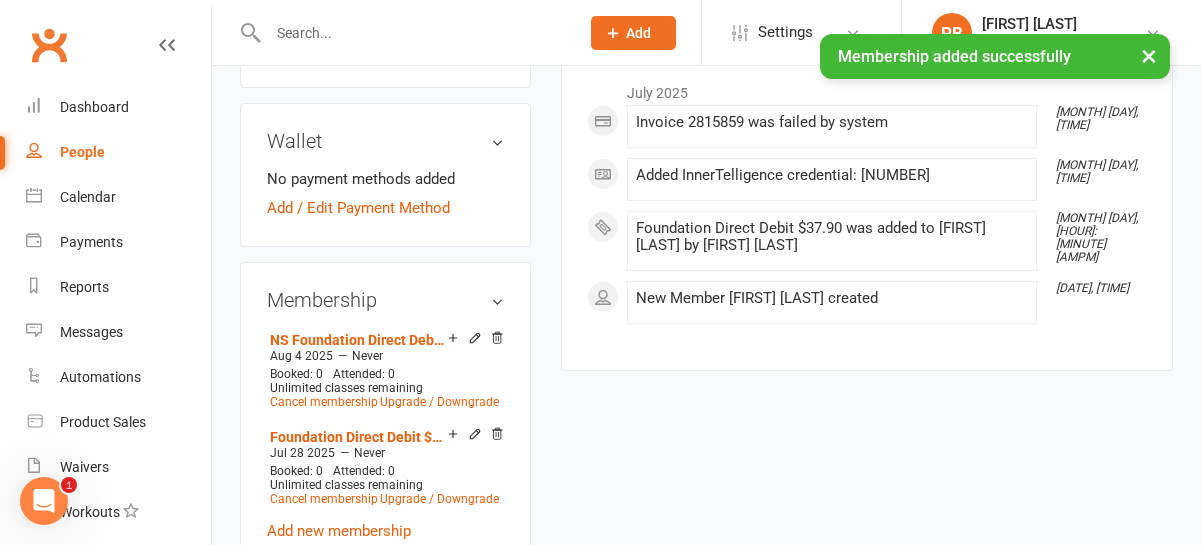 scroll, scrollTop: 714, scrollLeft: 0, axis: vertical 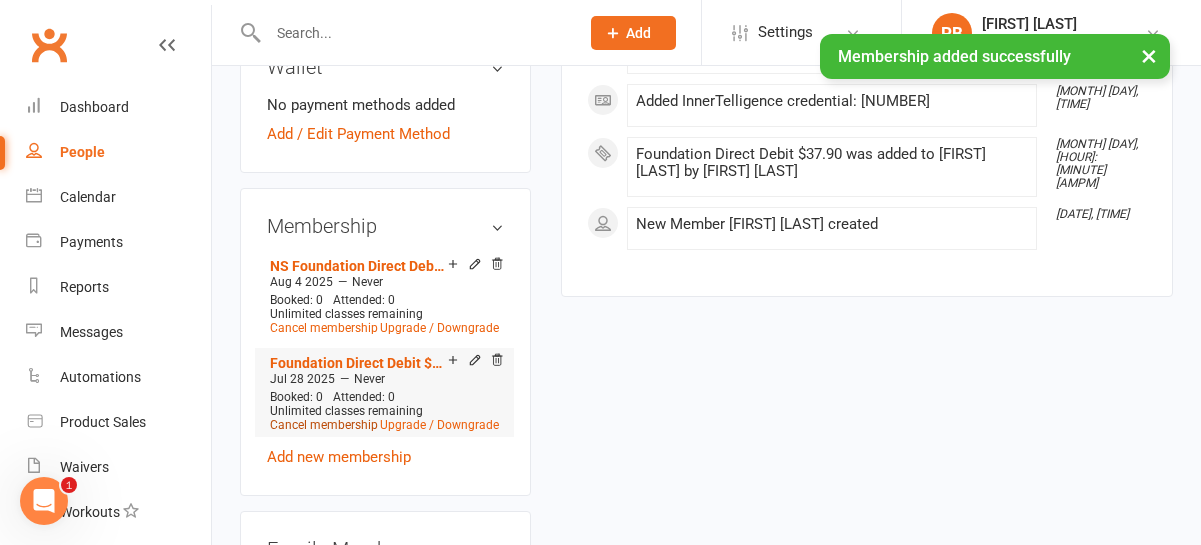 click on "Cancel membership" at bounding box center (324, 425) 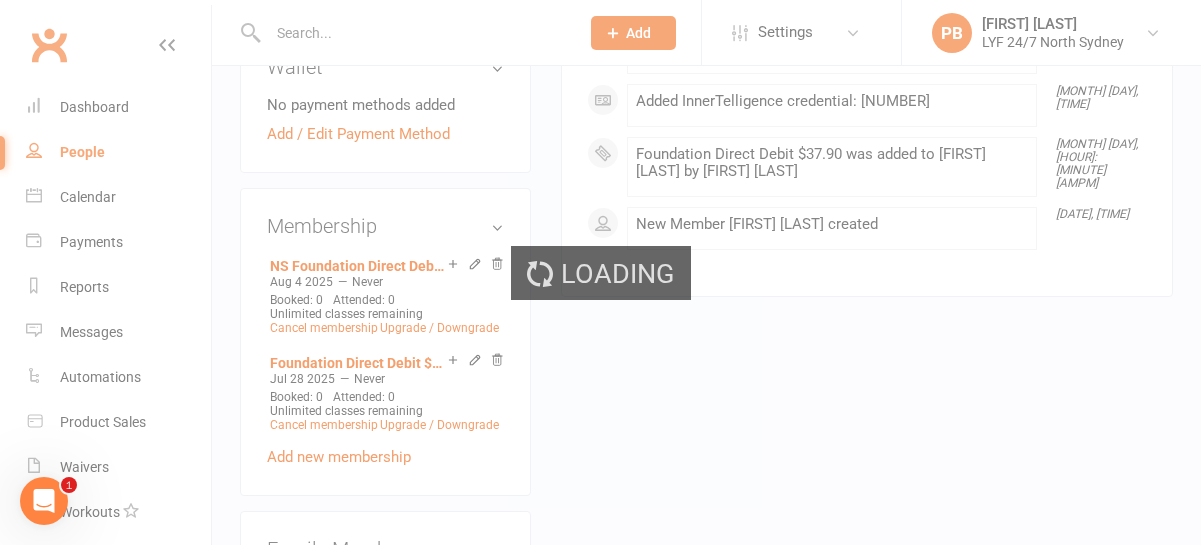 scroll, scrollTop: 0, scrollLeft: 0, axis: both 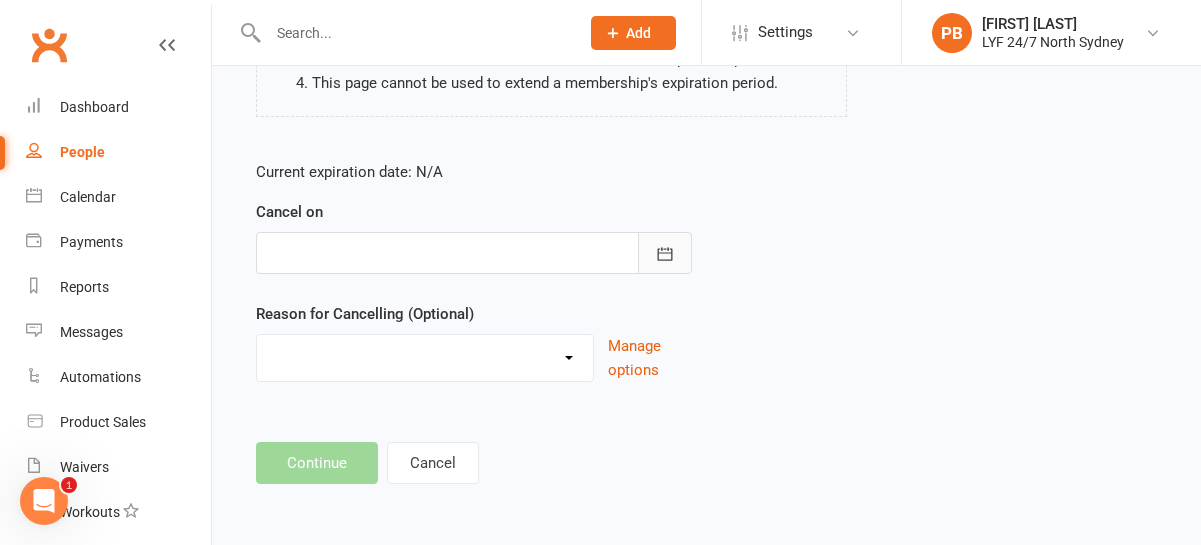 click 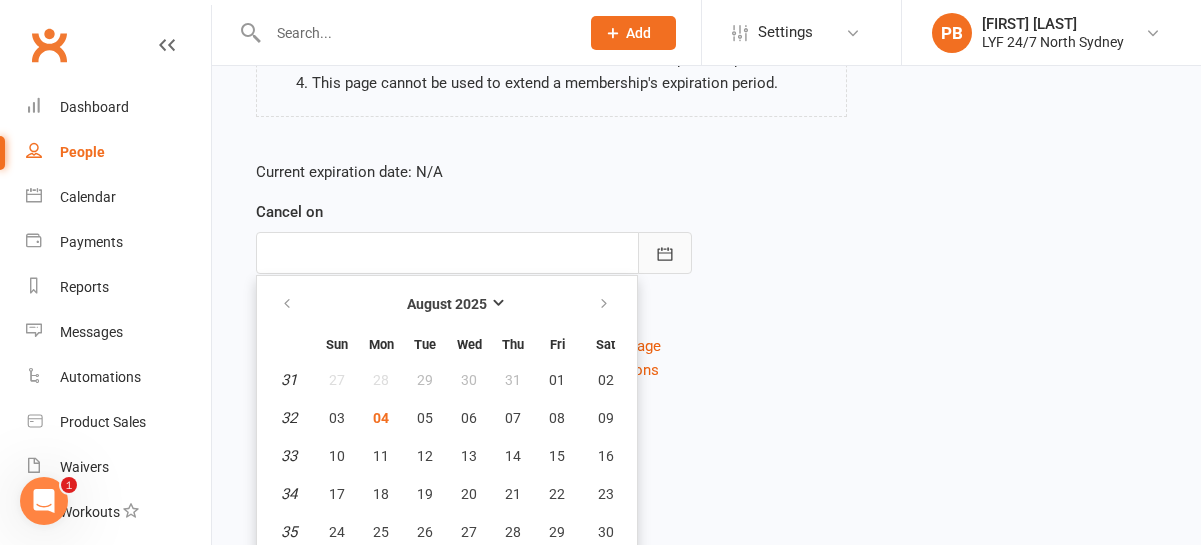 scroll, scrollTop: 388, scrollLeft: 0, axis: vertical 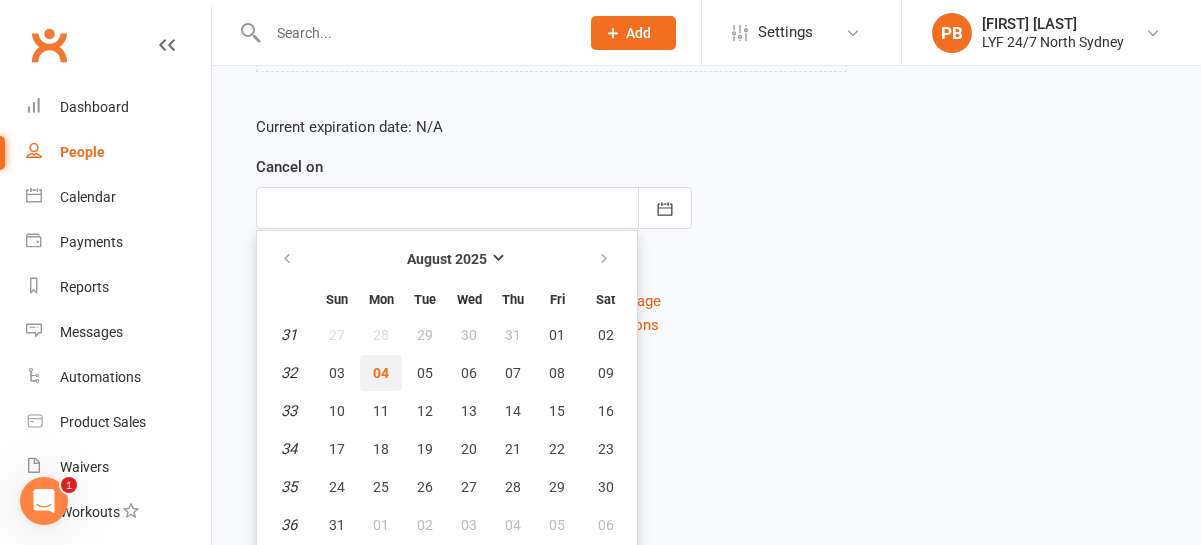 click on "04" at bounding box center (381, 373) 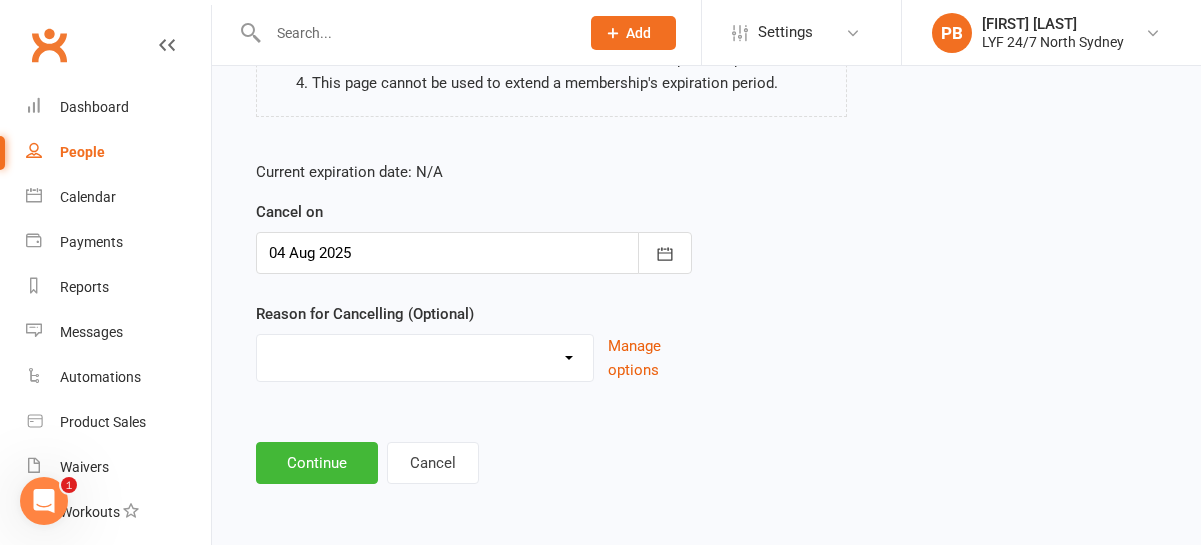 click on "Holiday Injury Stripe Migration Other reason" at bounding box center (425, 355) 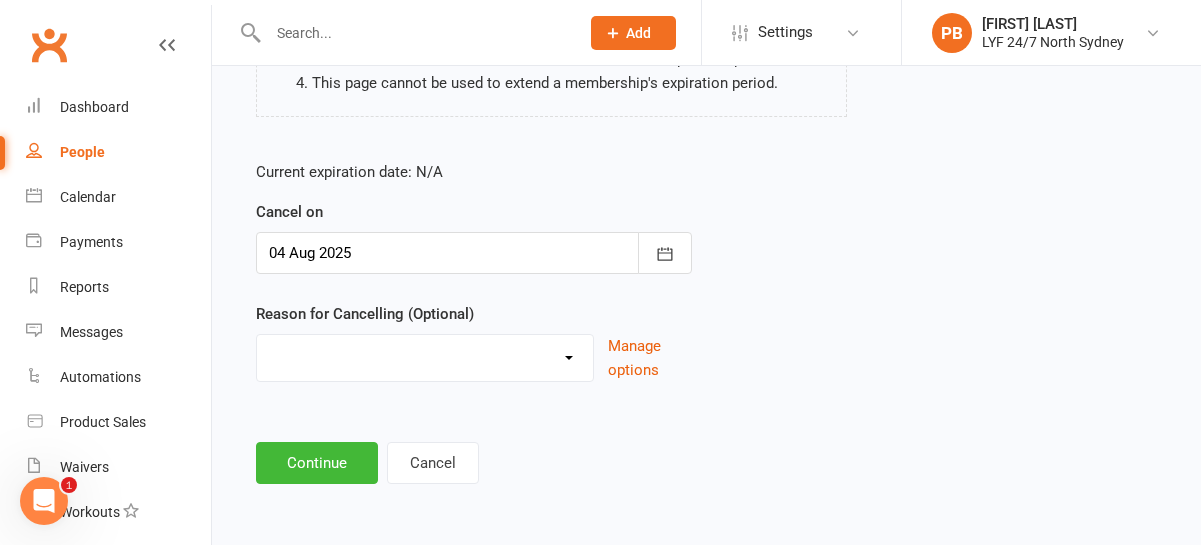 select on "2" 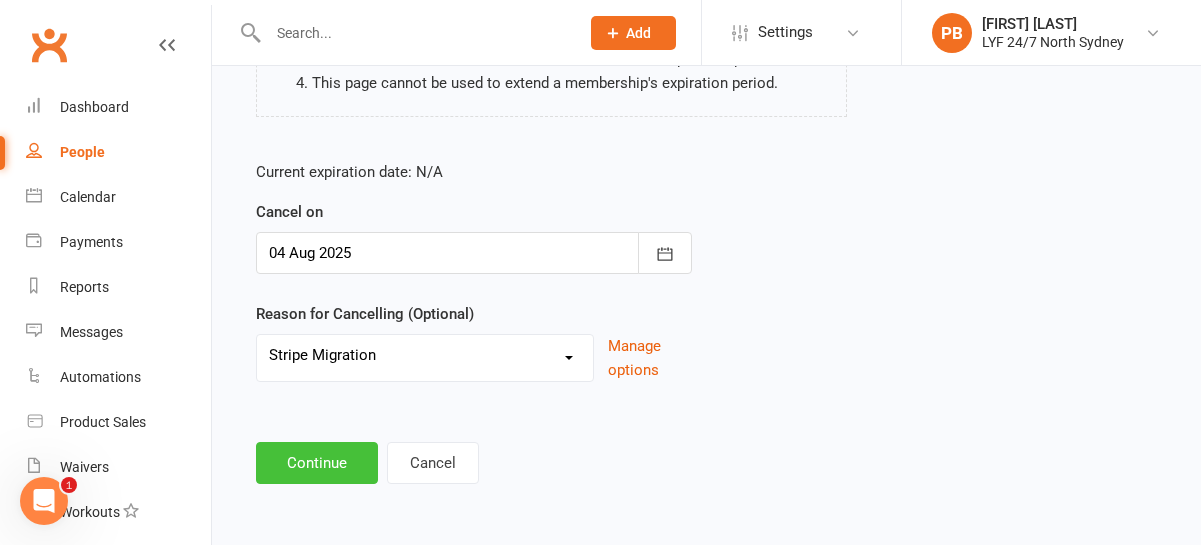 click on "Continue" at bounding box center [317, 463] 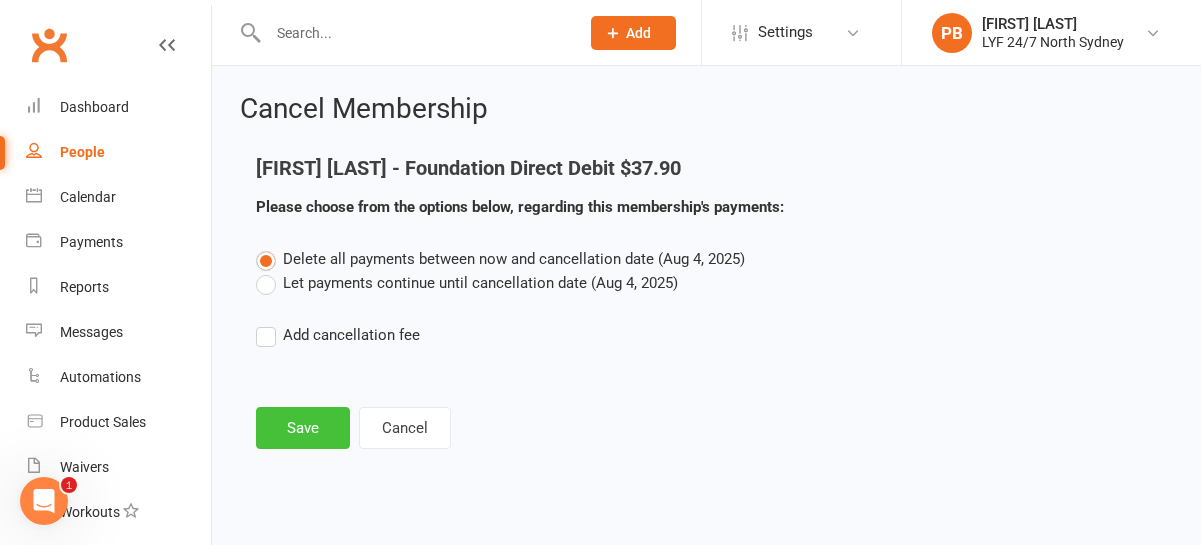 click on "Save" at bounding box center (303, 428) 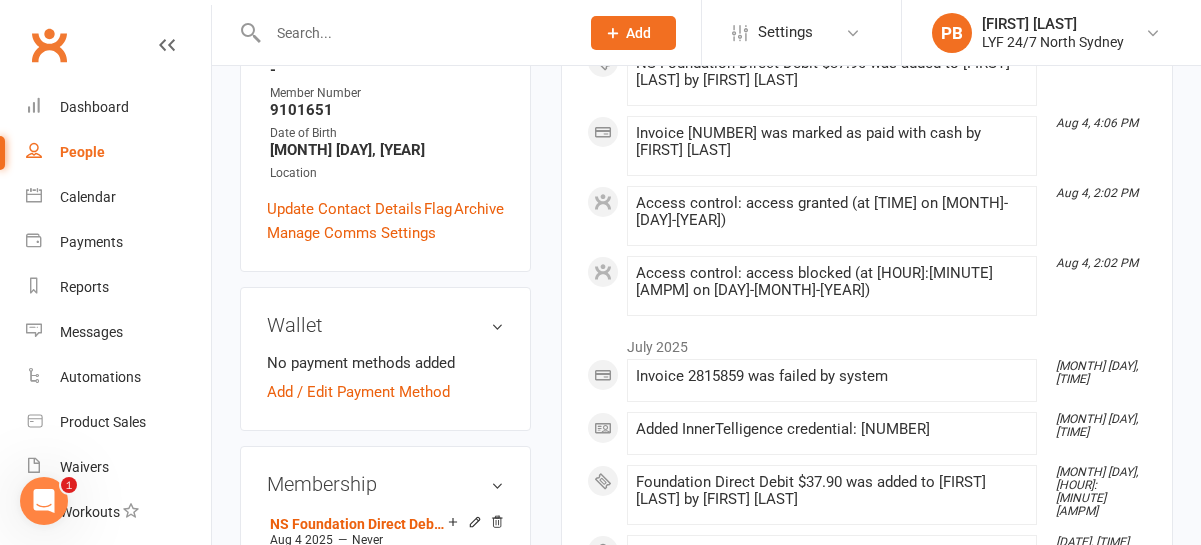 scroll, scrollTop: 0, scrollLeft: 0, axis: both 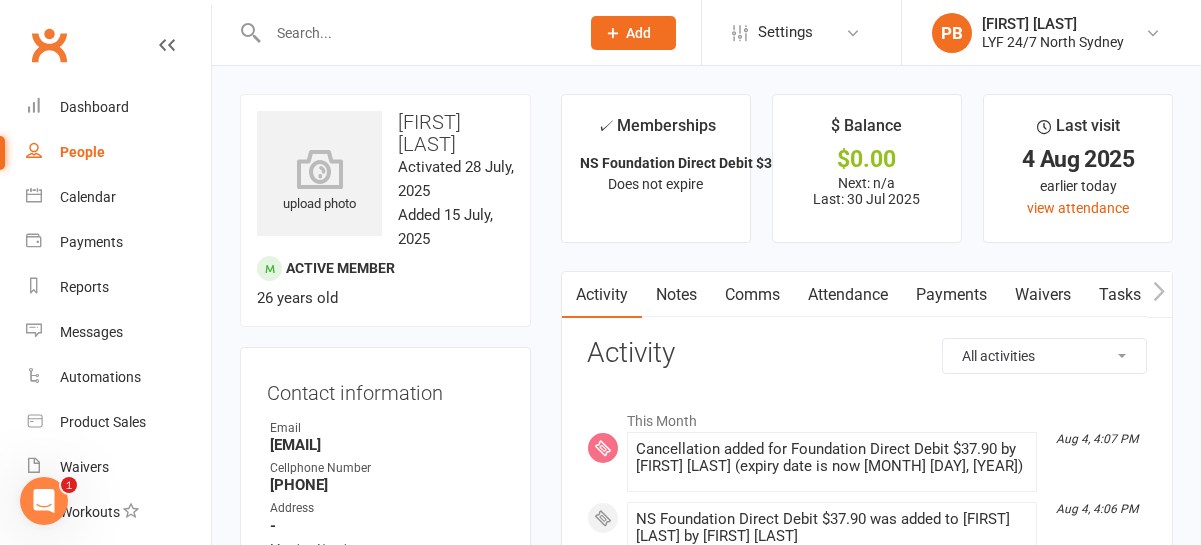 click at bounding box center (413, 33) 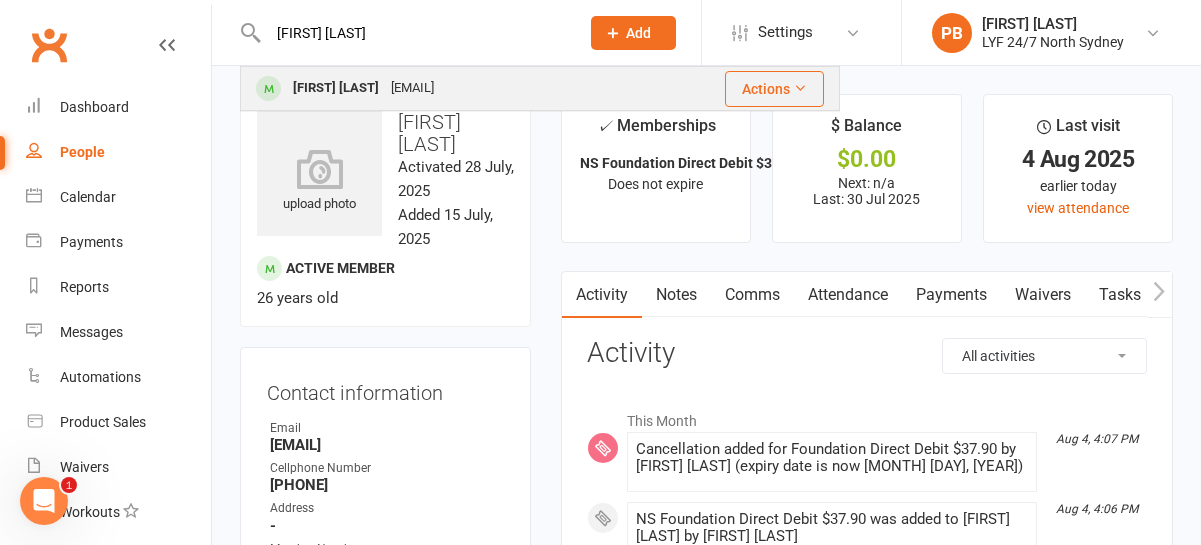 type on "[FIRST] [LAST]" 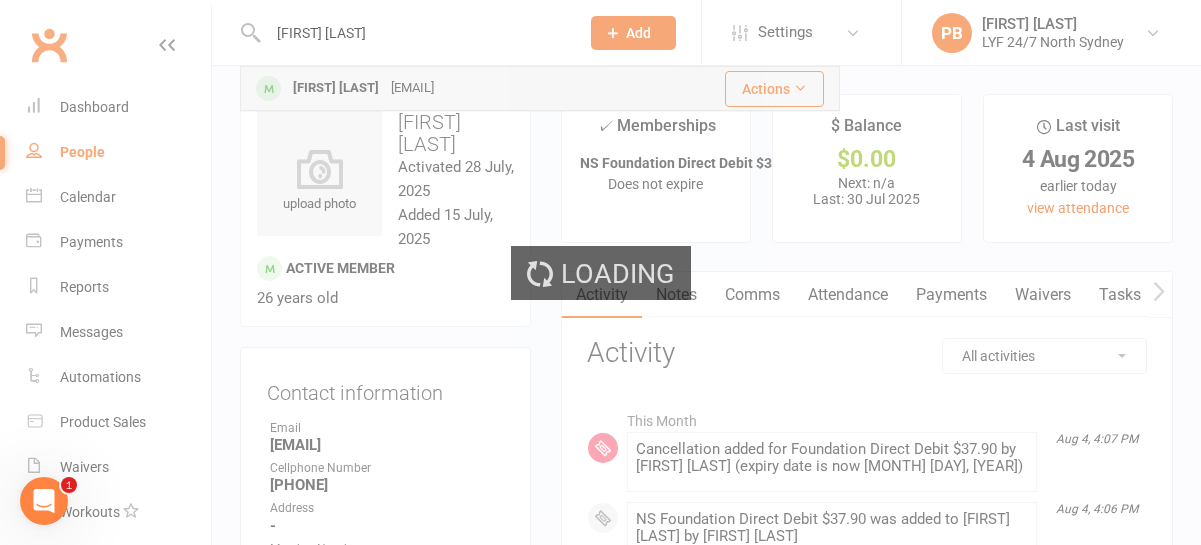 type 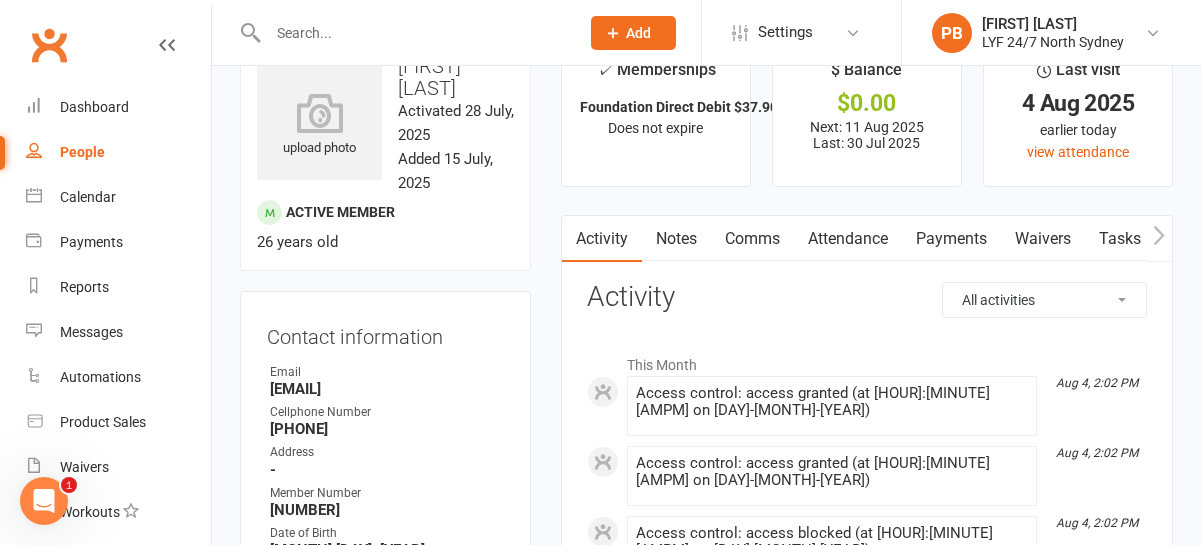 scroll, scrollTop: 0, scrollLeft: 0, axis: both 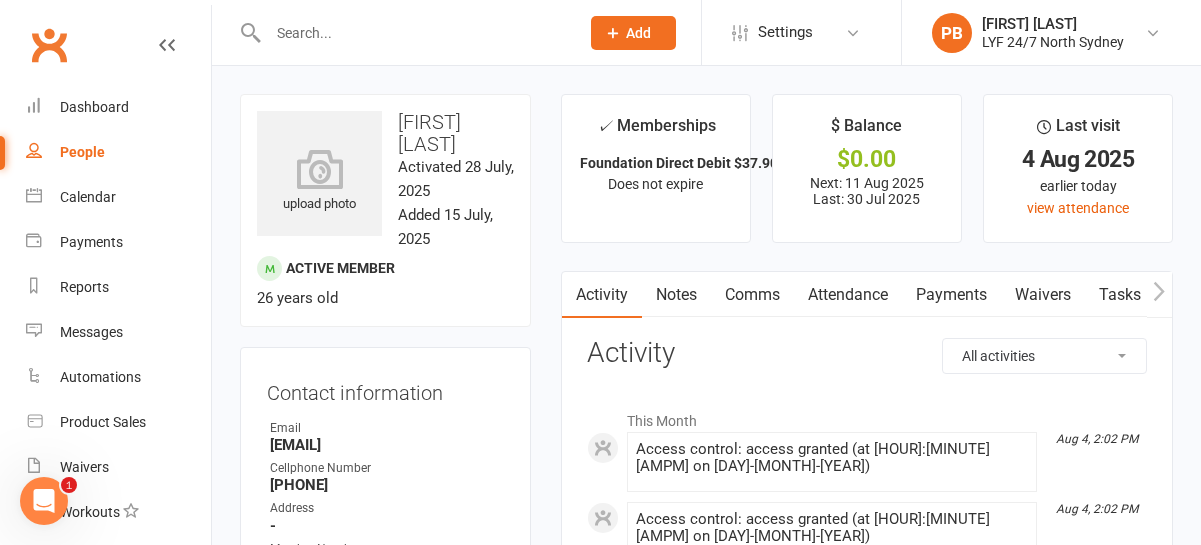 click on "Payments" at bounding box center (951, 295) 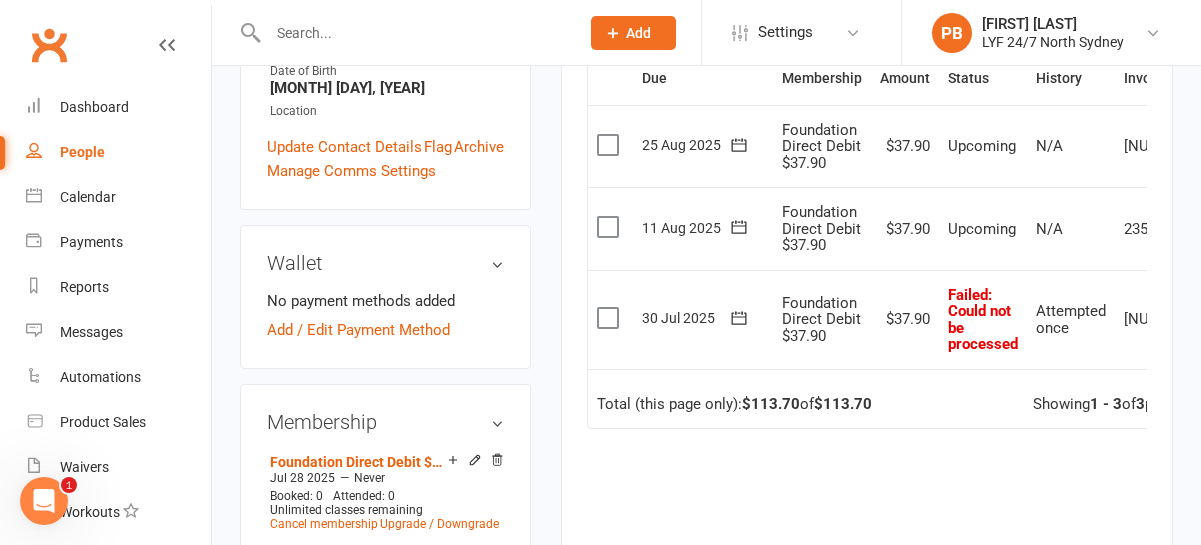 scroll, scrollTop: 533, scrollLeft: 0, axis: vertical 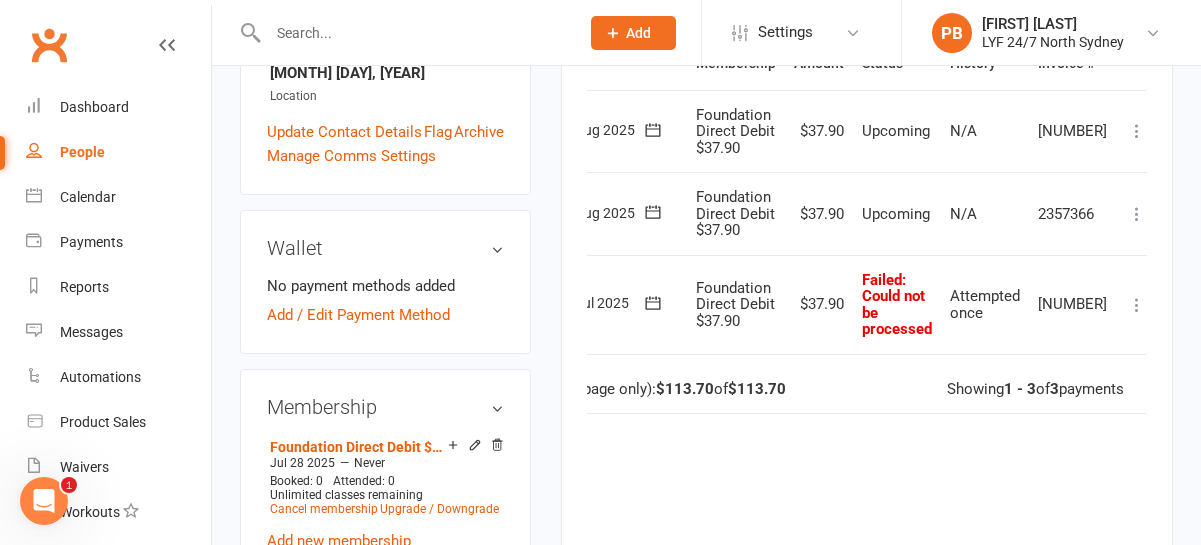 click at bounding box center (1137, 305) 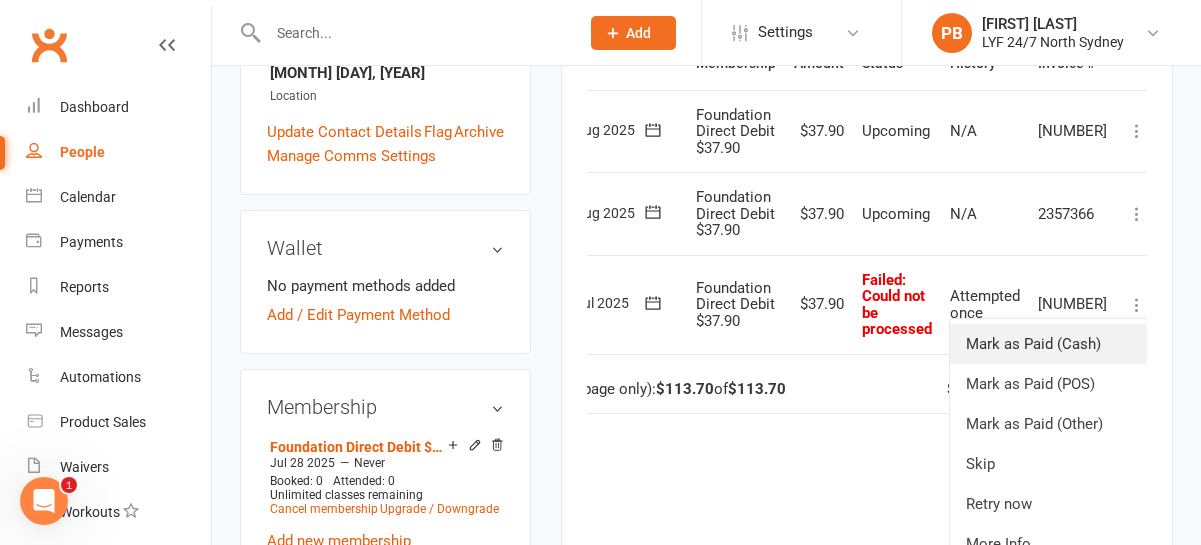 click on "Mark as Paid (Cash)" at bounding box center [1049, 344] 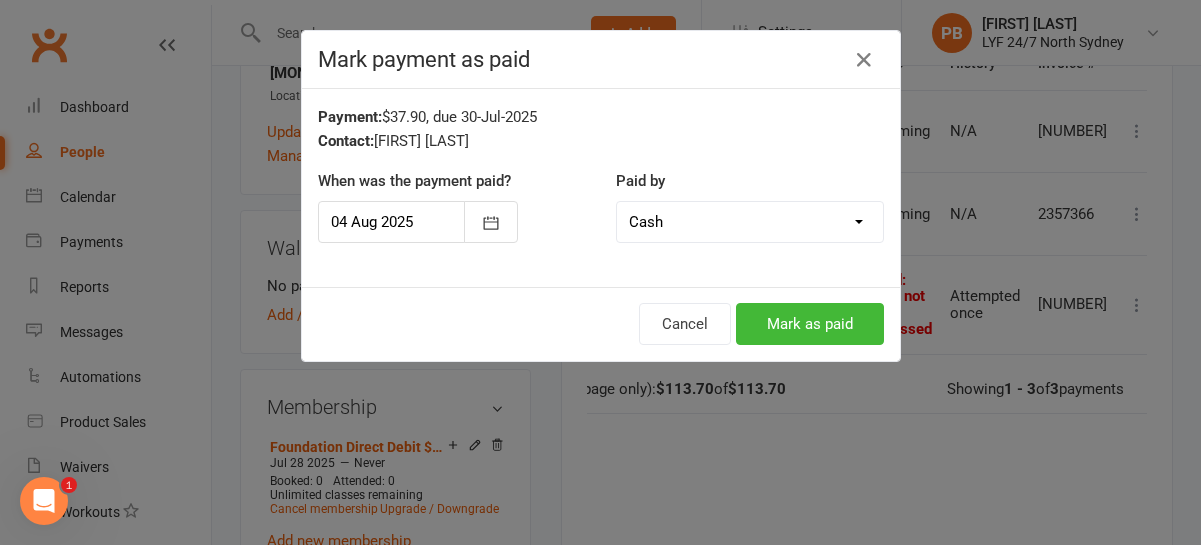 click on "Cancel Mark as paid" at bounding box center (601, 324) 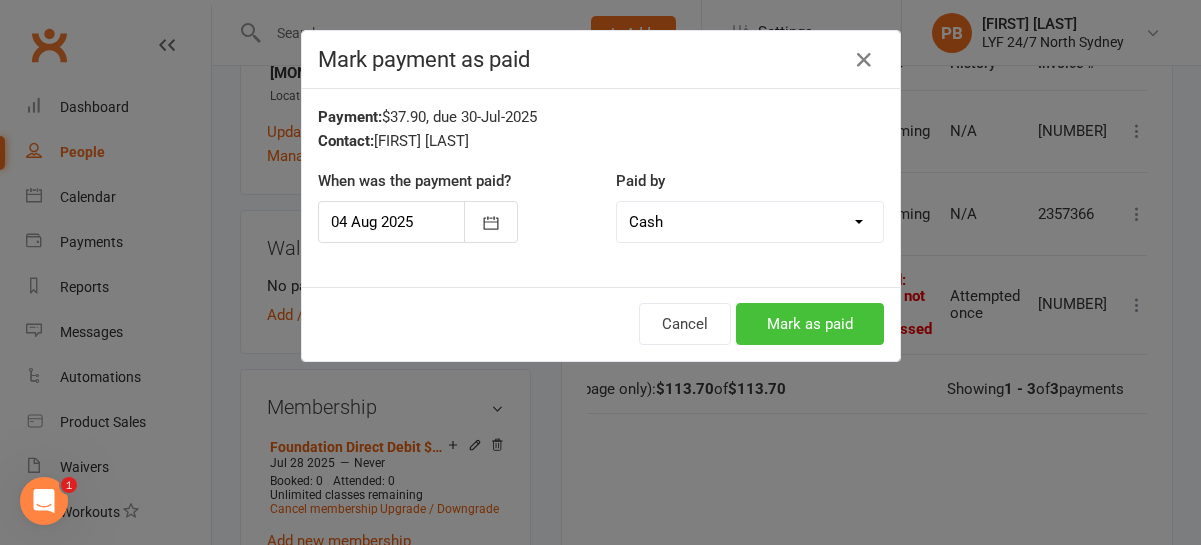 click on "Mark as paid" at bounding box center [810, 324] 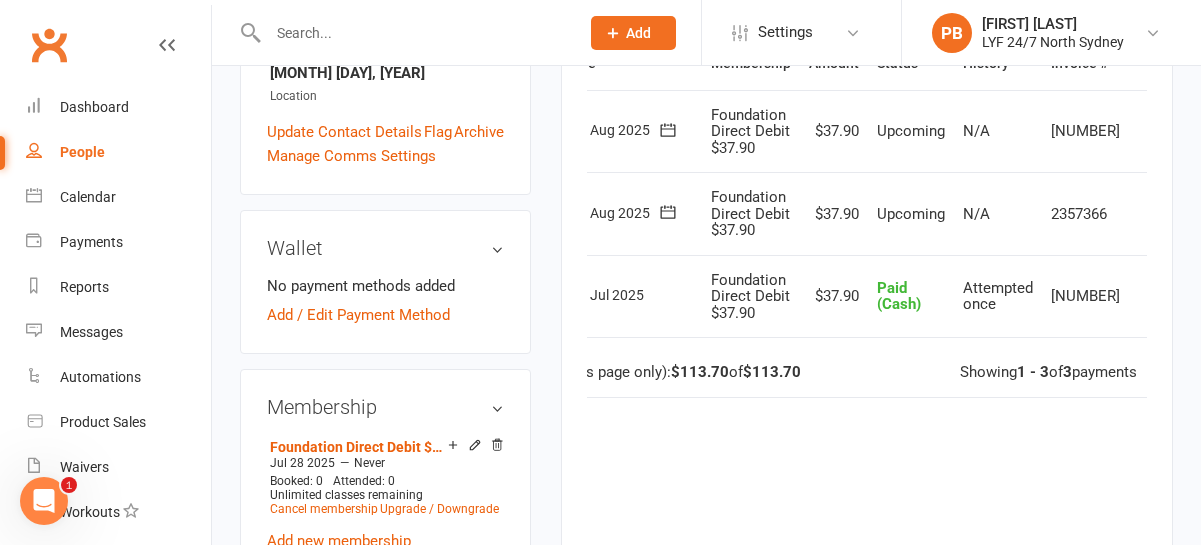 scroll, scrollTop: 0, scrollLeft: 0, axis: both 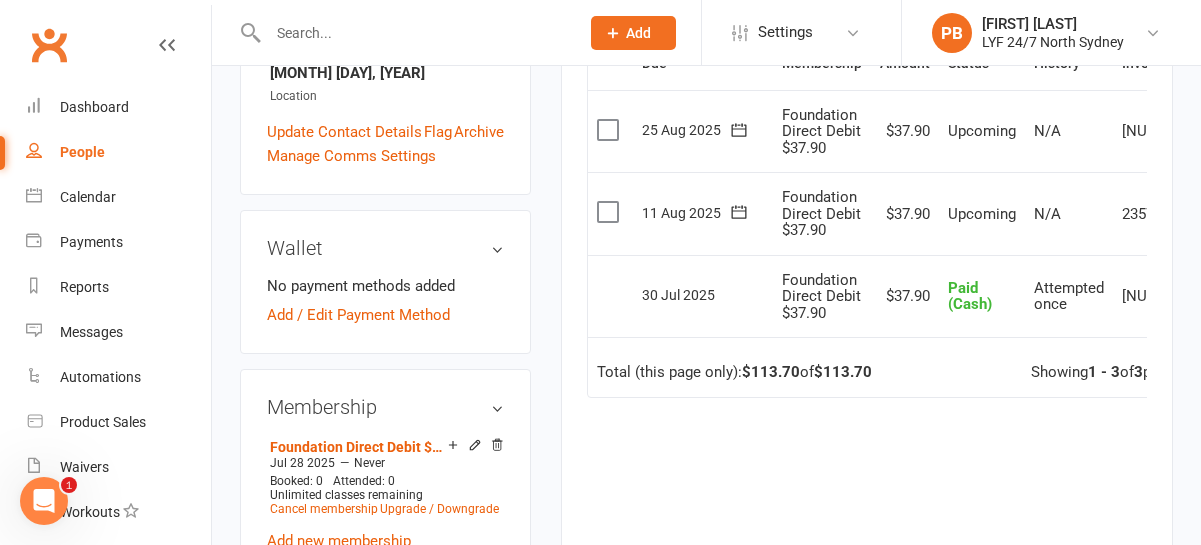 click on "Due  Contact  Membership Amount  Status History Invoice # Select this [MONTH] [DAY], [YEAR]
[FIRST] [LAST]
Foundation Direct Debit $37.90 $37.90 Upcoming N/A 0986589 Mark as Paid (Cash)  Mark as Paid (POS)  Mark as Paid (Other)  Skip  Change amount  Apply credit  Bulk reschedule from this date  Process now More Info Send message Select this [MONTH] [DAY], [YEAR]
[FIRST] [LAST]
Foundation Direct Debit $37.90 $37.90 Upcoming N/A 2357366 Mark as Paid (Cash)  Mark as Paid (POS)  Mark as Paid (Other)  Skip  Change amount  Apply credit  Bulk reschedule from this date  Process now More Info Send message Select this [MONTH] [DAY], [YEAR]
[FIRST] [LAST]
Foundation Direct Debit $37.90 $37.90 Paid (Cash) Attempted once 0040589 Change to upcoming  Refund  More Info Send message Total (this page only):  $113.70  of  $113.70 Showing  1 - 3  of  3  payments" at bounding box center (867, 346) 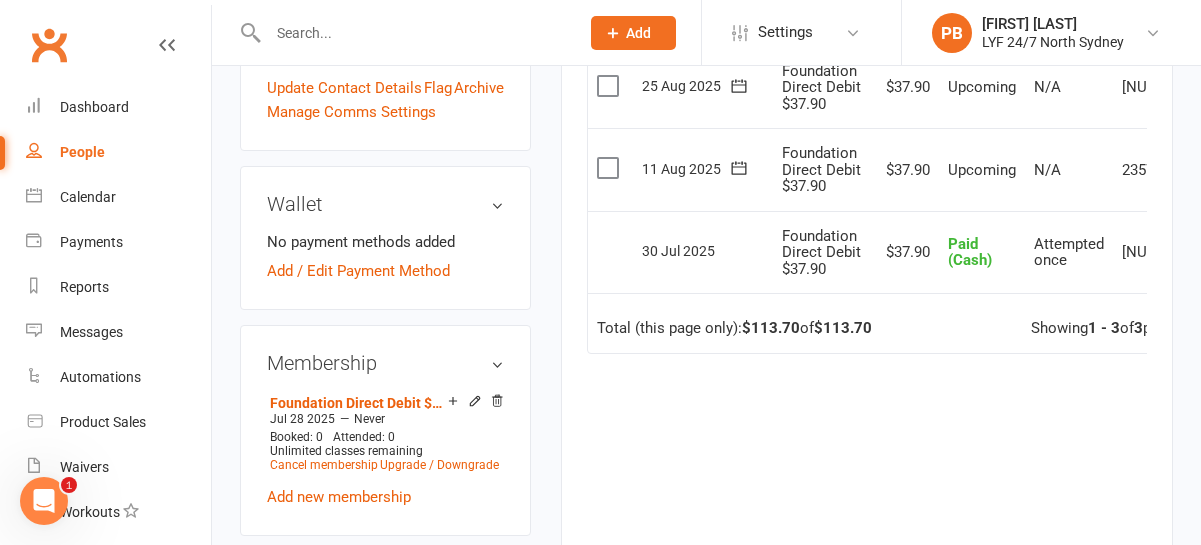 scroll, scrollTop: 583, scrollLeft: 0, axis: vertical 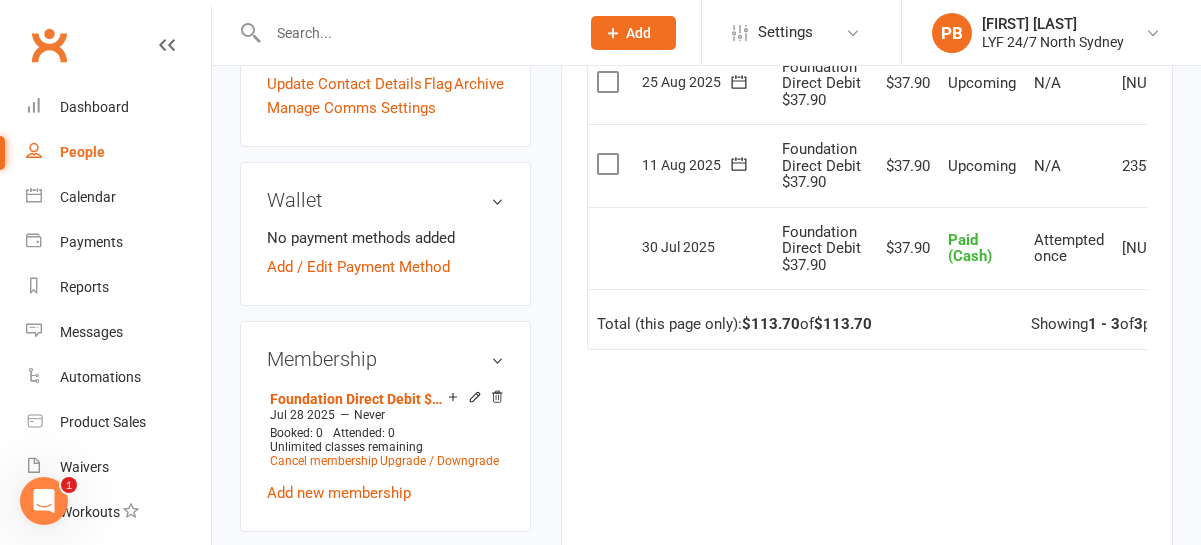 click on "Due  Contact  Membership Amount  Status History Invoice # Select this [MONTH] [DAY], [YEAR]
[FIRST] [LAST]
Foundation Direct Debit $37.90 $37.90 Upcoming N/A 0986589 Mark as Paid (Cash)  Mark as Paid (POS)  Mark as Paid (Other)  Skip  Change amount  Apply credit  Bulk reschedule from this date  Process now More Info Send message Select this [MONTH] [DAY], [YEAR]
[FIRST] [LAST]
Foundation Direct Debit $37.90 $37.90 Upcoming N/A 2357366 Mark as Paid (Cash)  Mark as Paid (POS)  Mark as Paid (Other)  Skip  Change amount  Apply credit  Bulk reschedule from this date  Process now More Info Send message Select this [MONTH] [DAY], [YEAR]
[FIRST] [LAST]
Foundation Direct Debit $37.90 $37.90 Paid (Cash) Attempted once 0040589 Change to upcoming  Refund  More Info Send message Total (this page only):  $113.70  of  $113.70 Showing  1 - 3  of  3  payments" at bounding box center (867, 298) 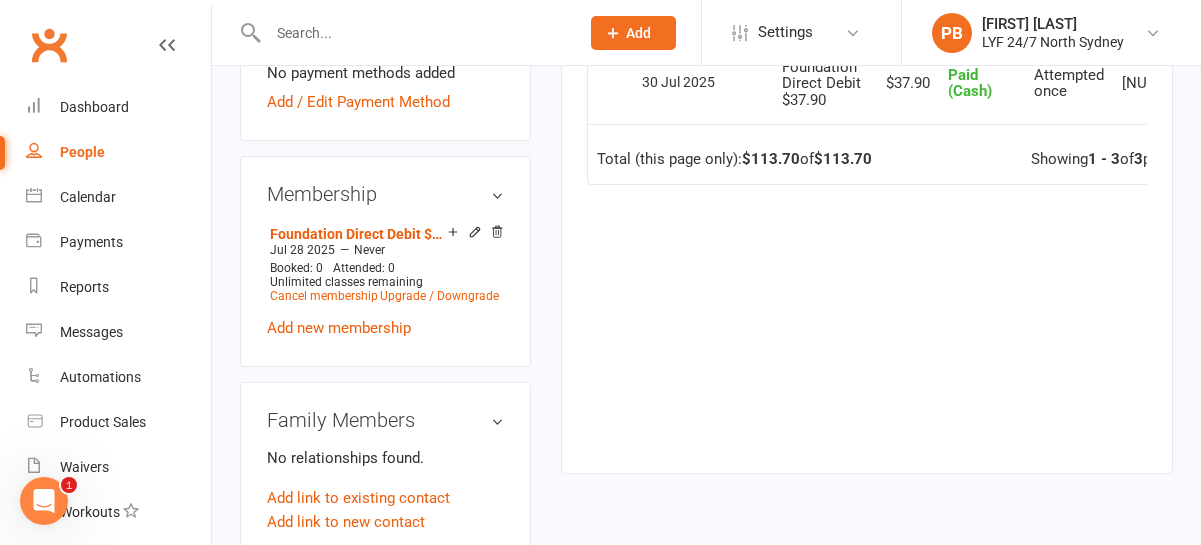 scroll, scrollTop: 747, scrollLeft: 0, axis: vertical 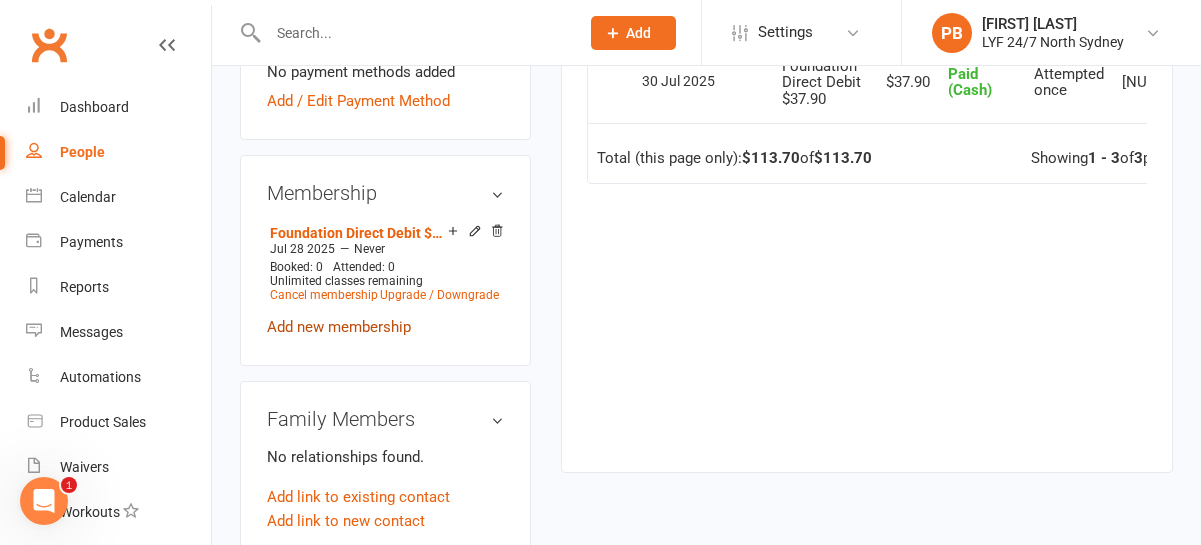 click on "Add new membership" at bounding box center (339, 327) 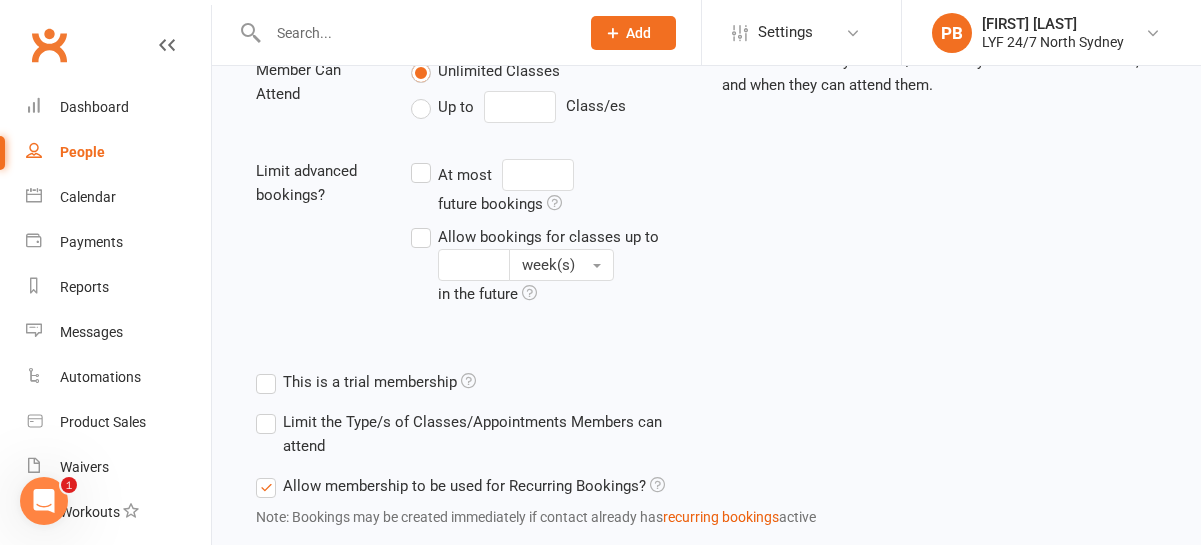 scroll, scrollTop: 0, scrollLeft: 0, axis: both 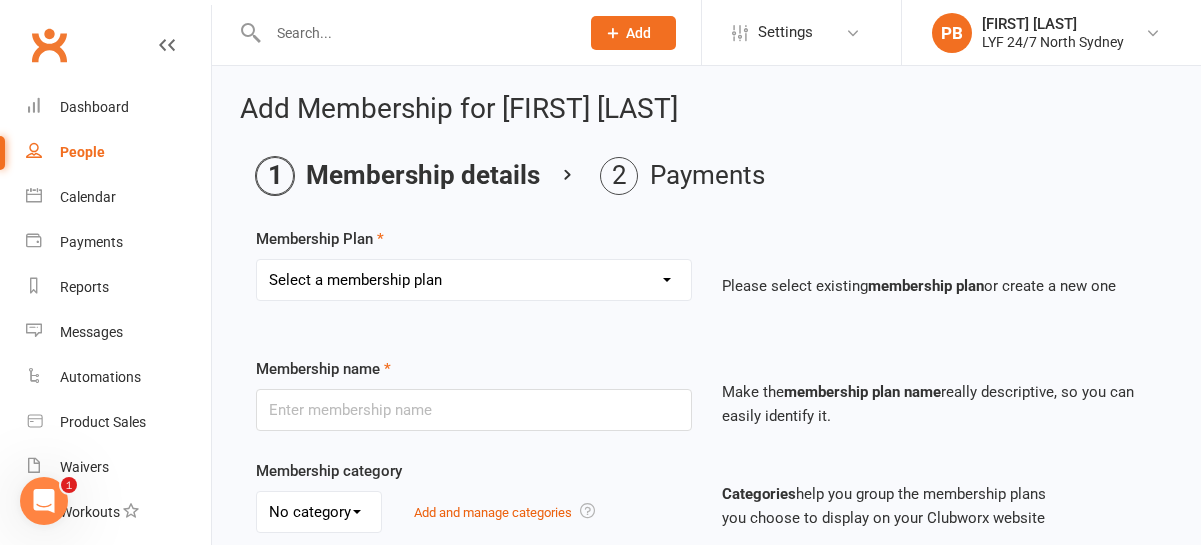 click on "Select a membership plan Create new Membership Plan Foundation Direct Debit $41.90 Foundation Direct Debit $37.90 Foundation Direct Debit $33.90 Foundation Direct Debit $29.90 Foundation Direct Debit $27.90 Foundation Direct Debit $23.45 Foundation Direct Debit $19.45 Foundation Youth Direct Debit $33.90 Foundation Direct Debit $23.90 Foundation Direct Debit $25.90 Foundation Direct Debit $19.95 Foundation Direct Debit $24.90 Freedom Direct Debit $21.00 Loyalty Direct Debit $19.00 12 Month Paid in Advance - $929 3 Month Paid in Advance - $349 6 Month Paid in Advance - $649 1 Month Paid in Advance - $120.90 Team Membership NS Foundation Direct Debit $33.90 NS Foundation Direct Debit $37.90 1 Month Complimentary Membership NS Foundation Direct Debit $29.90" at bounding box center [474, 280] 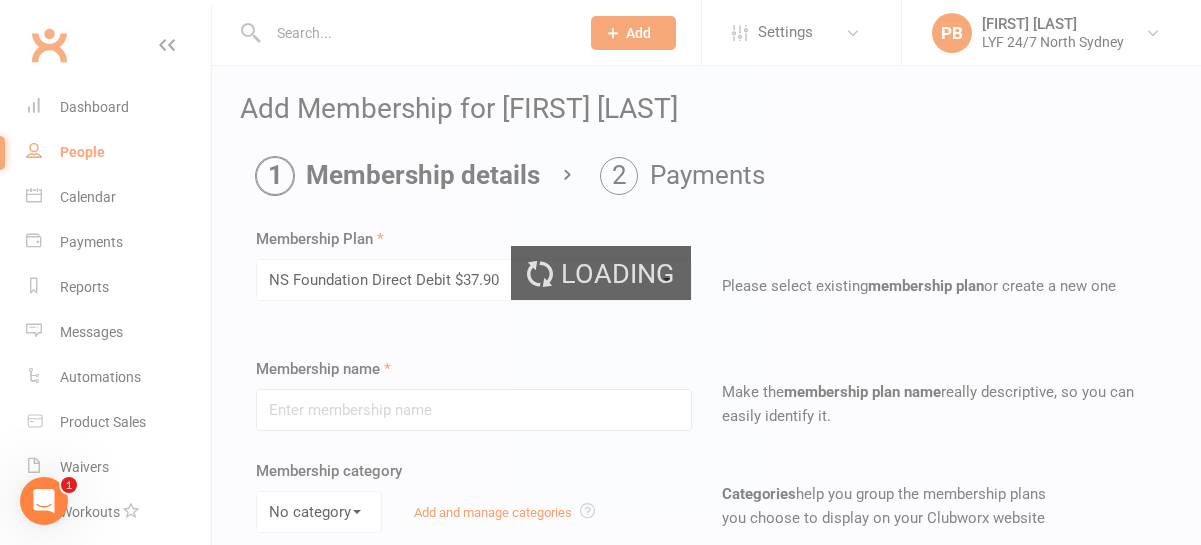type on "NS Foundation Direct Debit $37.90" 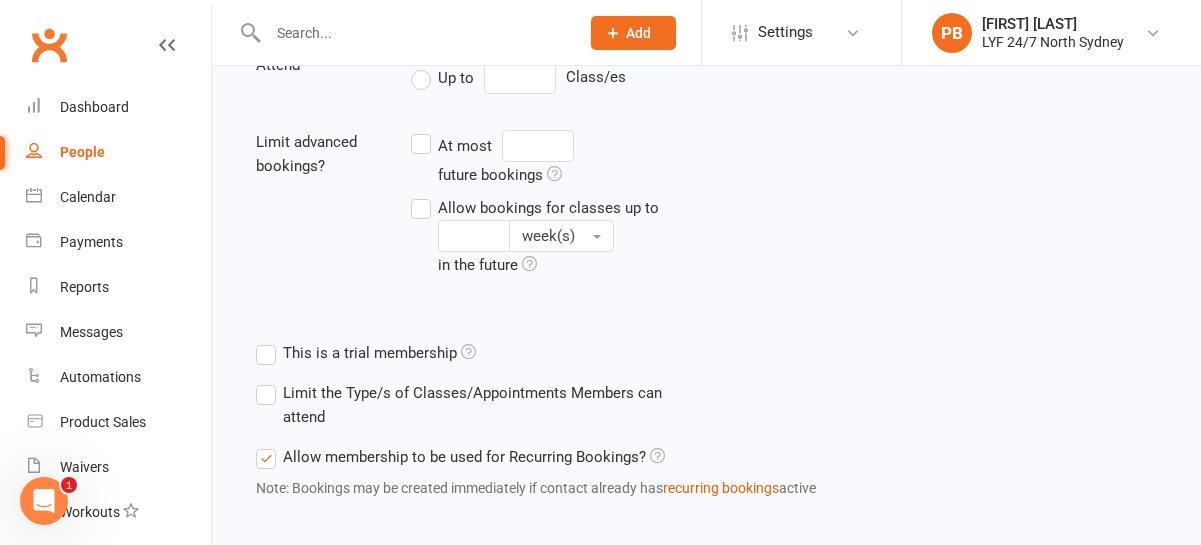 scroll, scrollTop: 877, scrollLeft: 0, axis: vertical 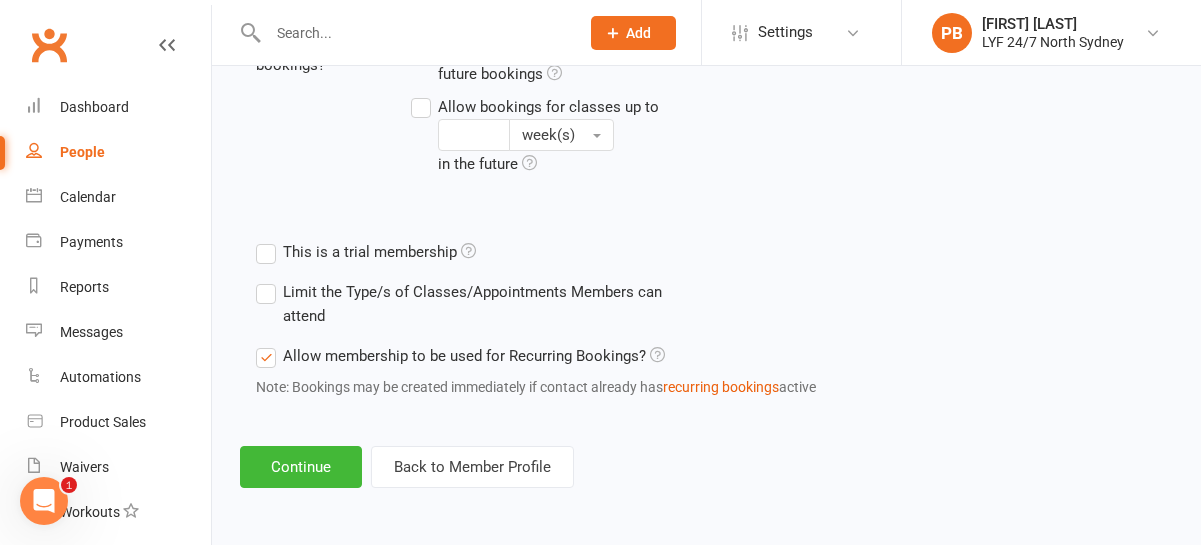 click on "Add Membership for [FIRST] [LAST] Membership details Payments Membership Plan Select a membership plan Create new Membership Plan Foundation Direct Debit $41.90 Foundation Direct Debit $37.90 Foundation Direct Debit $33.90 Foundation Direct Debit $29.90 Foundation Direct Debit $27.90 Foundation Direct Debit $23.45 Foundation Direct Debit $19.45 Foundation Youth Direct Debit $33.90 Foundation Direct Debit $23.90 Foundation Direct Debit $25.90 Foundation Direct Debit $19.95 Foundation Direct Debit $24.90 Freedom Direct Debit $21.00 Loyalty Direct Debit $19.00 12 Month Paid in Advance - $929 3 Month Paid in Advance - $349 6 Month Paid in Advance - $649 1 Month Paid in Advance - $120.90 Team Membership NS Foundation Direct Debit $33.90 NS Foundation Direct Debit $37.90 1 Month Complimentary Membership NS Foundation Direct Debit $29.90 Please select existing  membership plan  or create a new one Membership name NS Foundation Direct Debit $37.90 Make the  membership plan name Membership category No category General" at bounding box center (706, -148) 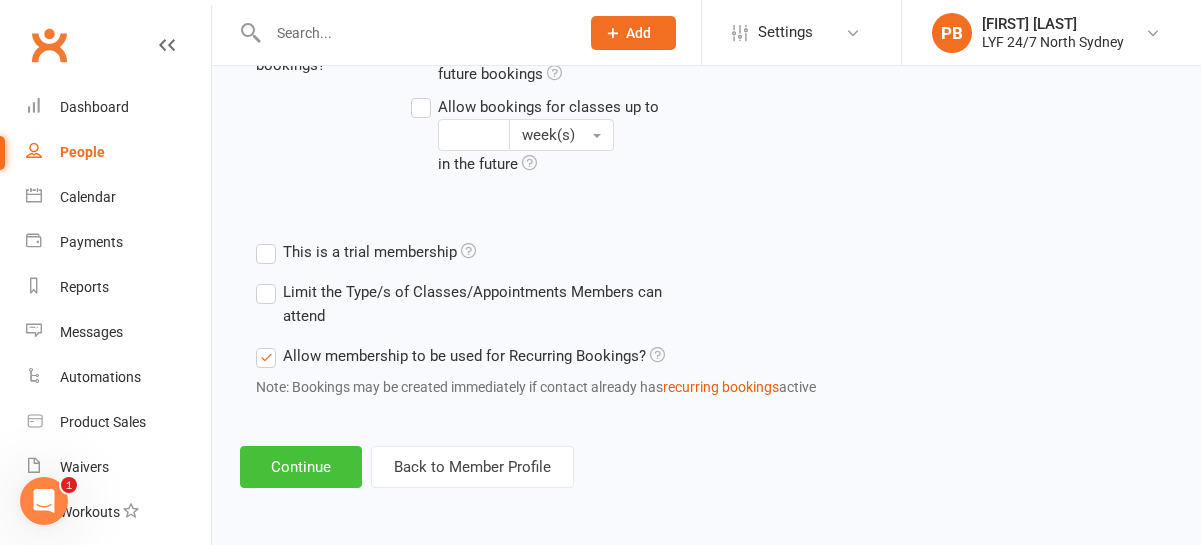 click on "Continue" at bounding box center [301, 467] 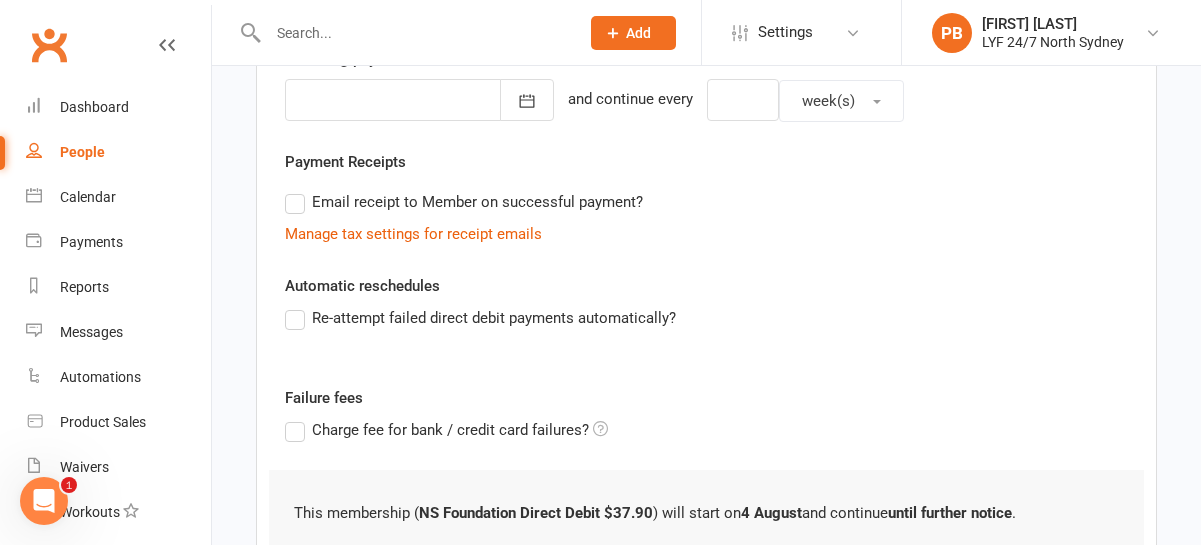 scroll, scrollTop: 669, scrollLeft: 0, axis: vertical 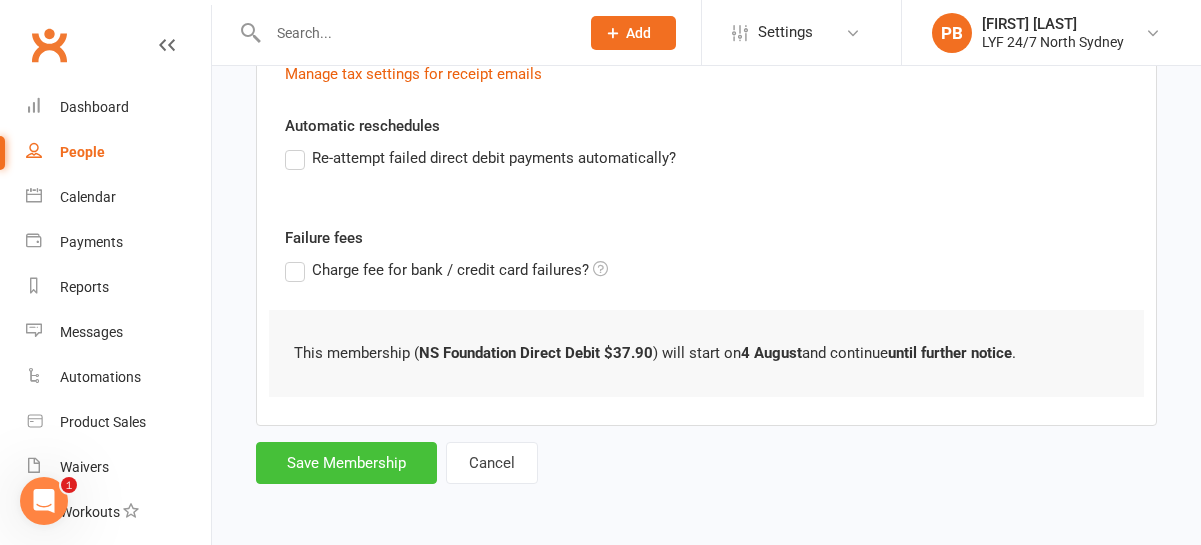 click on "Save Membership" at bounding box center [346, 463] 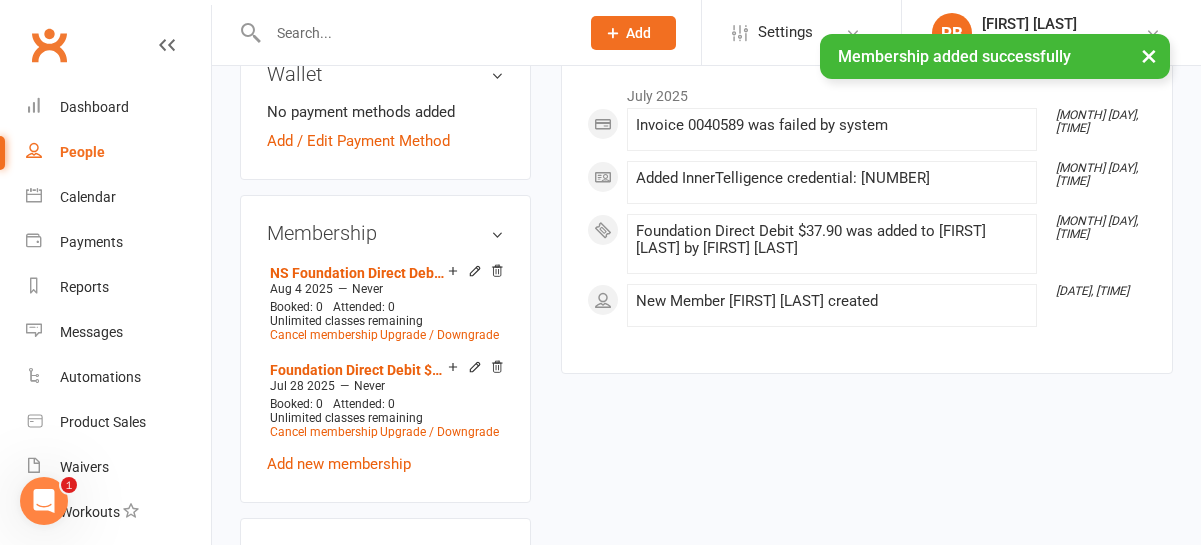 scroll, scrollTop: 708, scrollLeft: 0, axis: vertical 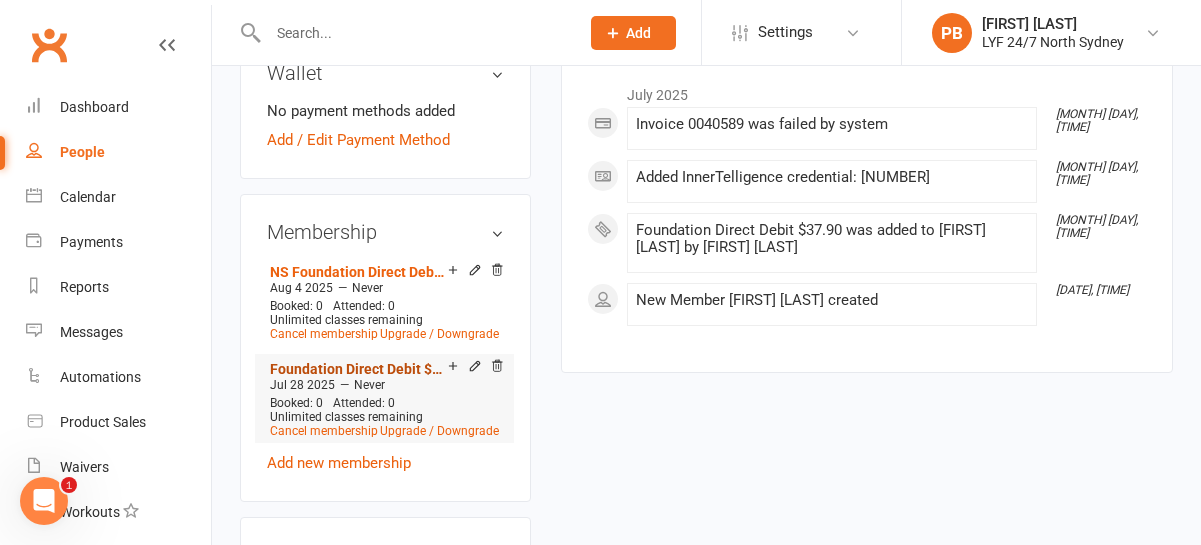 click on "Foundation Direct Debit $37.90" at bounding box center (359, 369) 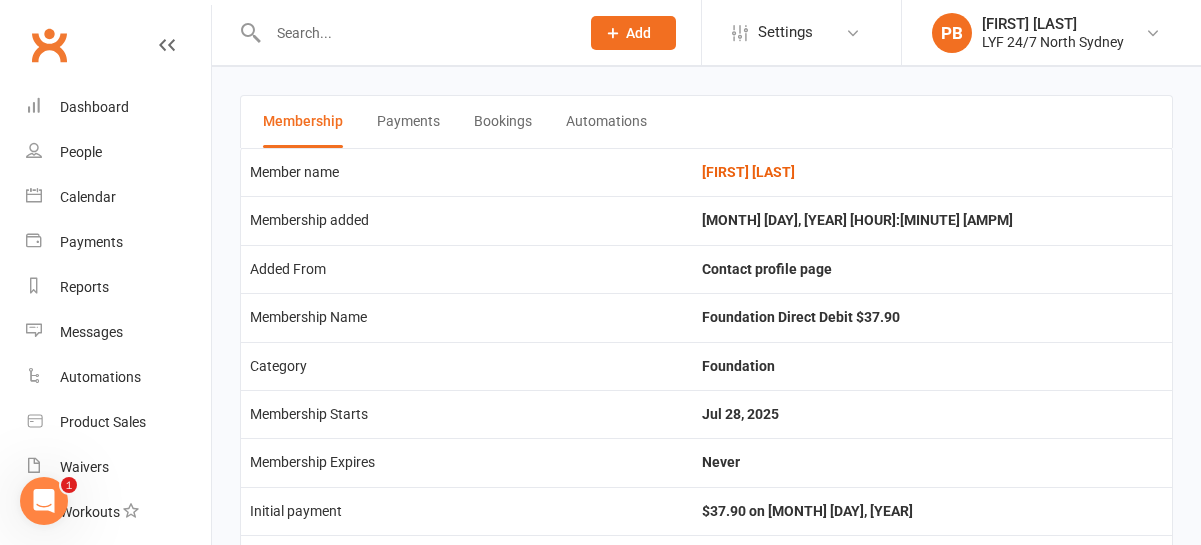 scroll, scrollTop: 0, scrollLeft: 0, axis: both 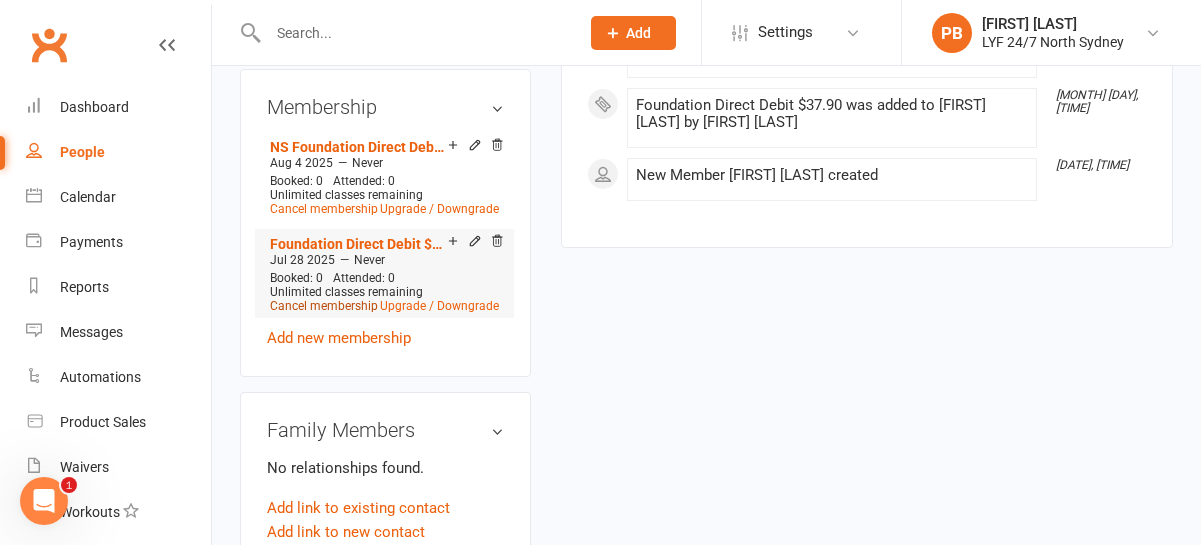 click on "Cancel membership" at bounding box center [324, 306] 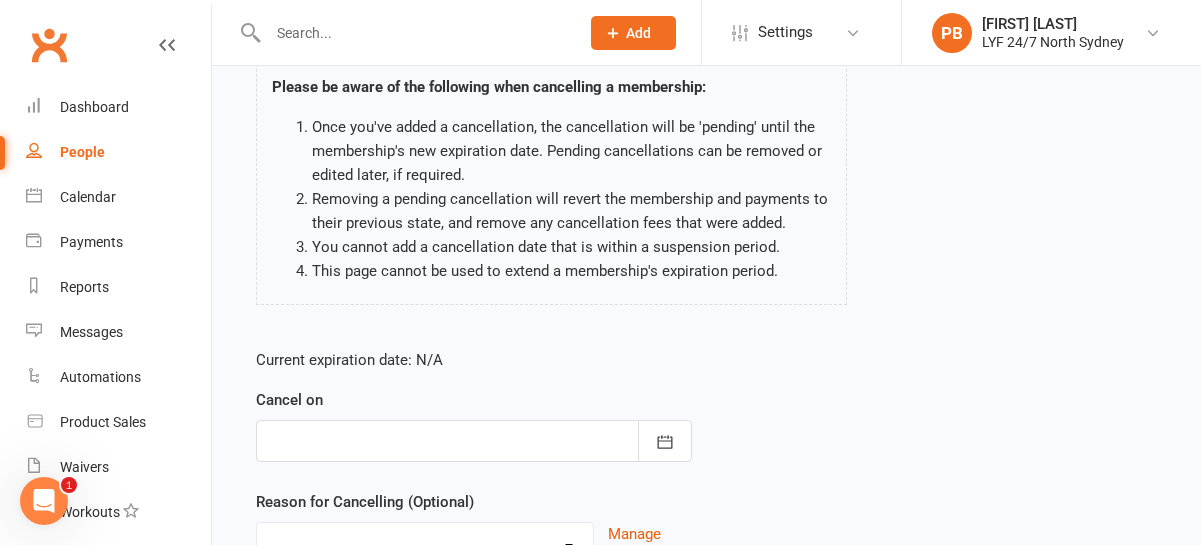scroll, scrollTop: 343, scrollLeft: 0, axis: vertical 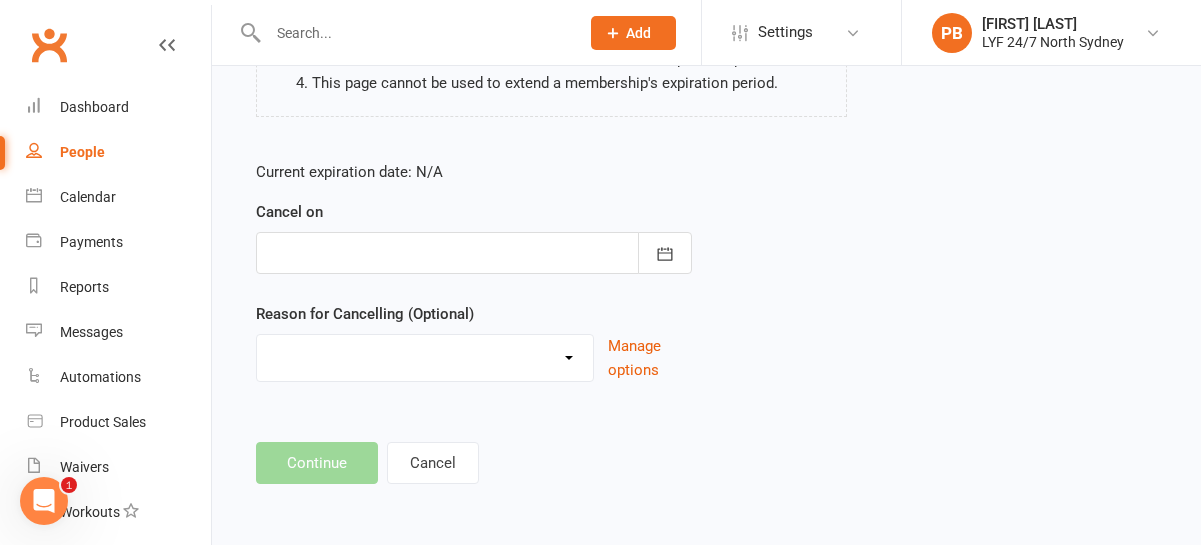 click on "Current expiration date: N/A Cancel on
August 2025
Sun Mon Tue Wed Thu Fri Sat
31
27
28
29
30
31
01
02
32
03
04
05
06
07
08
09
33
10
11
12
13
14
15
16
34
17
18
19
20
21
22
23
35
24
25
26
27
28
29
30
36" at bounding box center [474, 277] 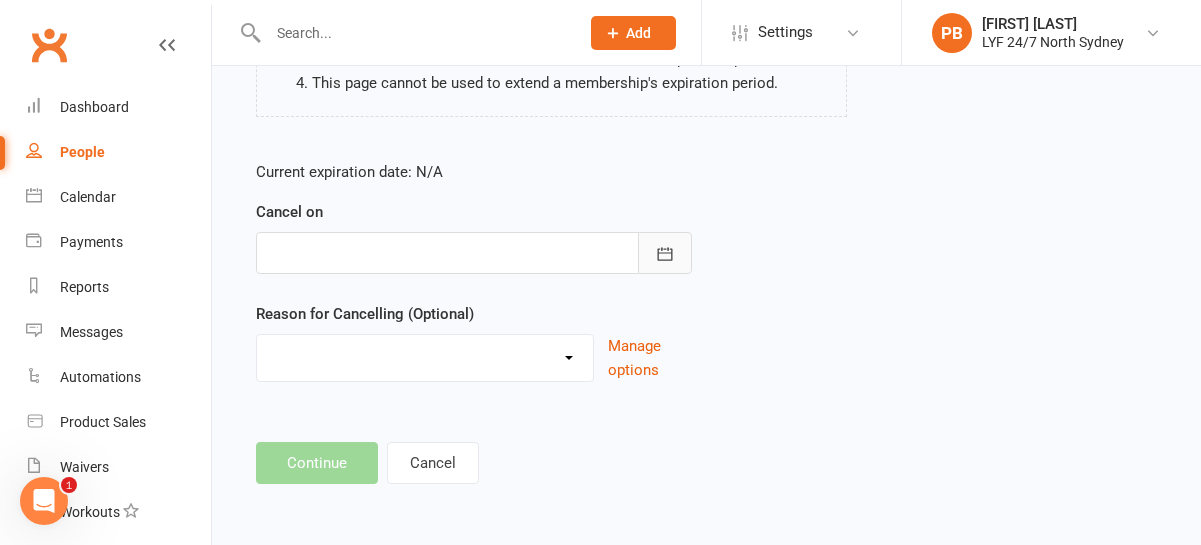 click at bounding box center (665, 253) 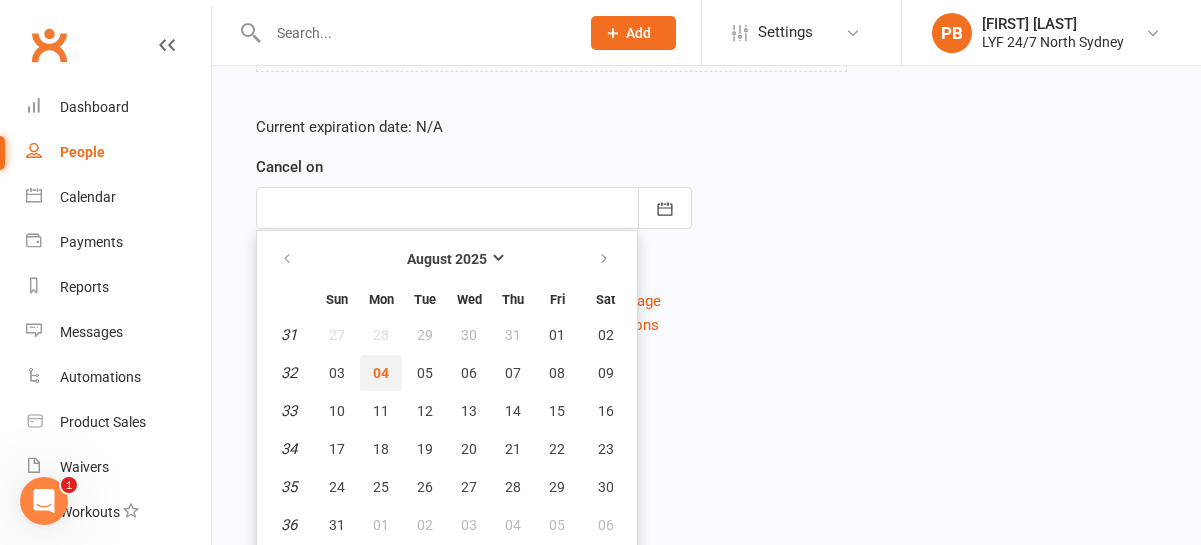 click on "04" at bounding box center (381, 373) 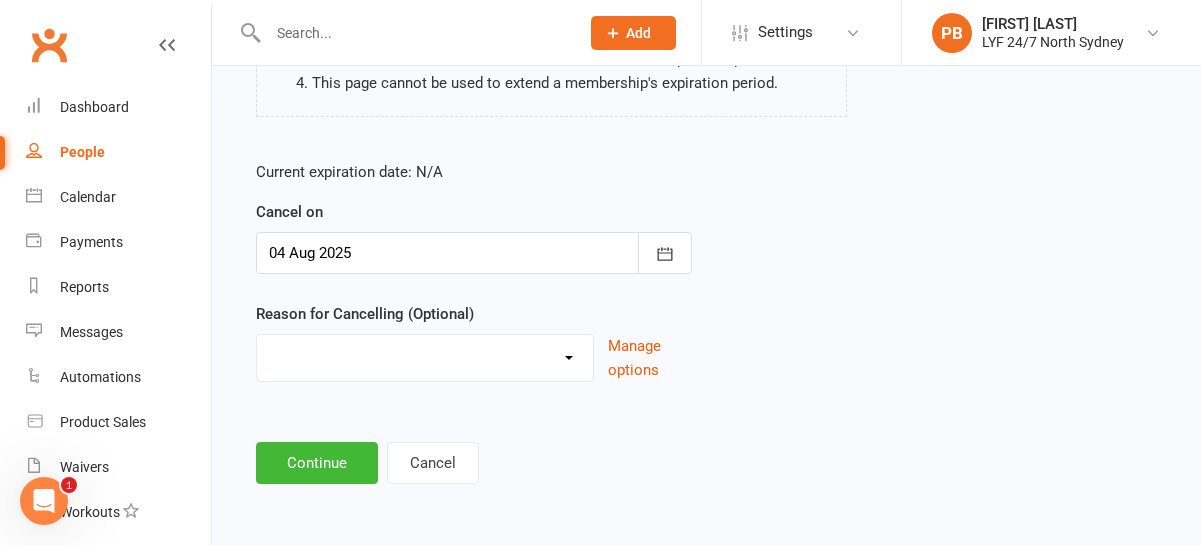 scroll, scrollTop: 343, scrollLeft: 0, axis: vertical 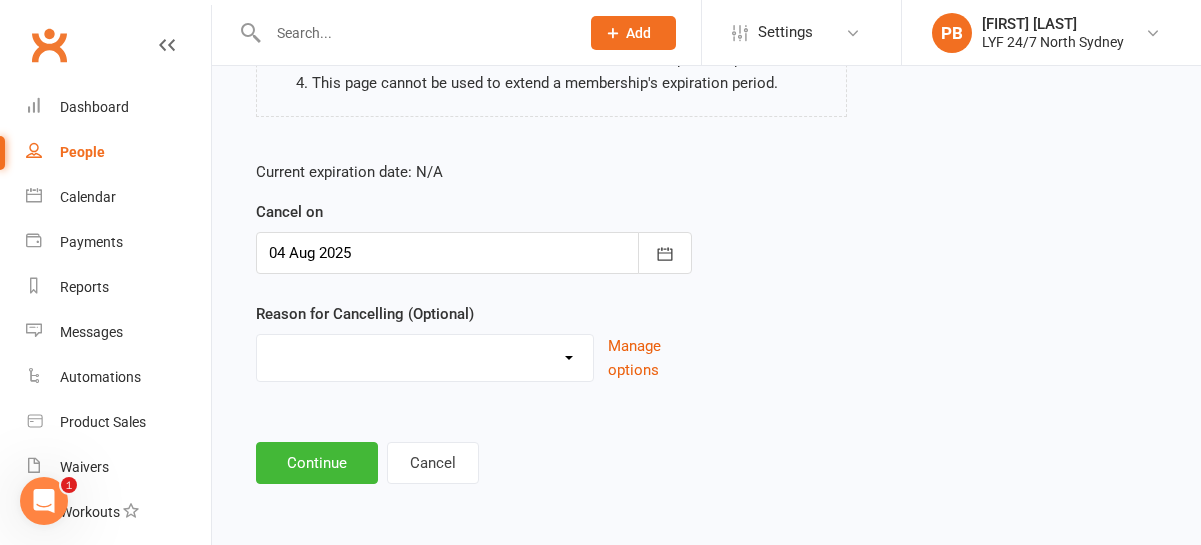 select on "2" 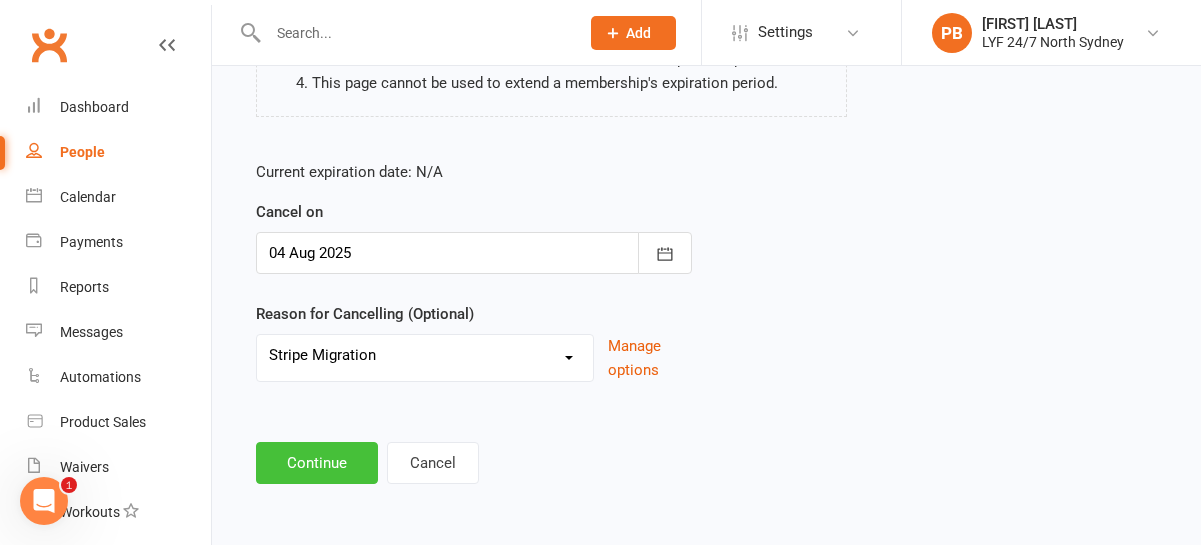 click on "Continue" at bounding box center [317, 463] 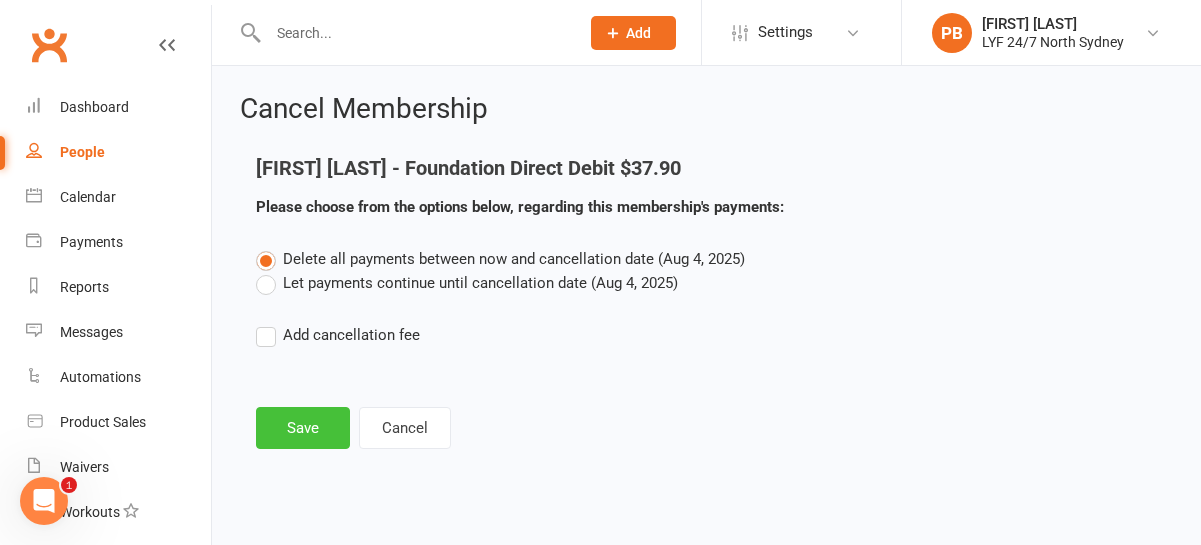 click on "Save" at bounding box center (303, 428) 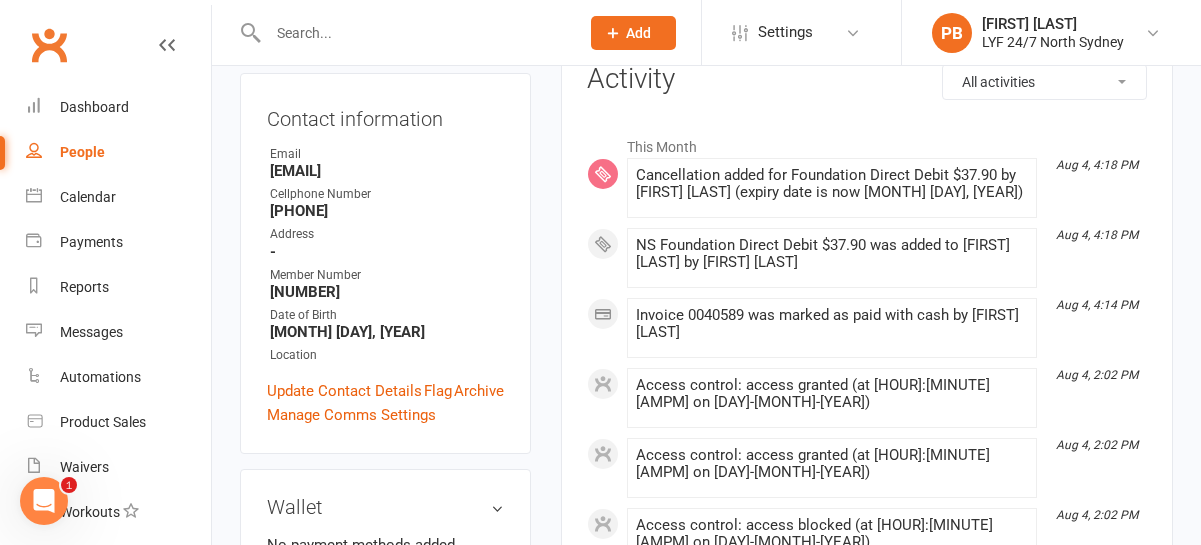 scroll, scrollTop: 0, scrollLeft: 0, axis: both 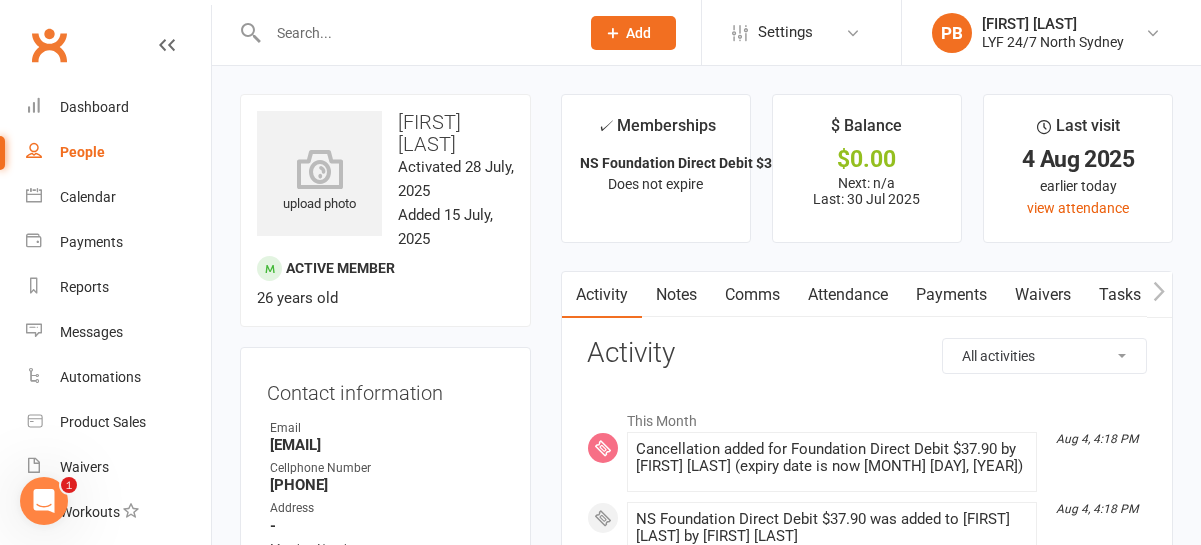 click at bounding box center (413, 33) 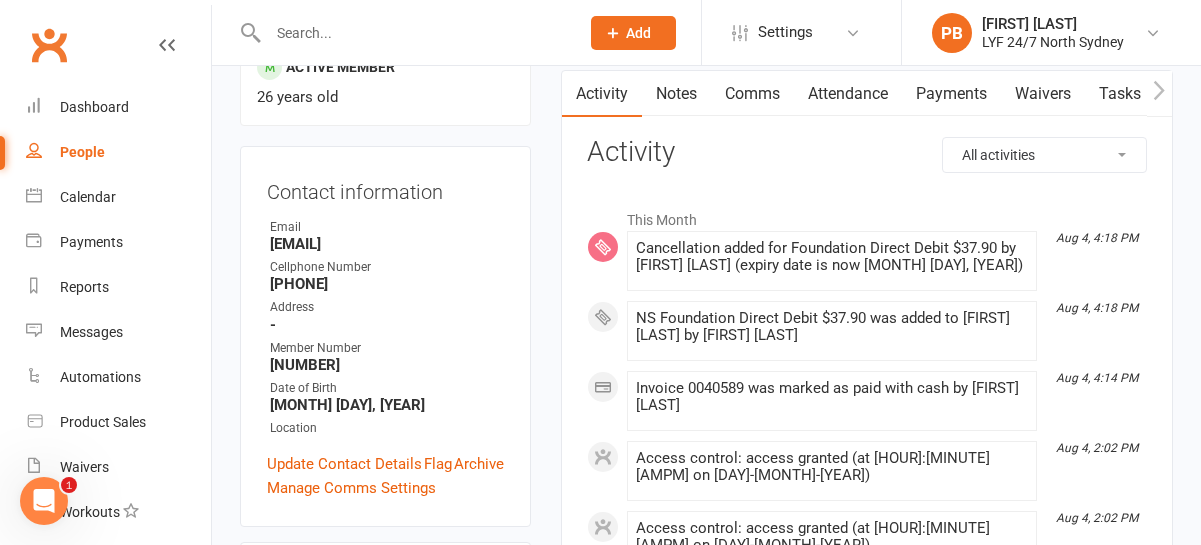scroll, scrollTop: 0, scrollLeft: 0, axis: both 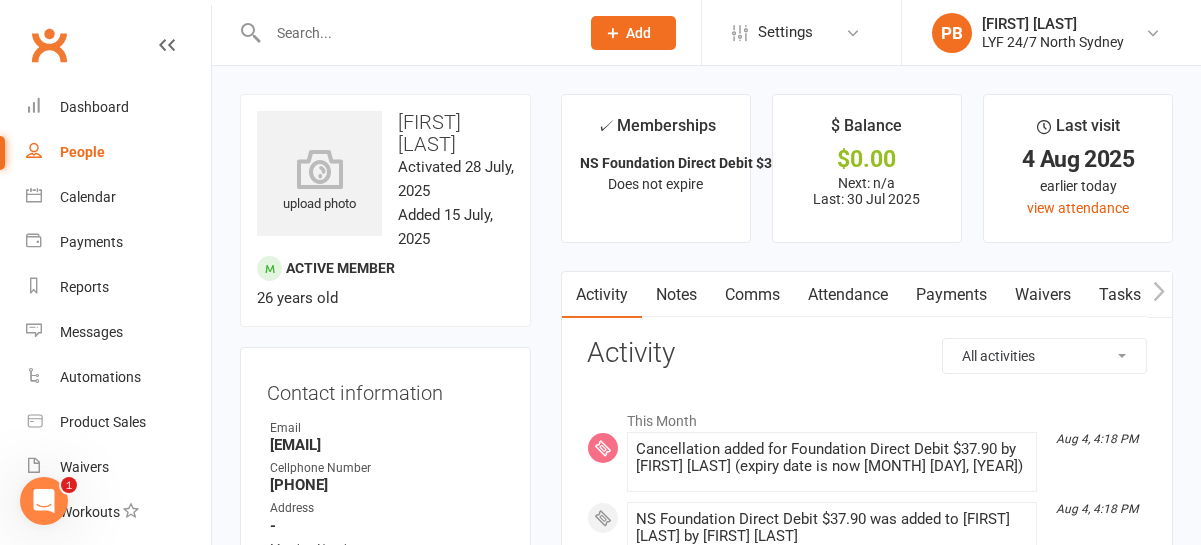 paste on "[FIRST] [LAST]" 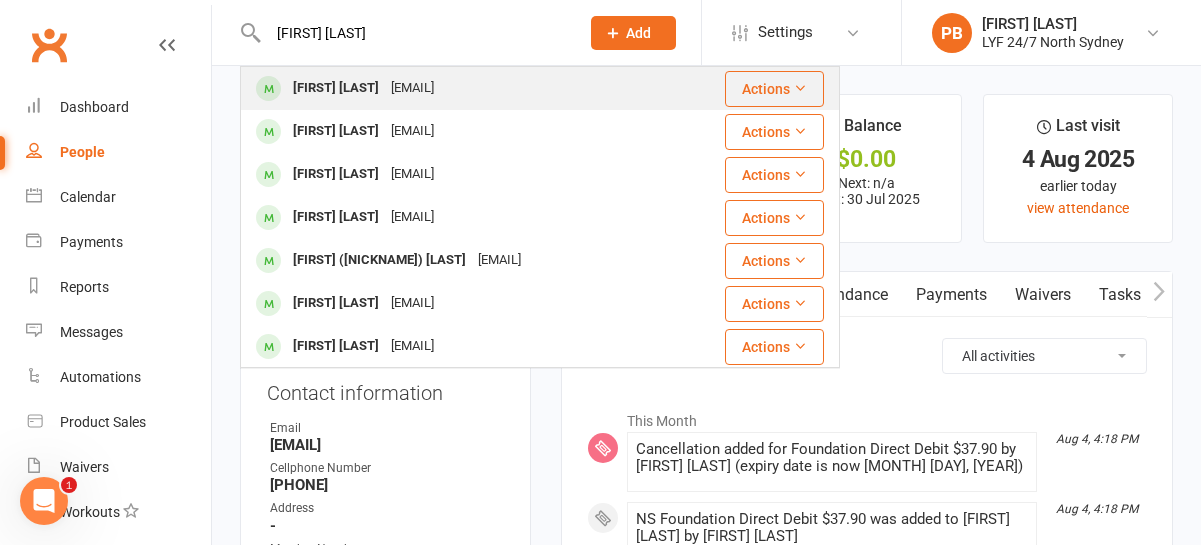 type on "[FIRST] [LAST]" 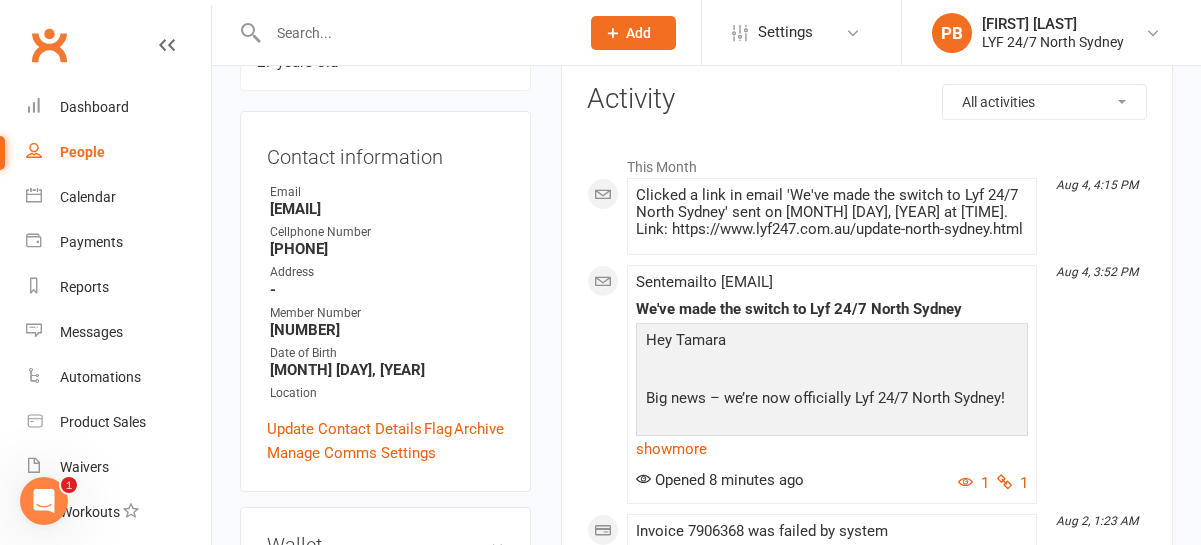 scroll, scrollTop: 0, scrollLeft: 0, axis: both 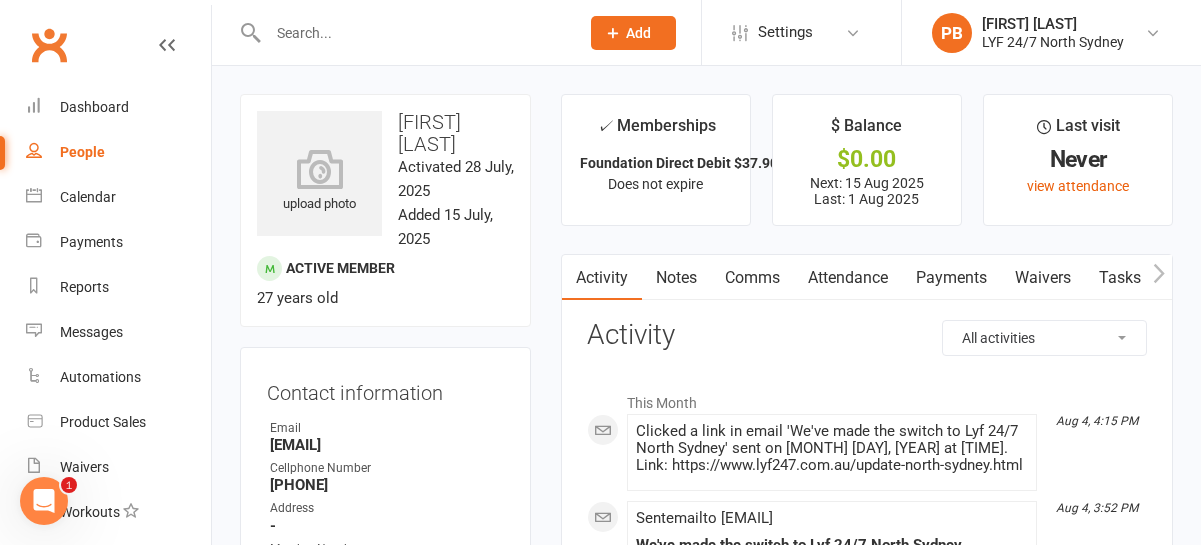 click on "Notes" at bounding box center (676, 278) 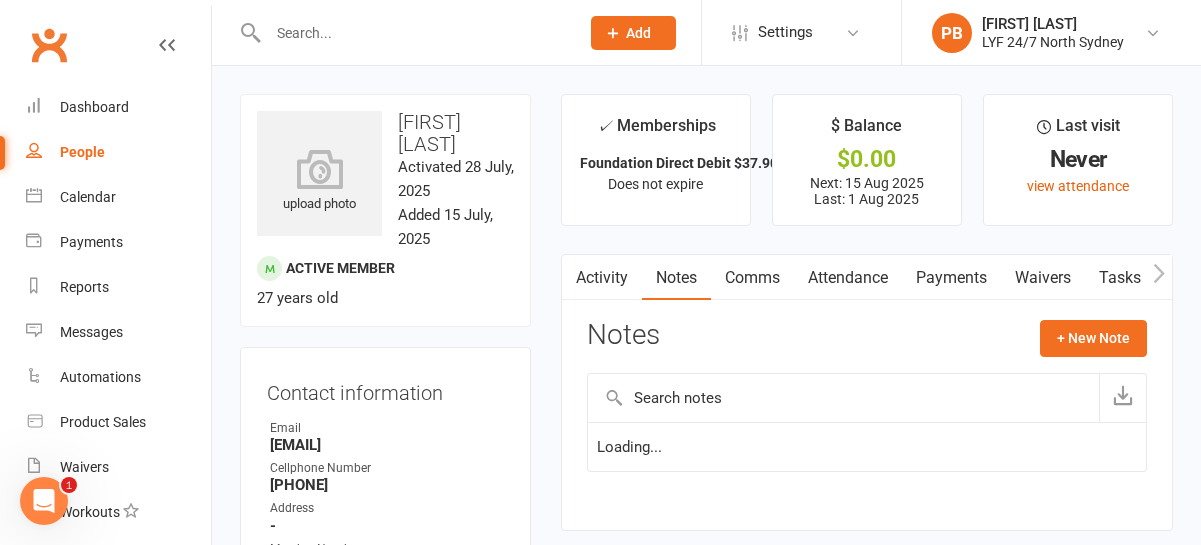 click on "Comms" at bounding box center (752, 278) 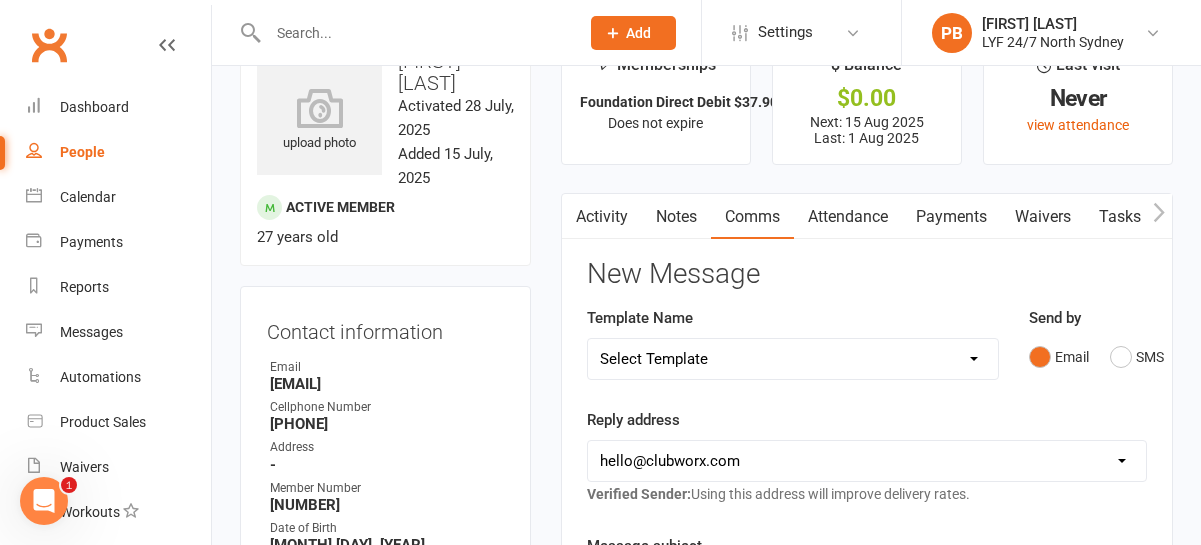 scroll, scrollTop: 0, scrollLeft: 0, axis: both 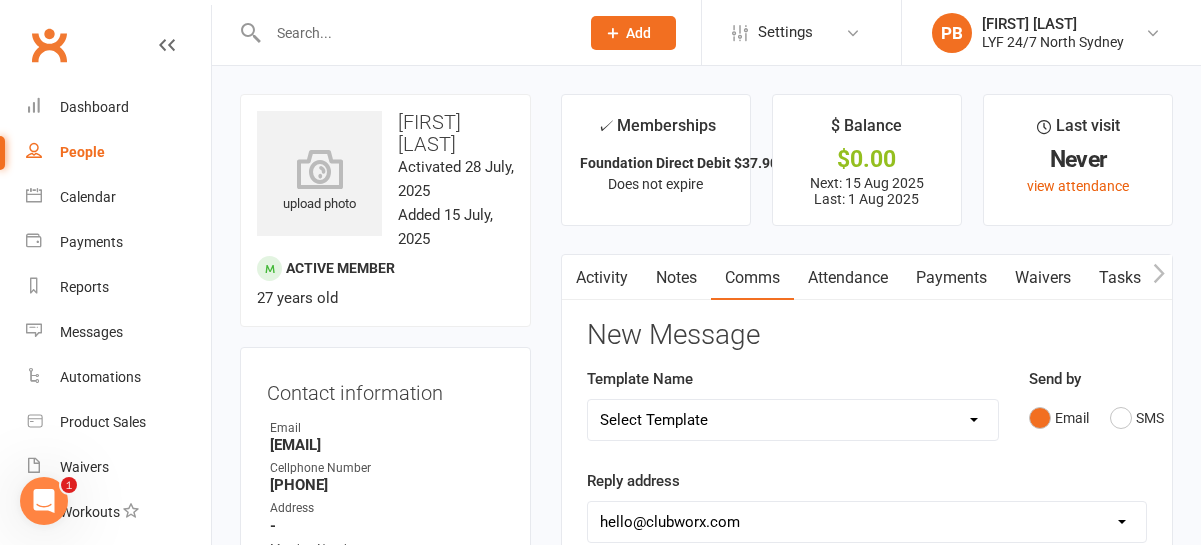 click on "Attendance" at bounding box center [848, 278] 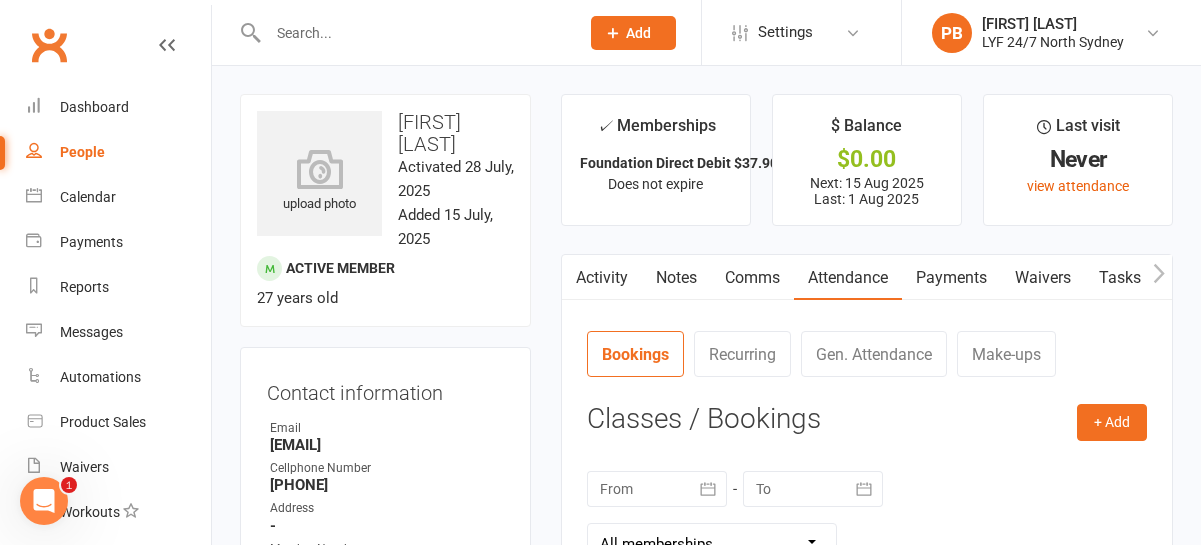 click on "Payments" at bounding box center (951, 278) 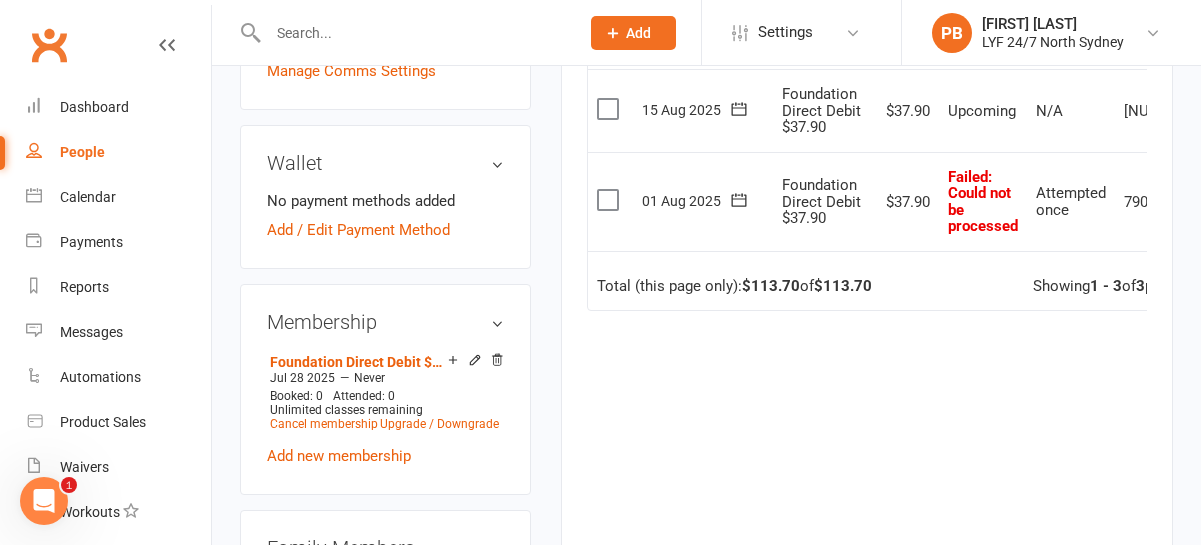 scroll, scrollTop: 671, scrollLeft: 0, axis: vertical 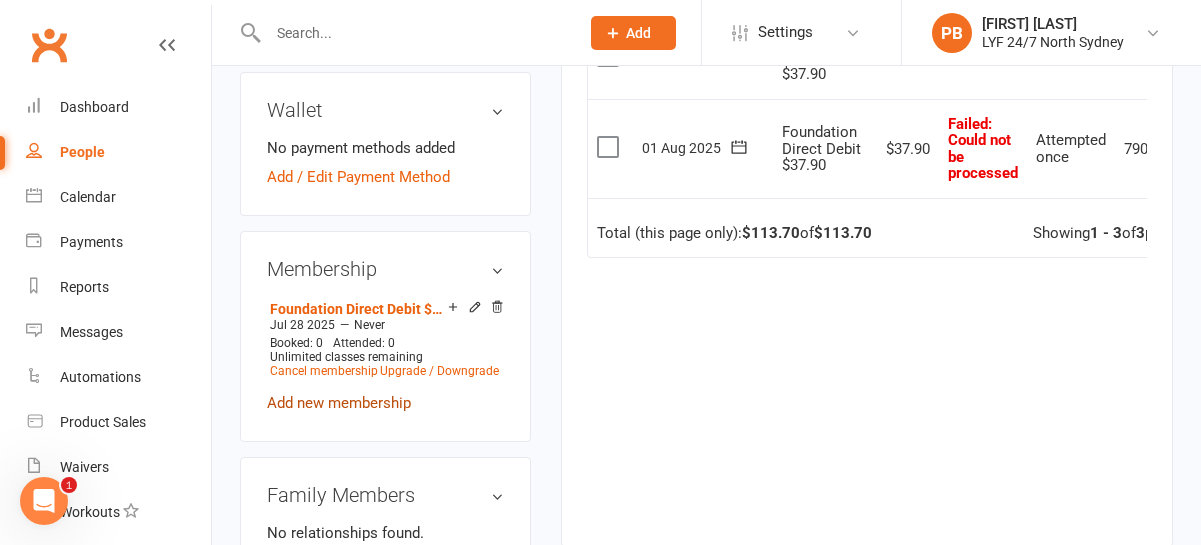 click on "Add new membership" at bounding box center [339, 403] 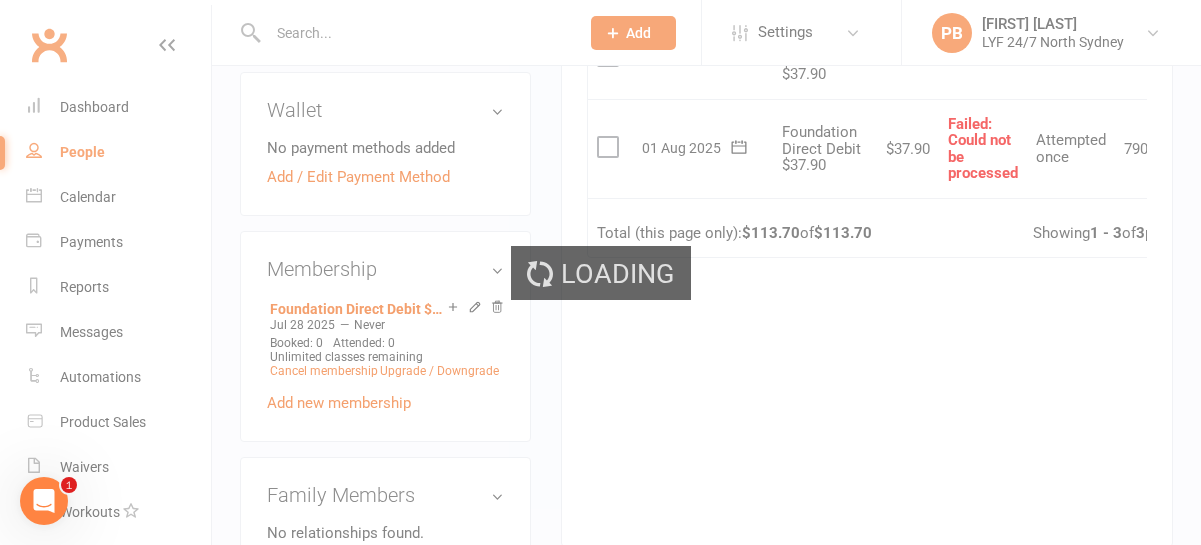 scroll, scrollTop: 0, scrollLeft: 0, axis: both 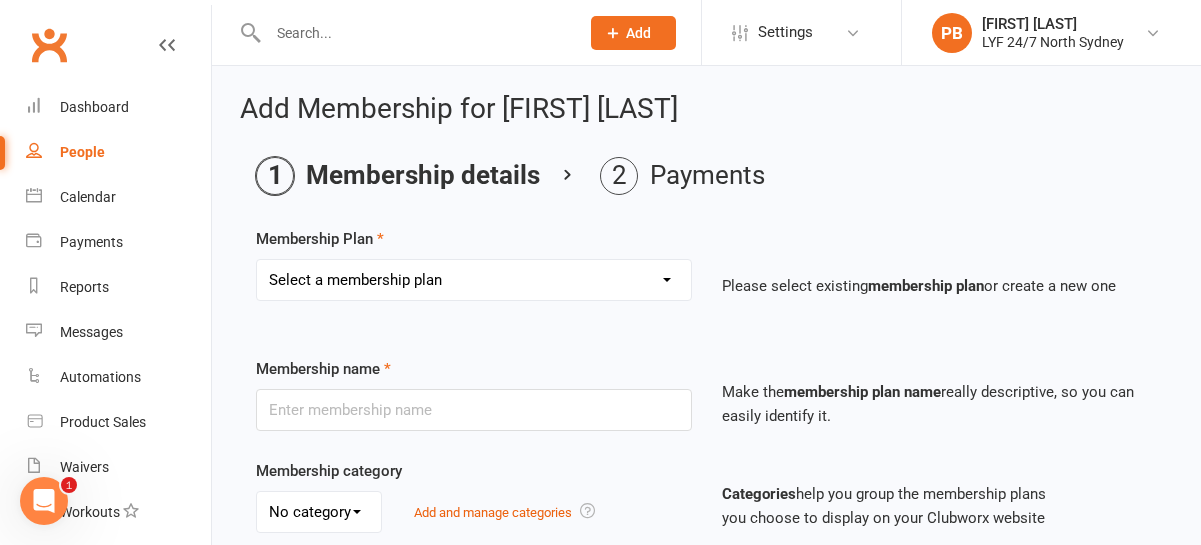 click on "Select a membership plan Create new Membership Plan Foundation Direct Debit $41.90 Foundation Direct Debit $37.90 Foundation Direct Debit $33.90 Foundation Direct Debit $29.90 Foundation Direct Debit $27.90 Foundation Direct Debit $23.45 Foundation Direct Debit $19.45 Foundation Youth Direct Debit $33.90 Foundation Direct Debit $23.90 Foundation Direct Debit $25.90 Foundation Direct Debit $19.95 Foundation Direct Debit $24.90 Freedom Direct Debit $21.00 Loyalty Direct Debit $19.00 12 Month Paid in Advance - $929 3 Month Paid in Advance - $349 6 Month Paid in Advance - $649 1 Month Paid in Advance - $120.90 Team Membership NS Foundation Direct Debit $33.90 NS Foundation Direct Debit $37.90 1 Month Complimentary Membership NS Foundation Direct Debit $29.90" at bounding box center [474, 280] 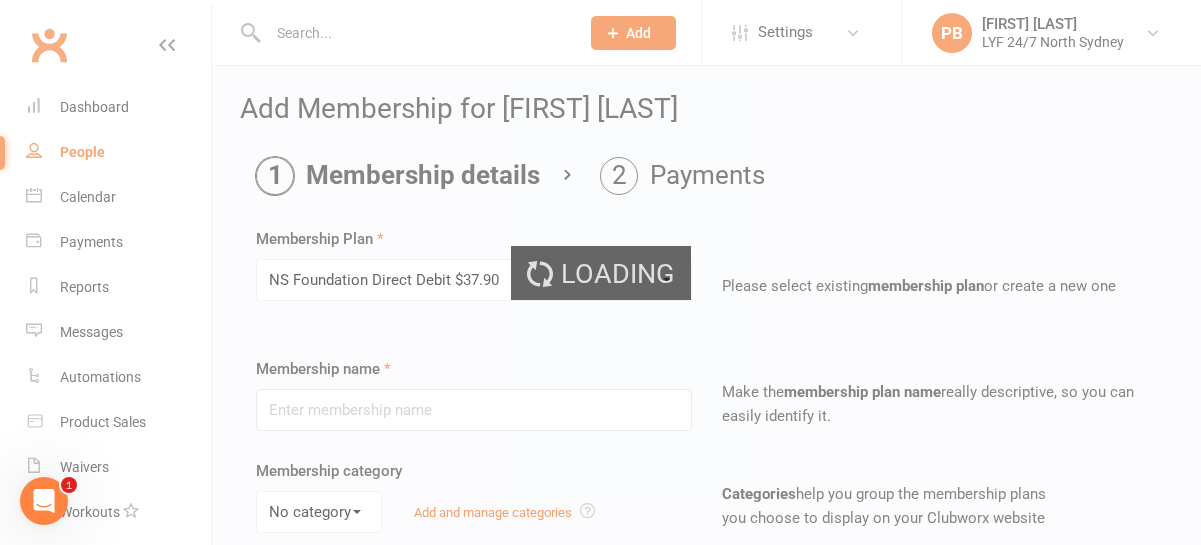 type on "NS Foundation Direct Debit $37.90" 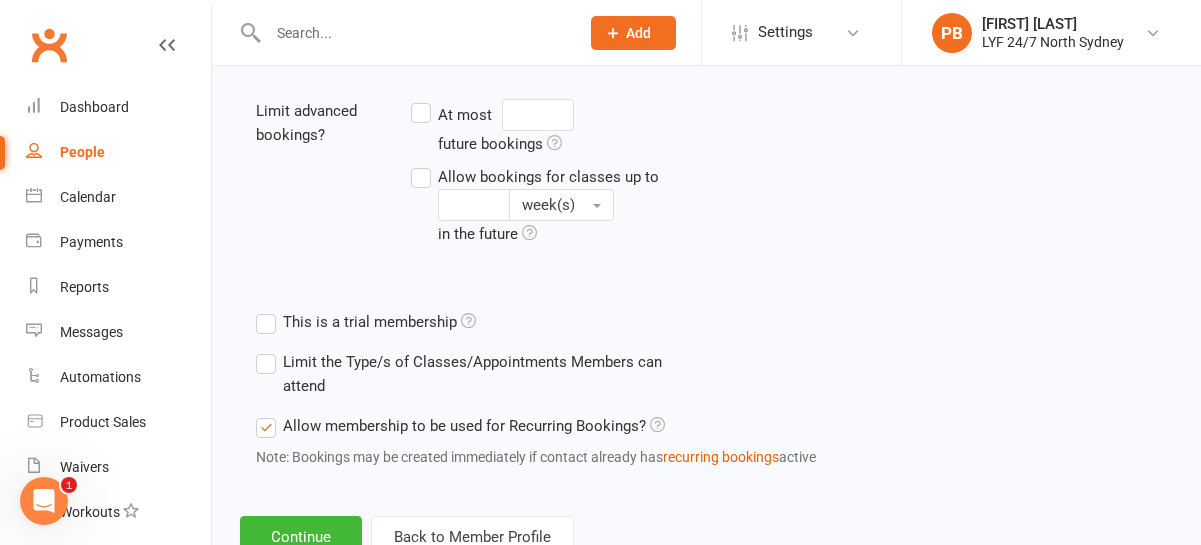 scroll, scrollTop: 877, scrollLeft: 0, axis: vertical 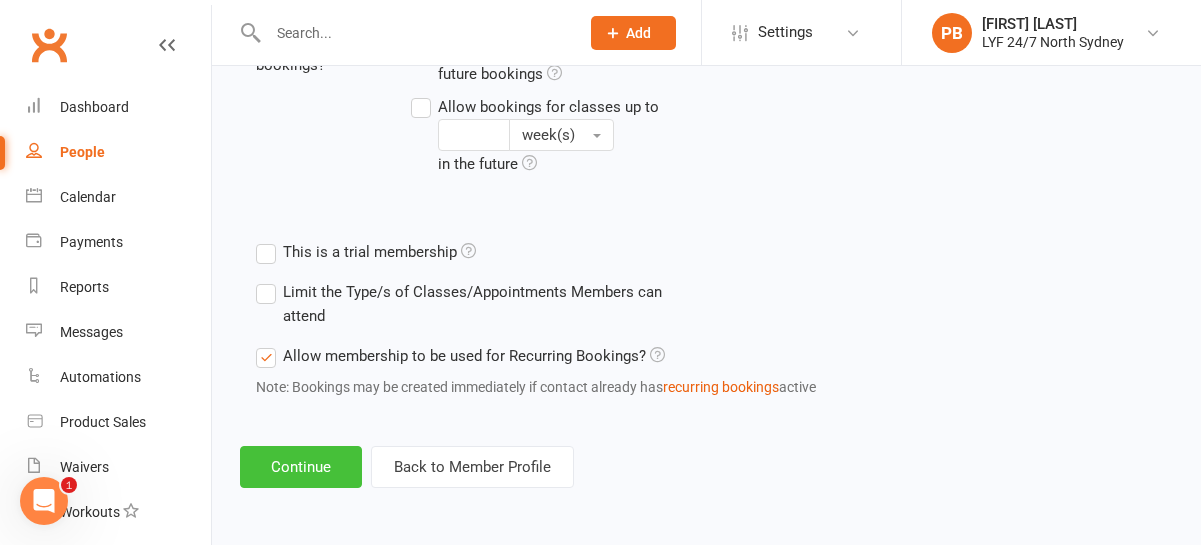 click on "Continue" at bounding box center [301, 467] 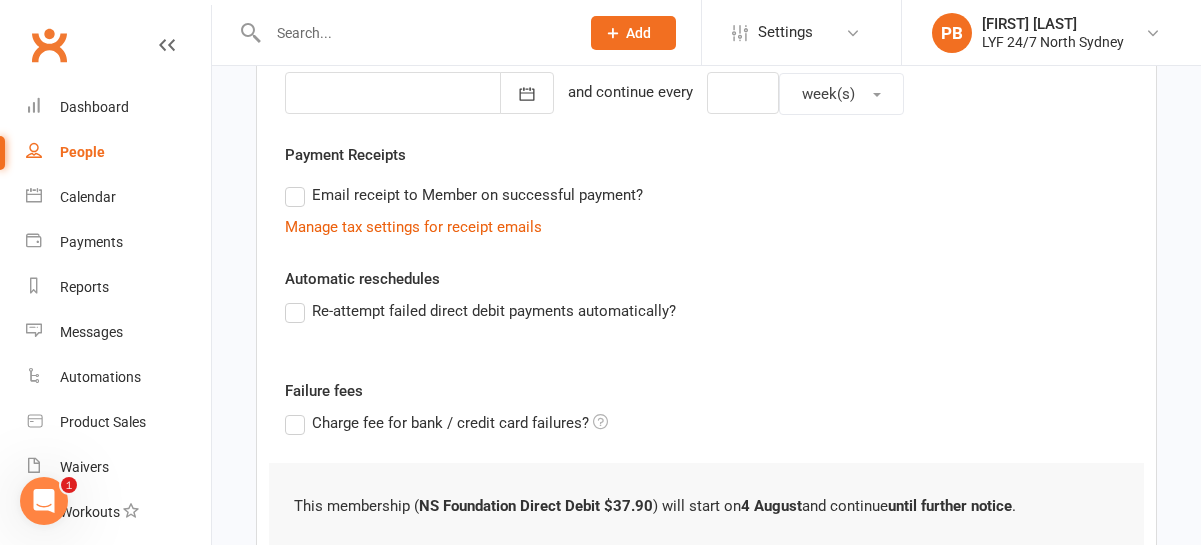 scroll, scrollTop: 669, scrollLeft: 0, axis: vertical 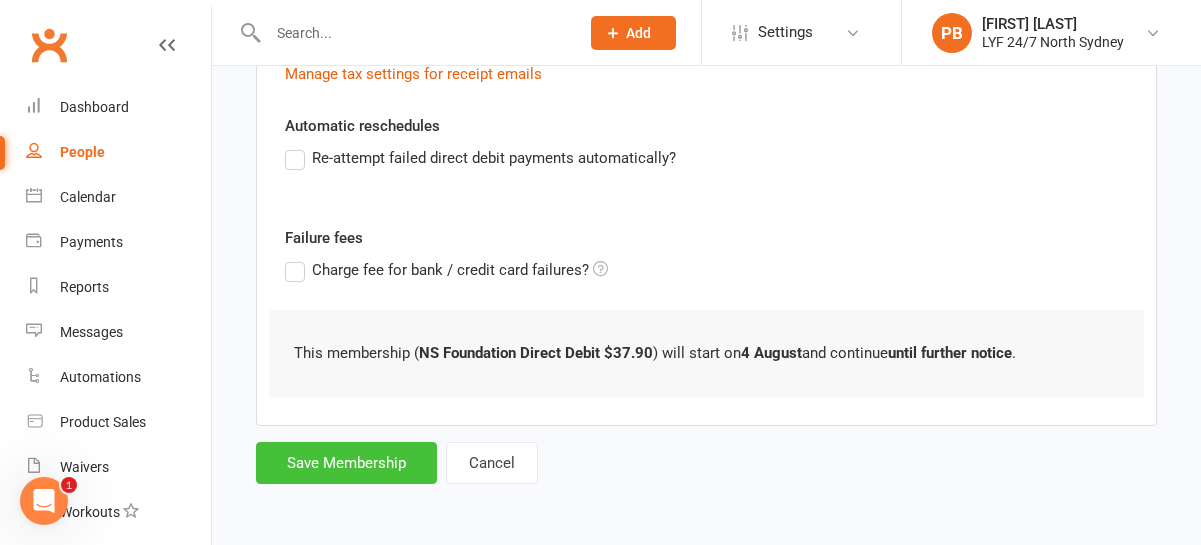 click on "Save Membership" at bounding box center [346, 463] 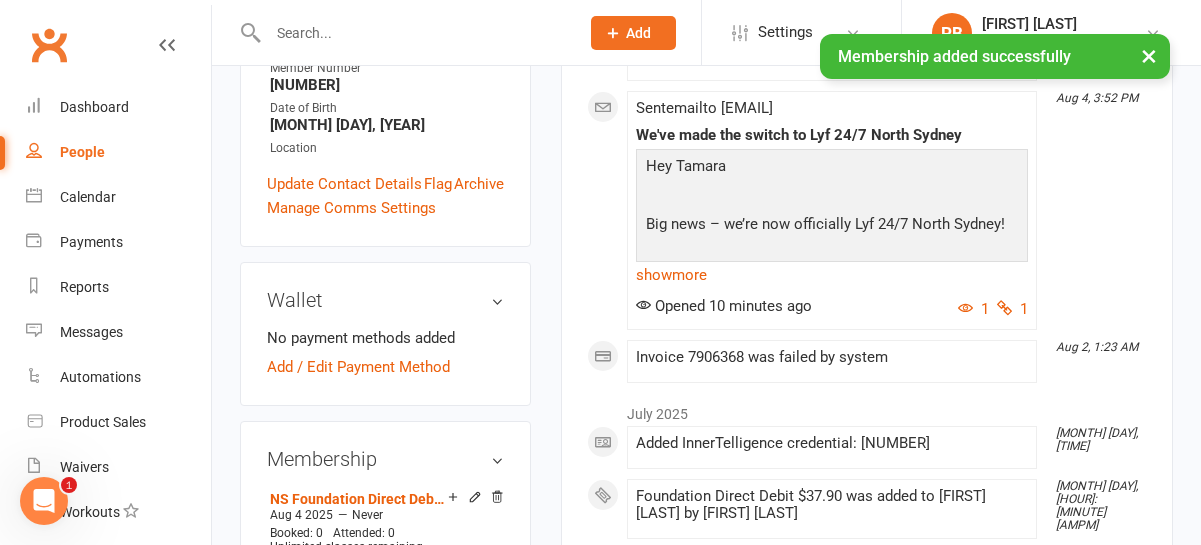 scroll, scrollTop: 798, scrollLeft: 0, axis: vertical 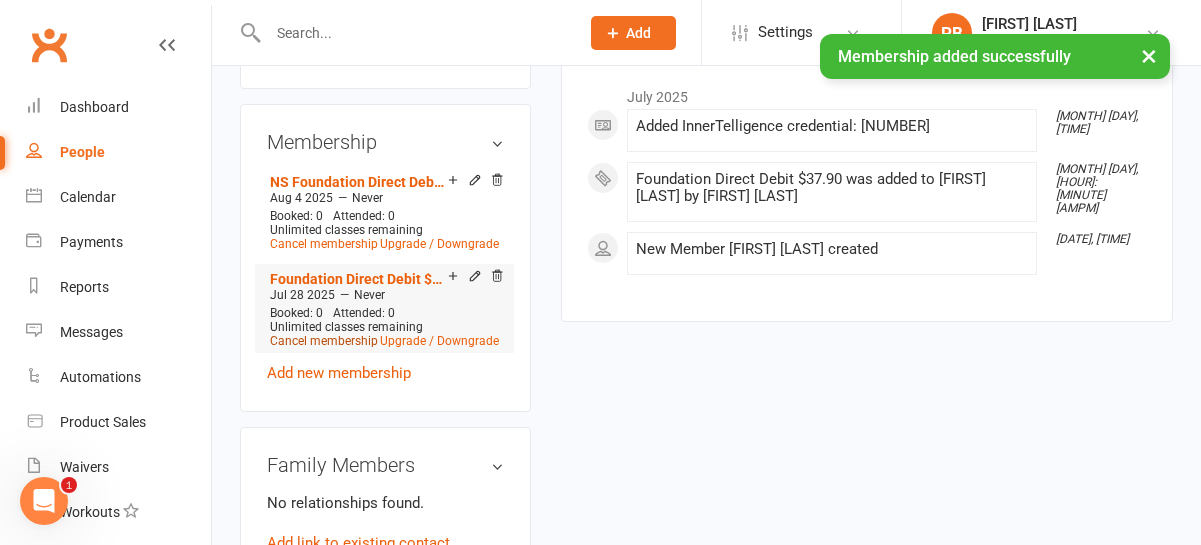 click on "Cancel membership" at bounding box center (324, 341) 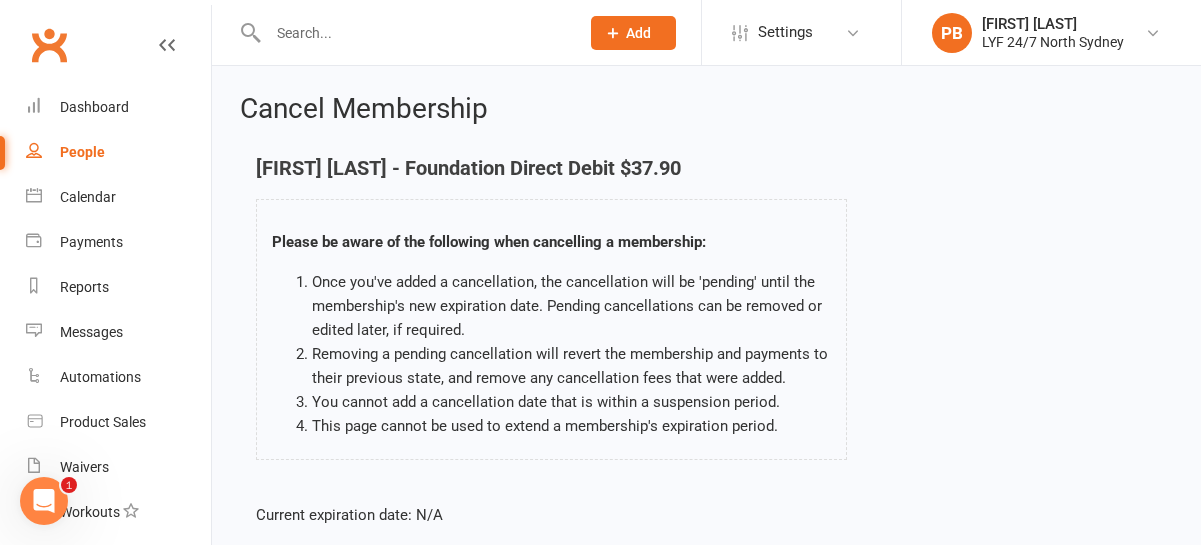 scroll, scrollTop: 343, scrollLeft: 0, axis: vertical 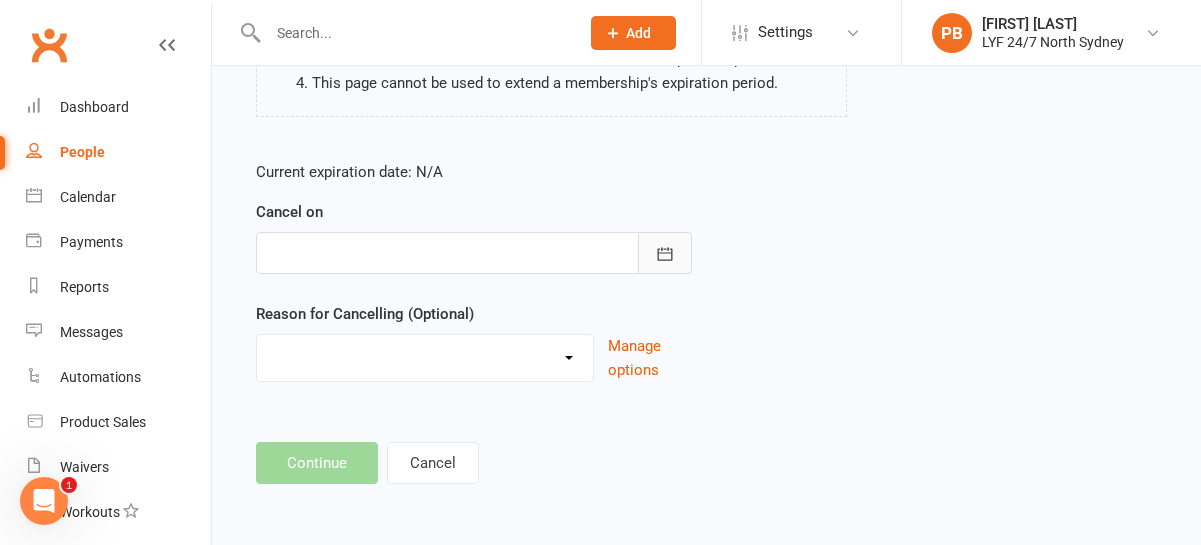 click 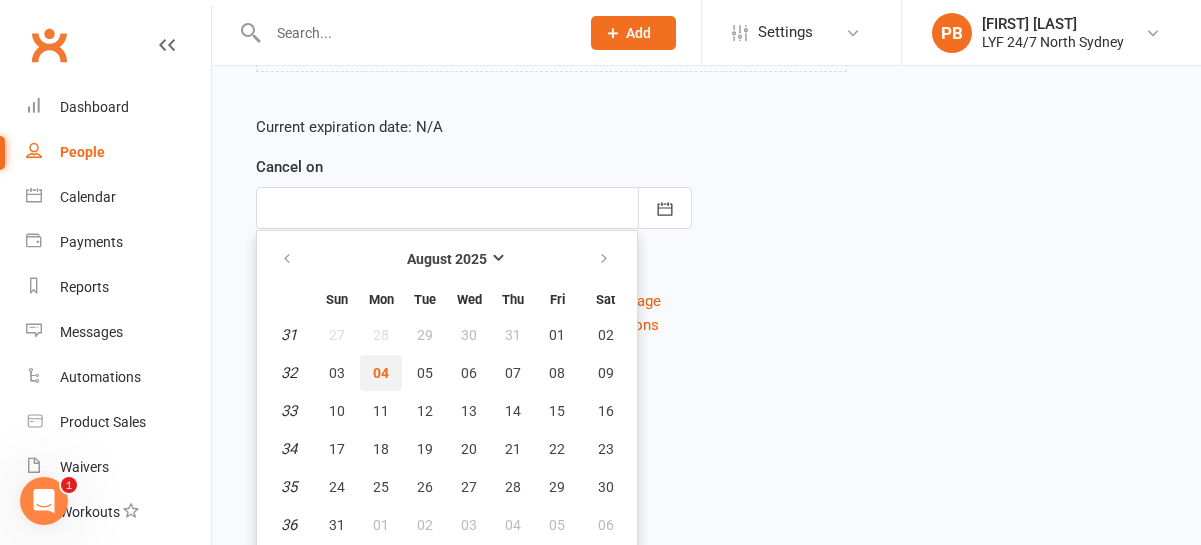 click on "04" at bounding box center [381, 373] 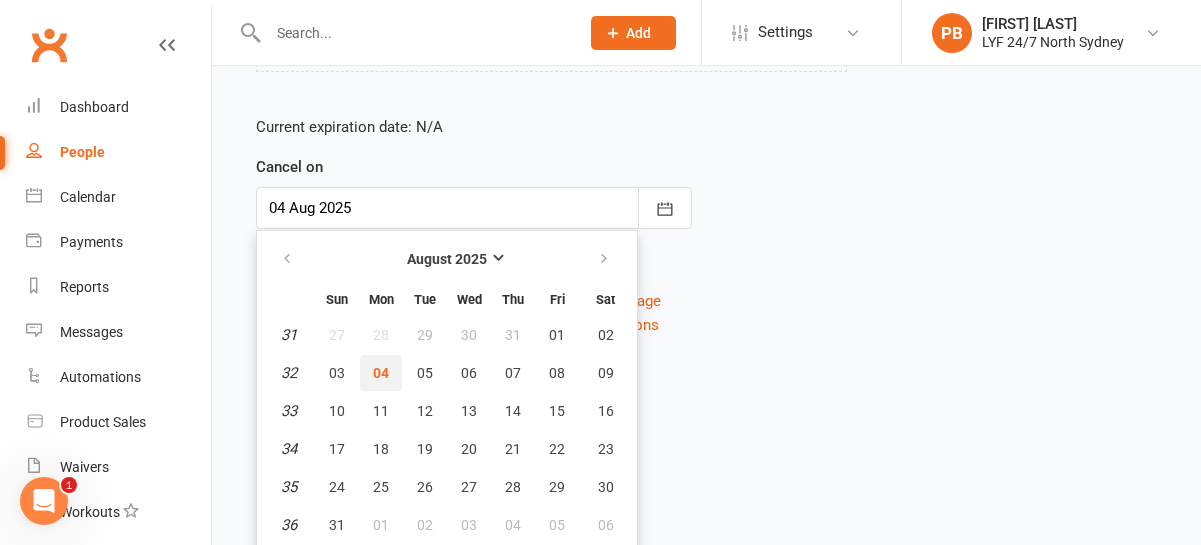 scroll, scrollTop: 343, scrollLeft: 0, axis: vertical 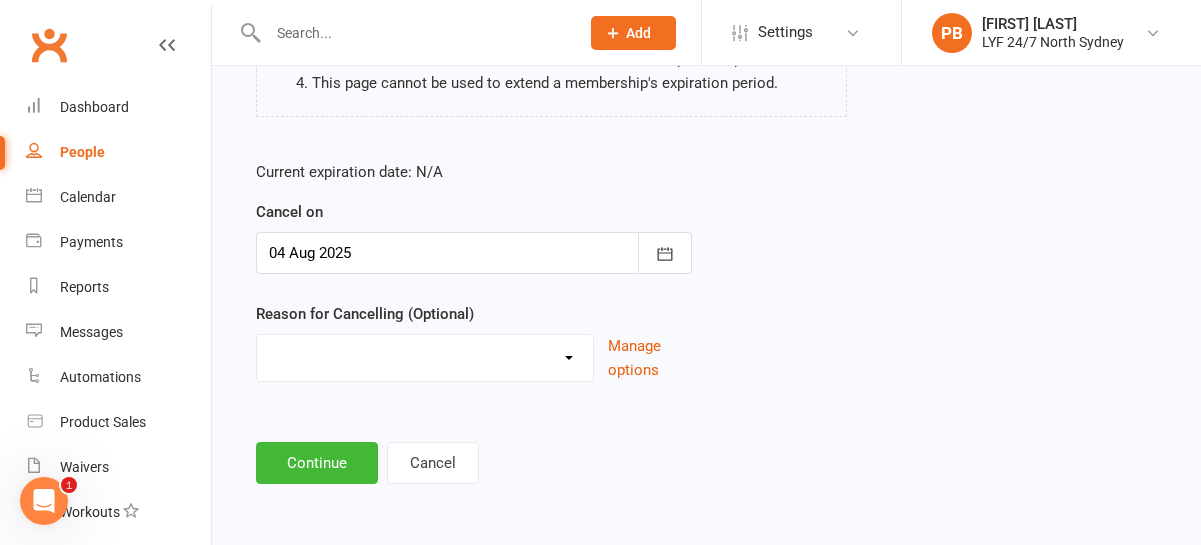 click on "Holiday Injury Stripe Migration Other reason" at bounding box center (425, 355) 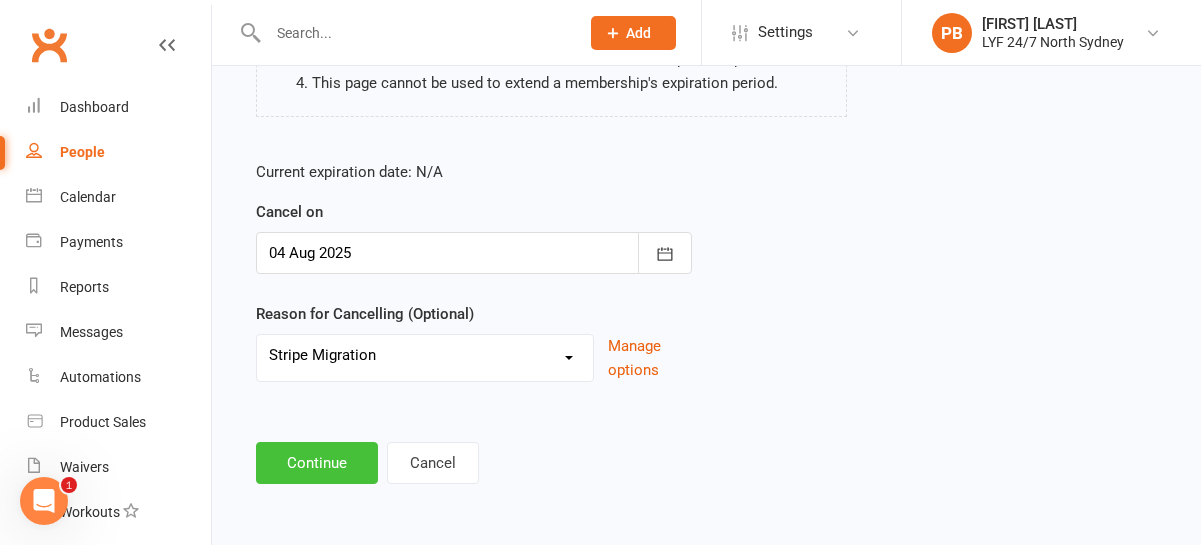 click on "Continue" at bounding box center (317, 463) 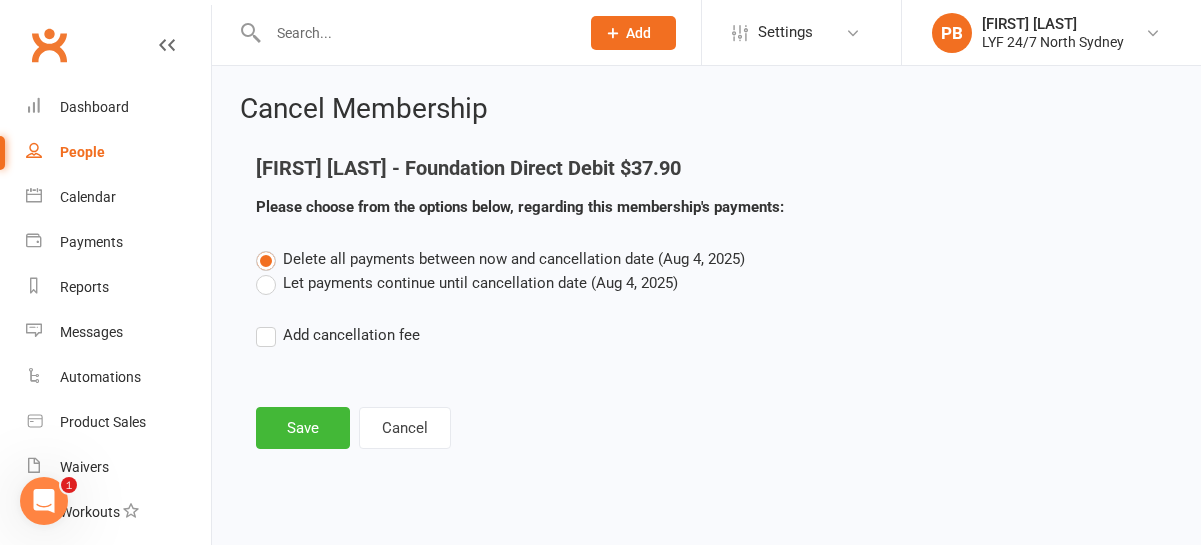 scroll, scrollTop: 0, scrollLeft: 0, axis: both 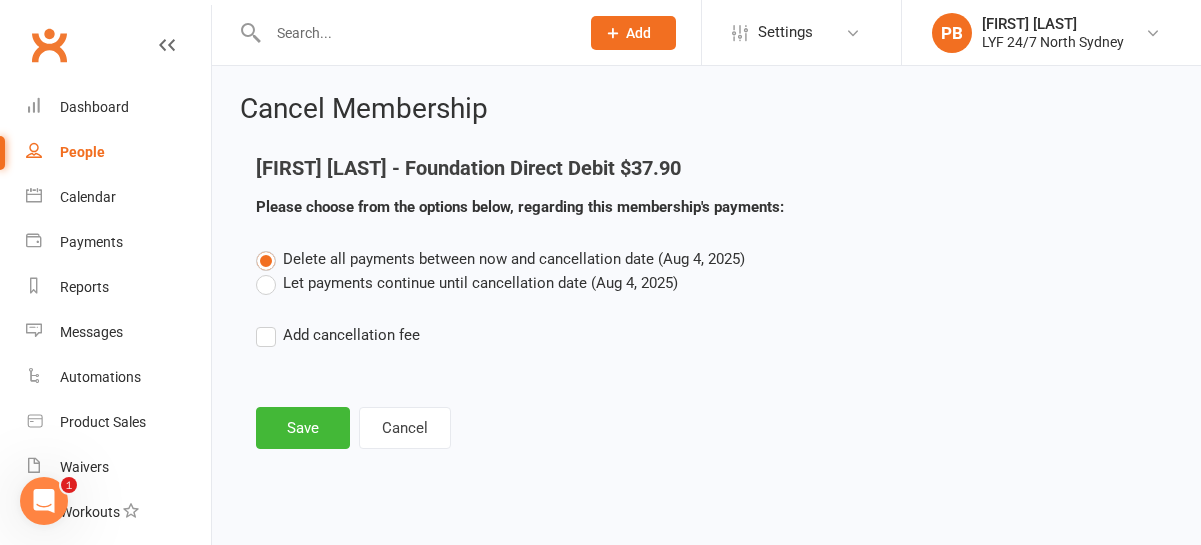 click on "Cancel Membership [FIRST] [LAST] - Foundation Direct Debit $[NUMBER] Please choose from the options below, regarding this membership's payments: Delete all payments between now and cancellation date ([MONTH] [DAY], [YEAR]) Let payments continue until cancellation date ([MONTH] [DAY], [YEAR]) Add cancellation fee Save Cancel" at bounding box center [706, 273] 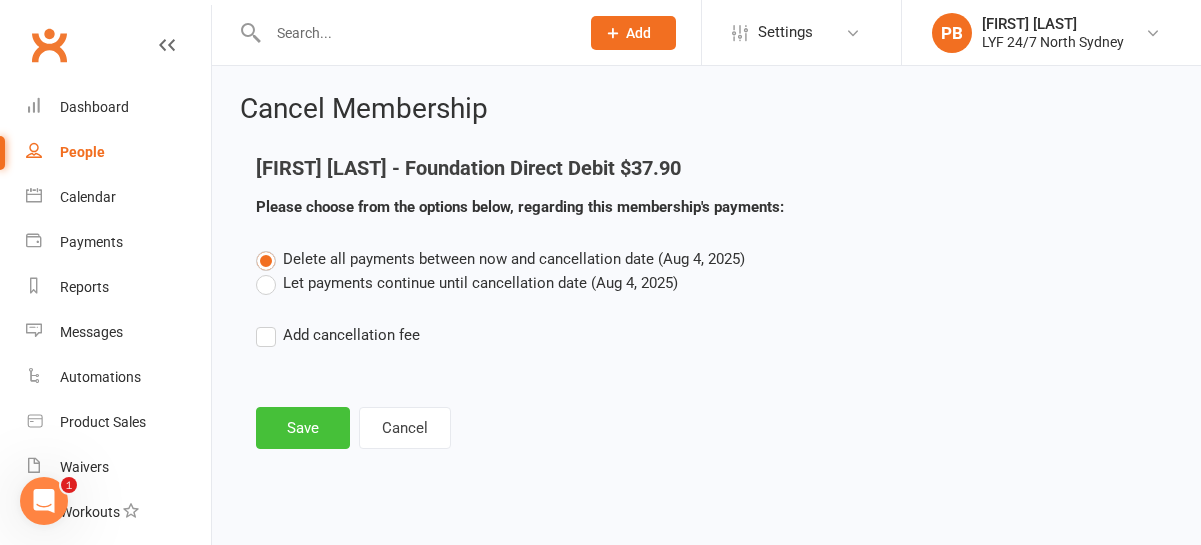 click on "Save" at bounding box center [303, 428] 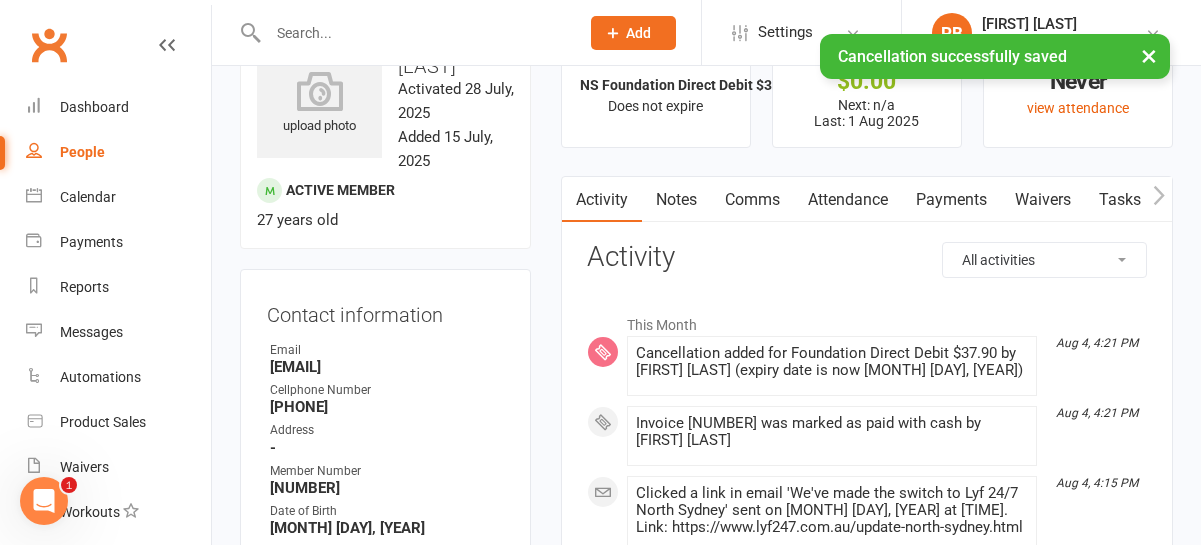 scroll, scrollTop: 0, scrollLeft: 0, axis: both 